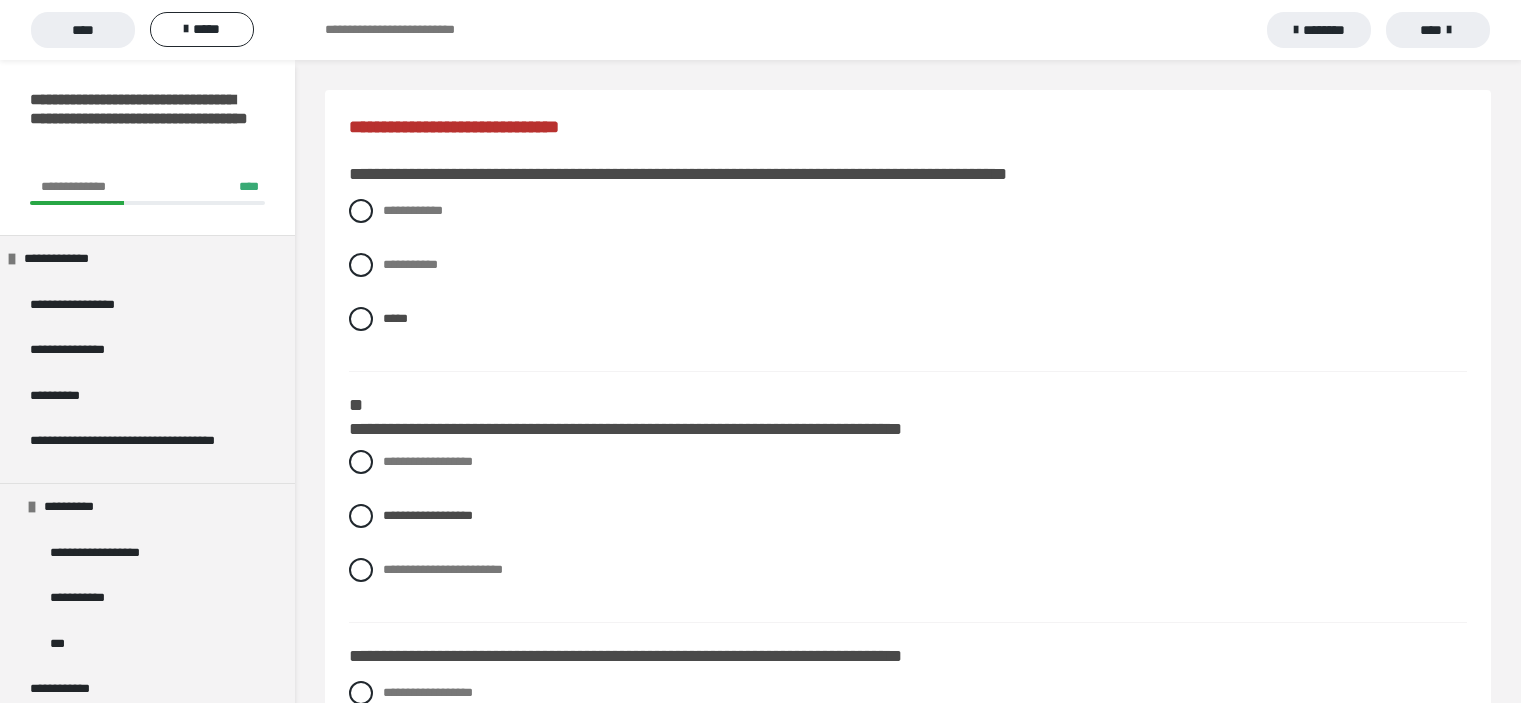 scroll, scrollTop: 1100, scrollLeft: 0, axis: vertical 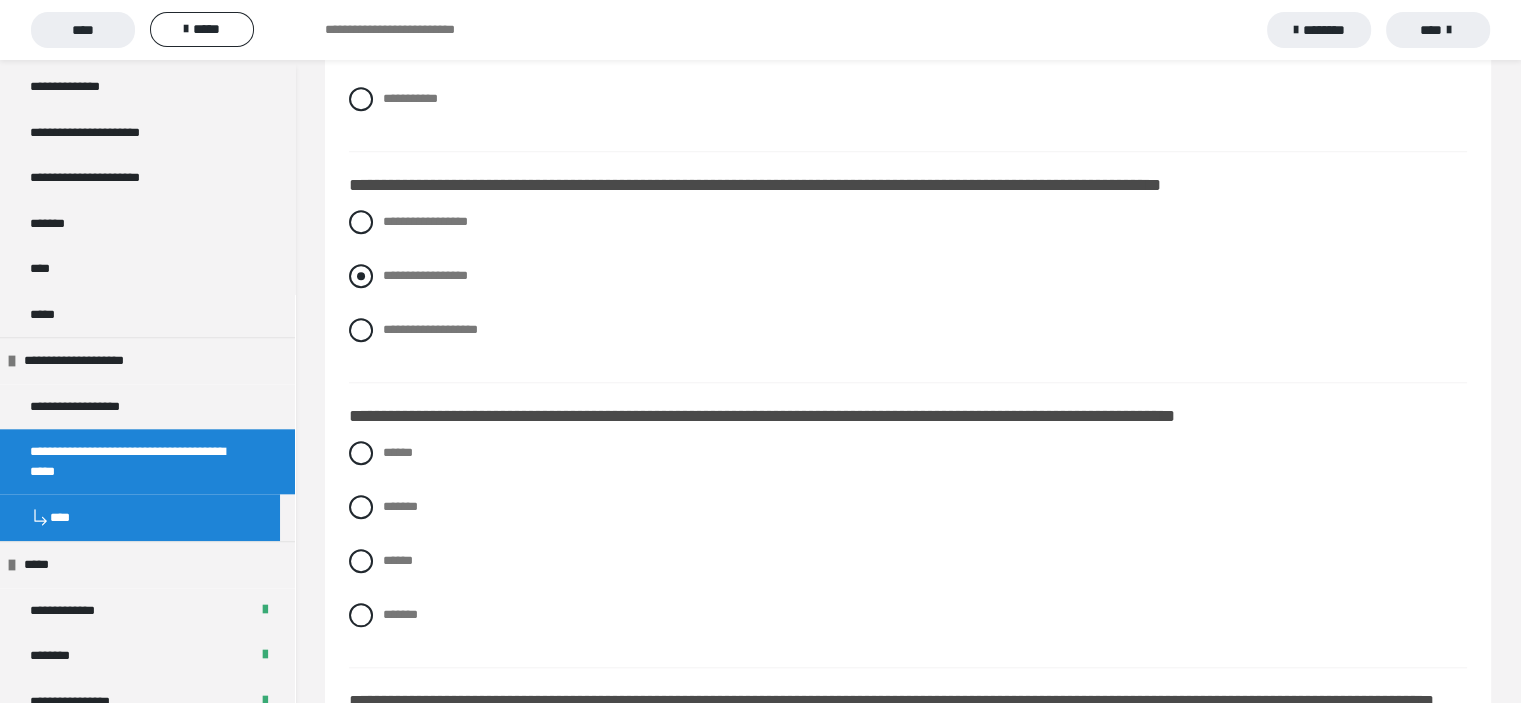 click at bounding box center [361, 276] 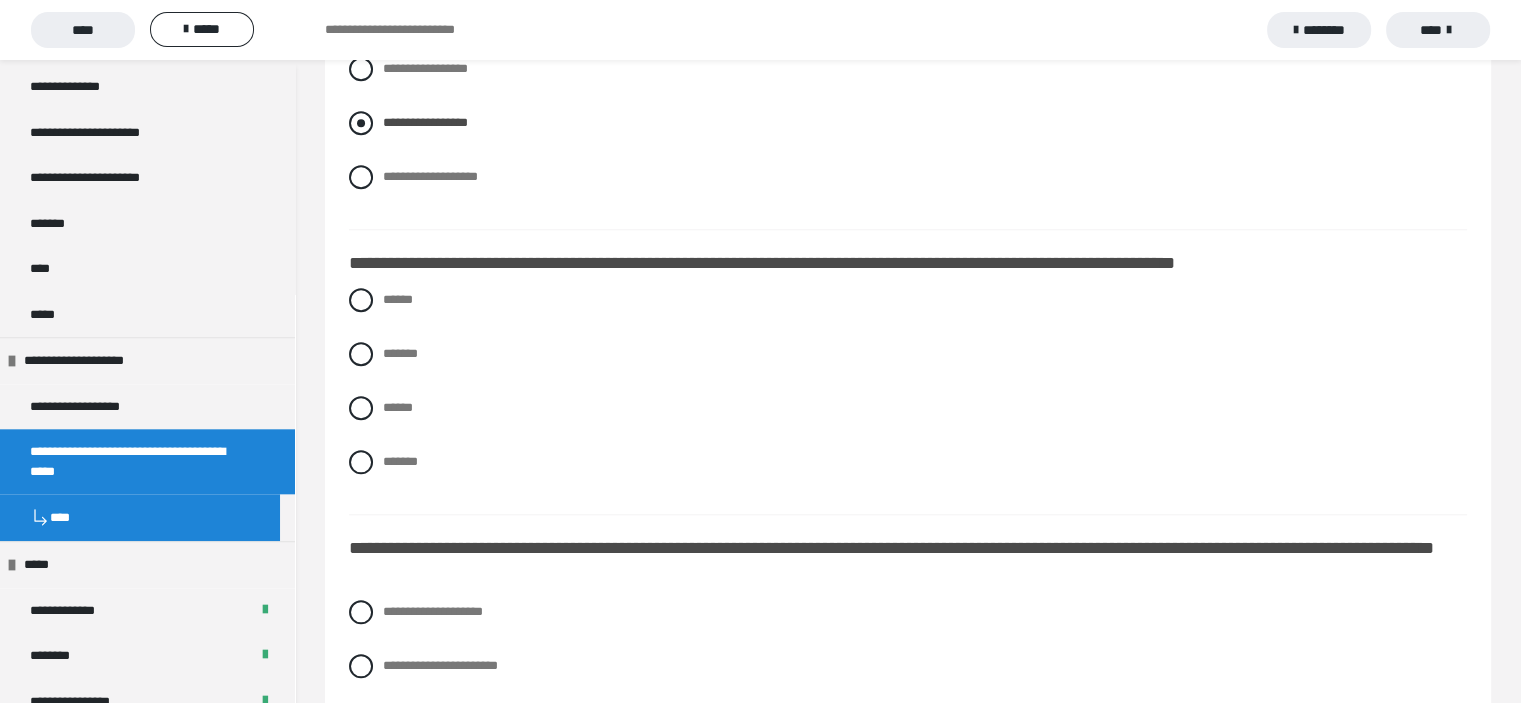 scroll, scrollTop: 1900, scrollLeft: 0, axis: vertical 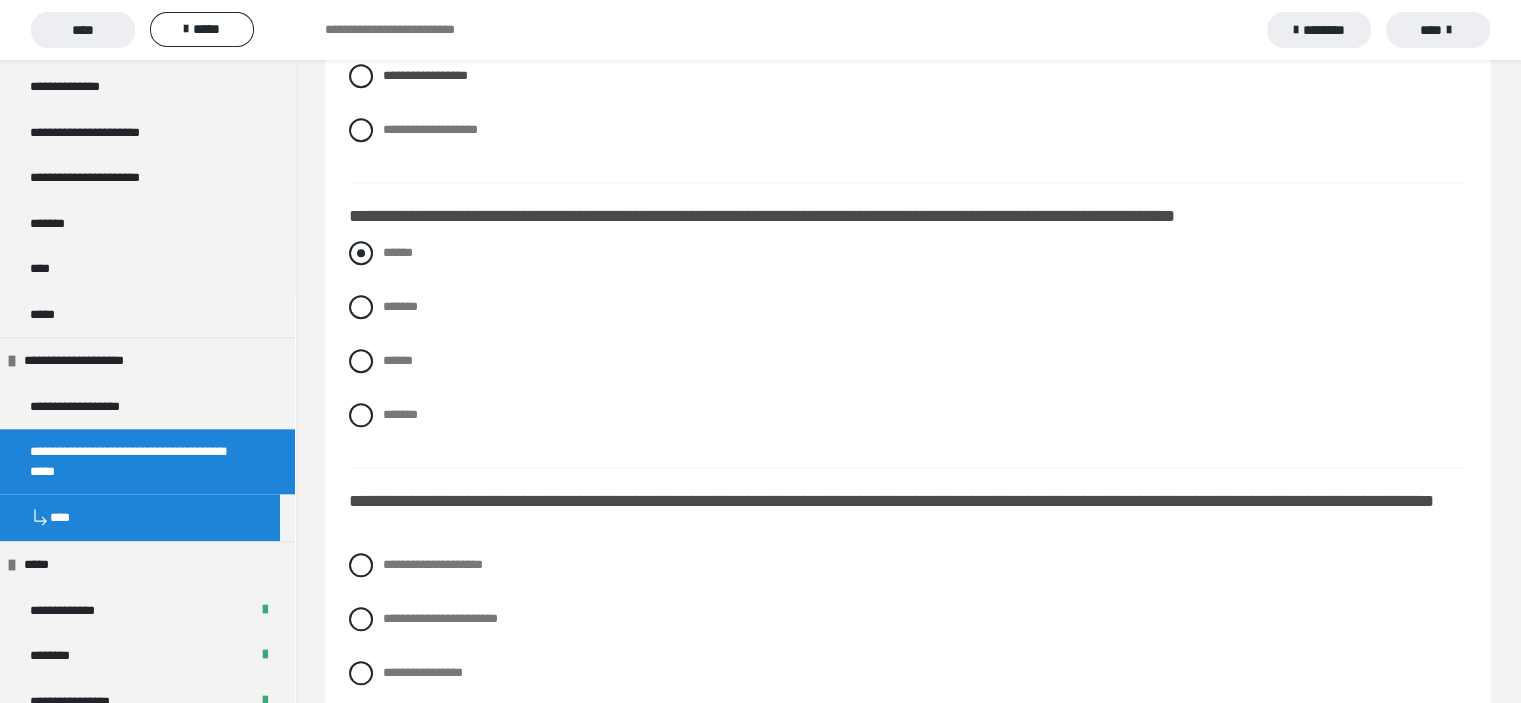 click at bounding box center (361, 253) 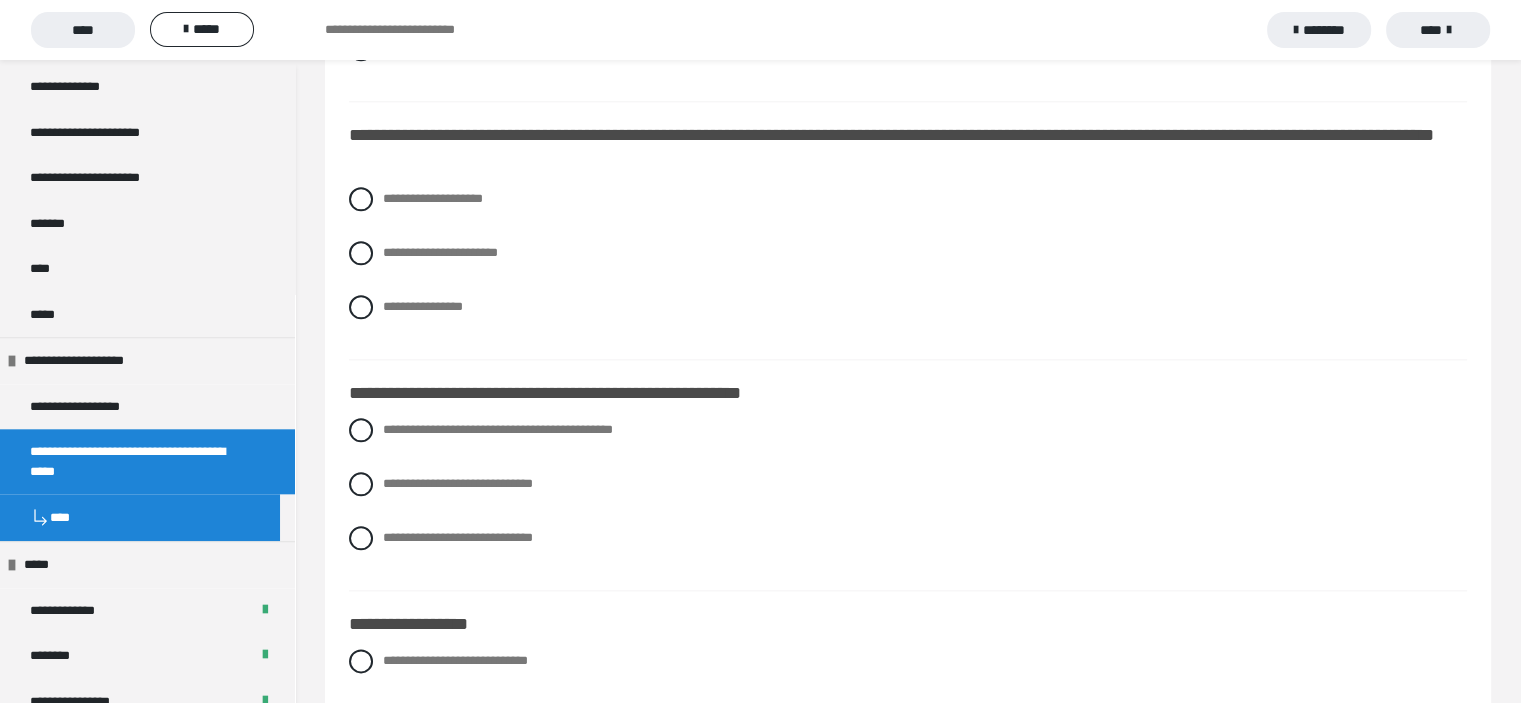 scroll, scrollTop: 2300, scrollLeft: 0, axis: vertical 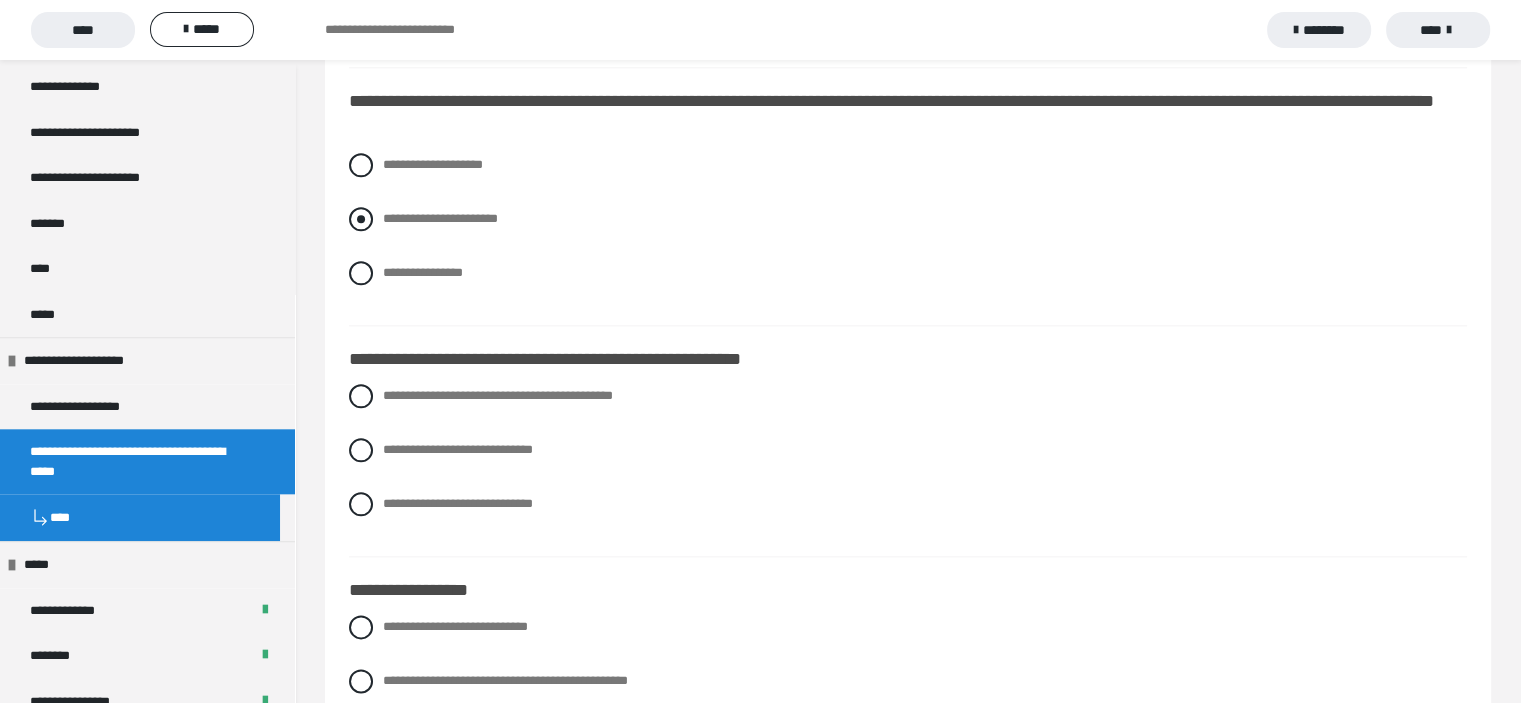 click at bounding box center (361, 219) 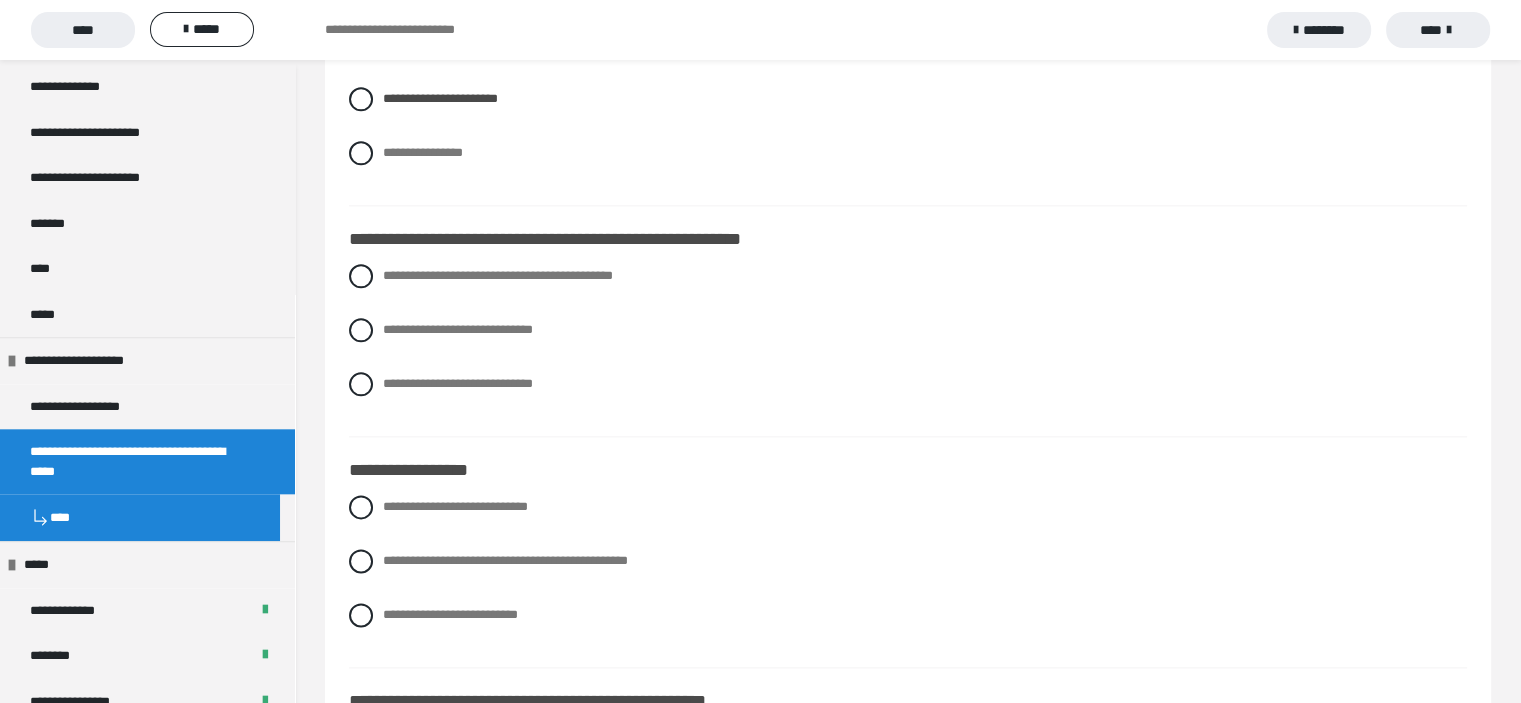 scroll, scrollTop: 2500, scrollLeft: 0, axis: vertical 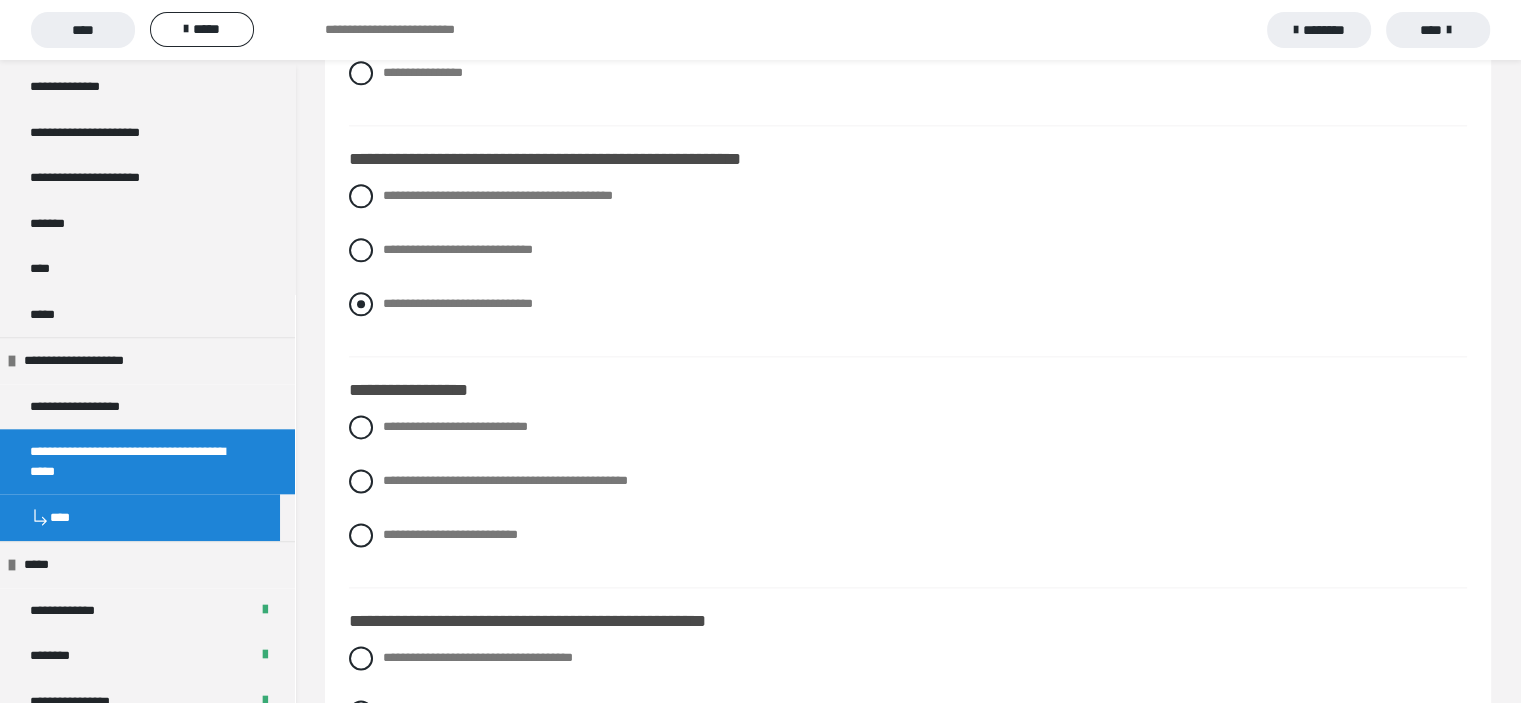click at bounding box center (361, 304) 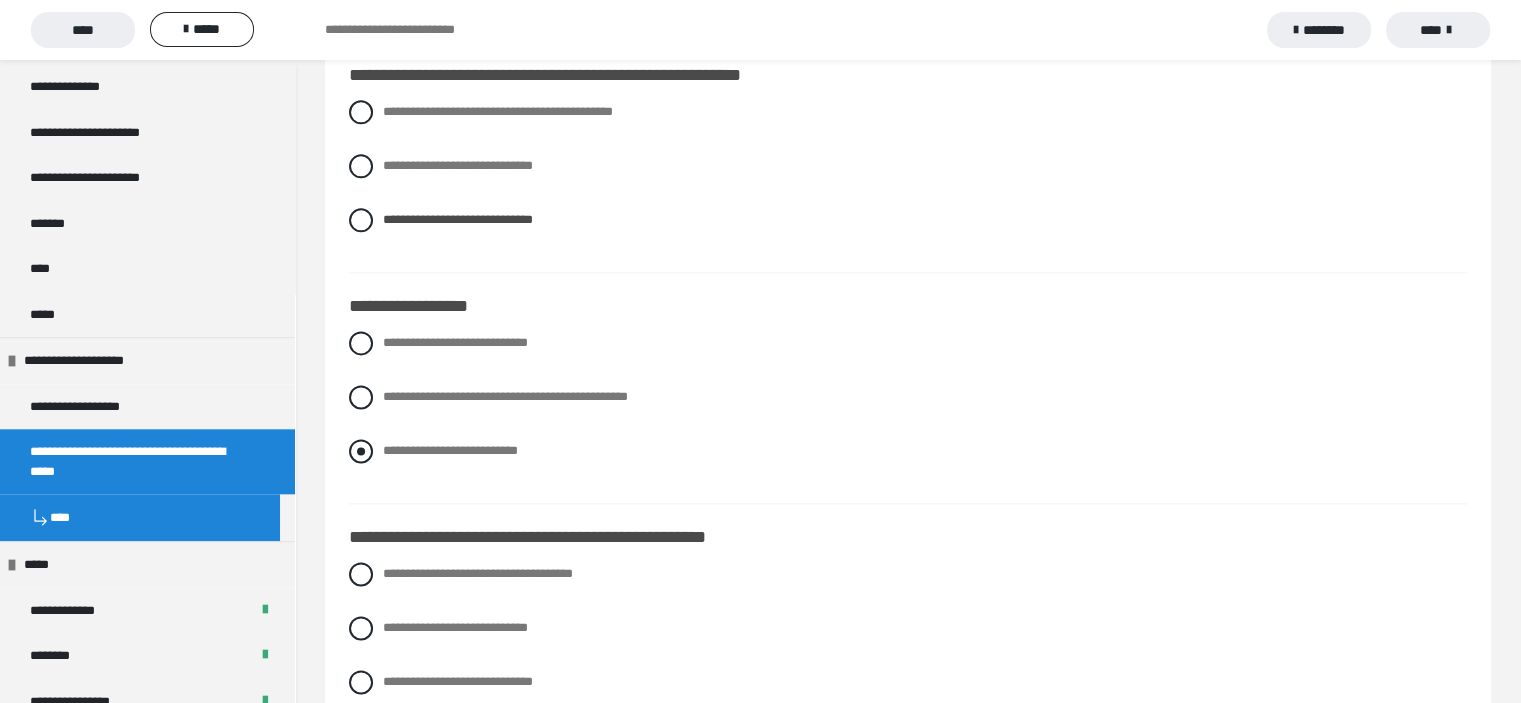 scroll, scrollTop: 2600, scrollLeft: 0, axis: vertical 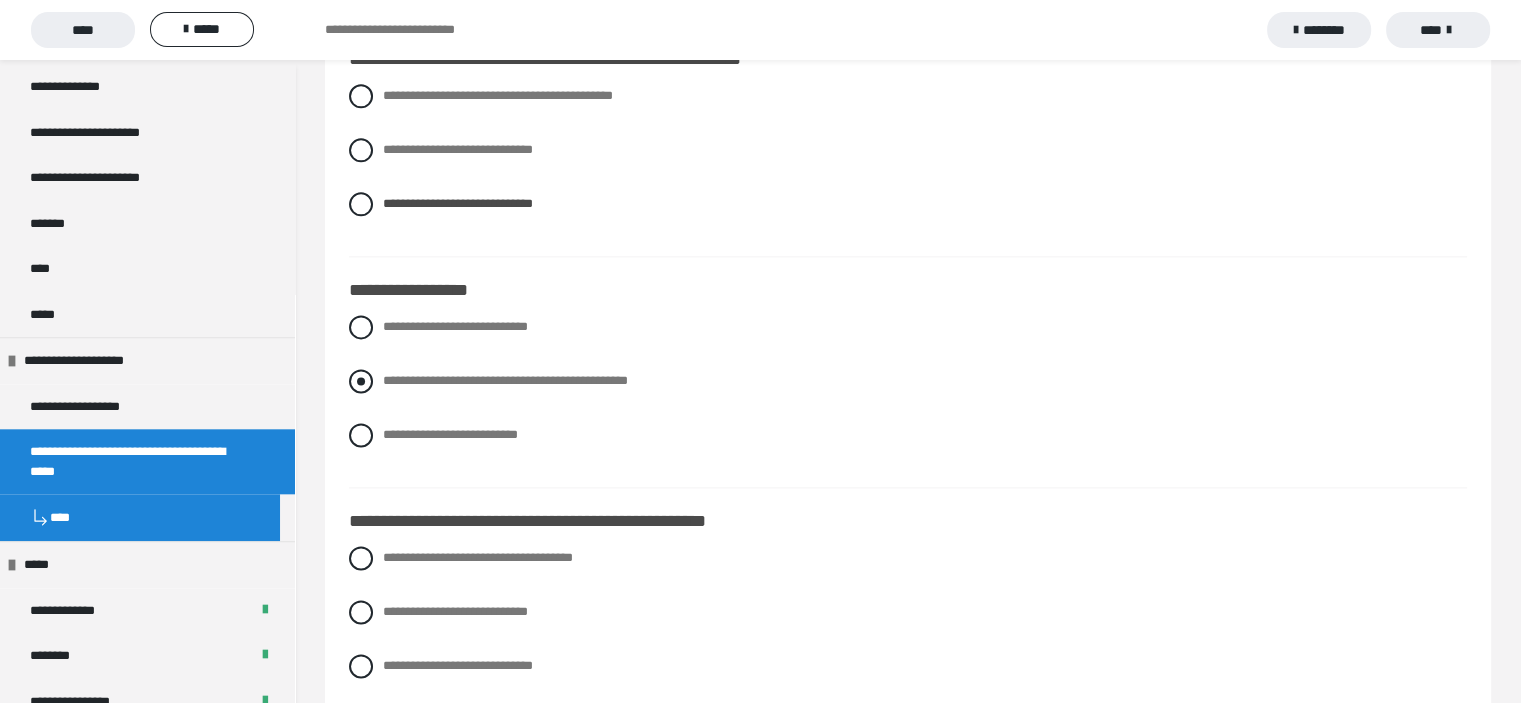 click at bounding box center (361, 381) 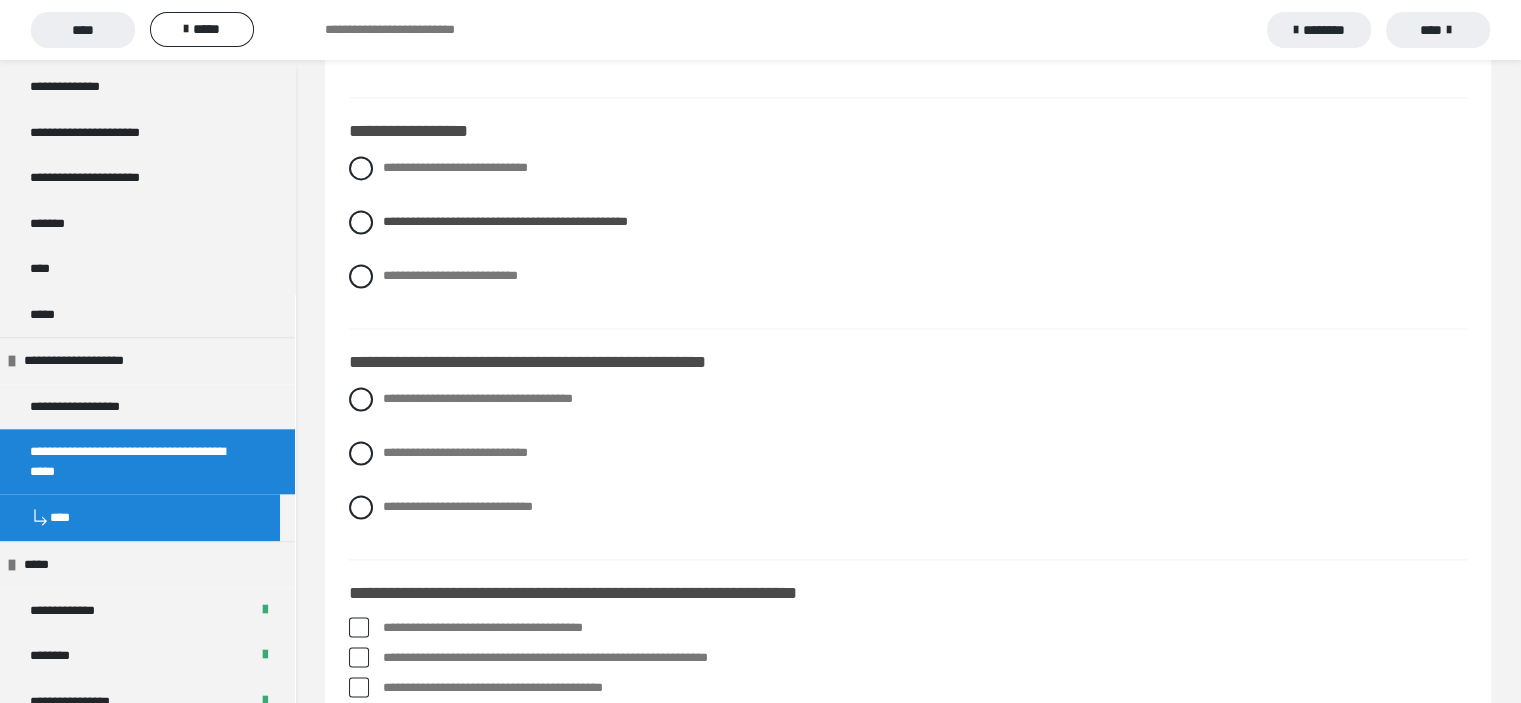 scroll, scrollTop: 2800, scrollLeft: 0, axis: vertical 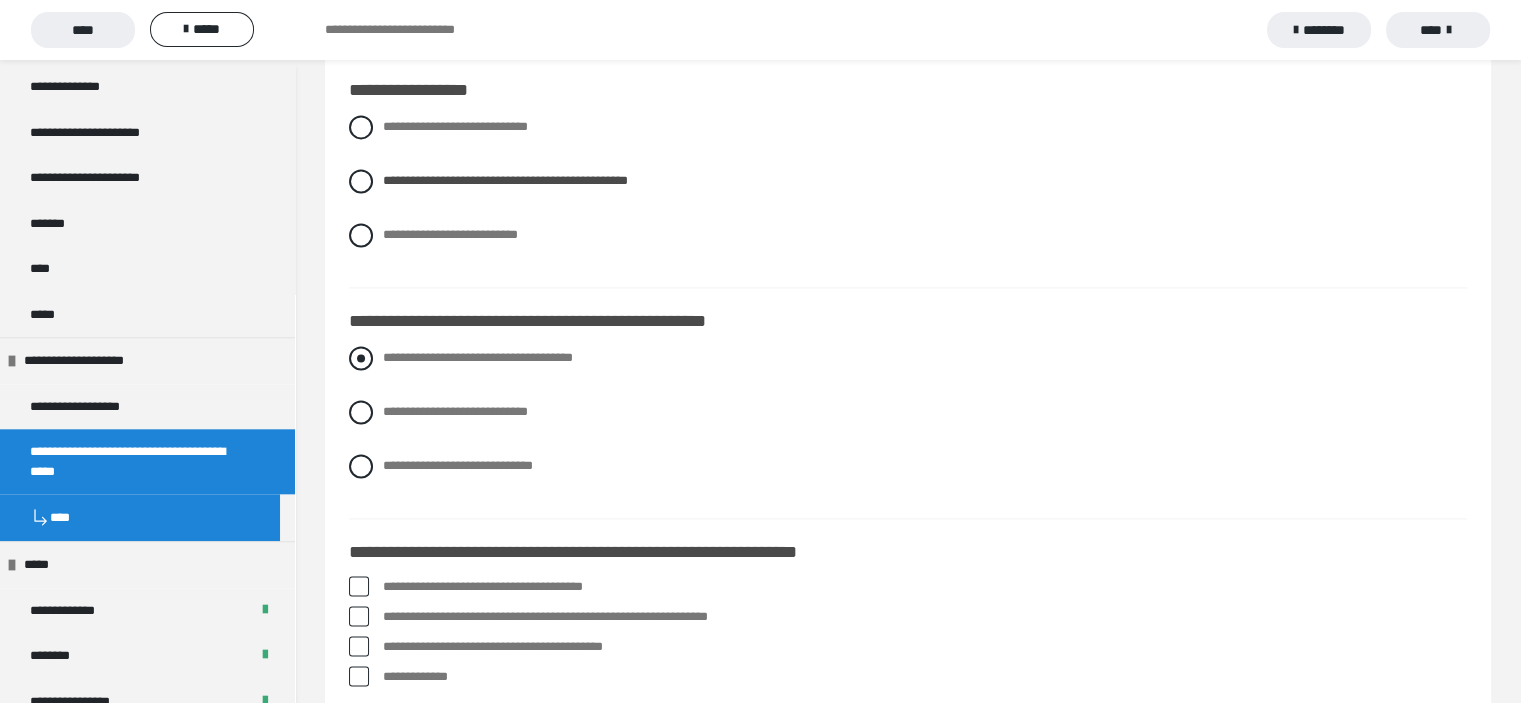 click at bounding box center [361, 358] 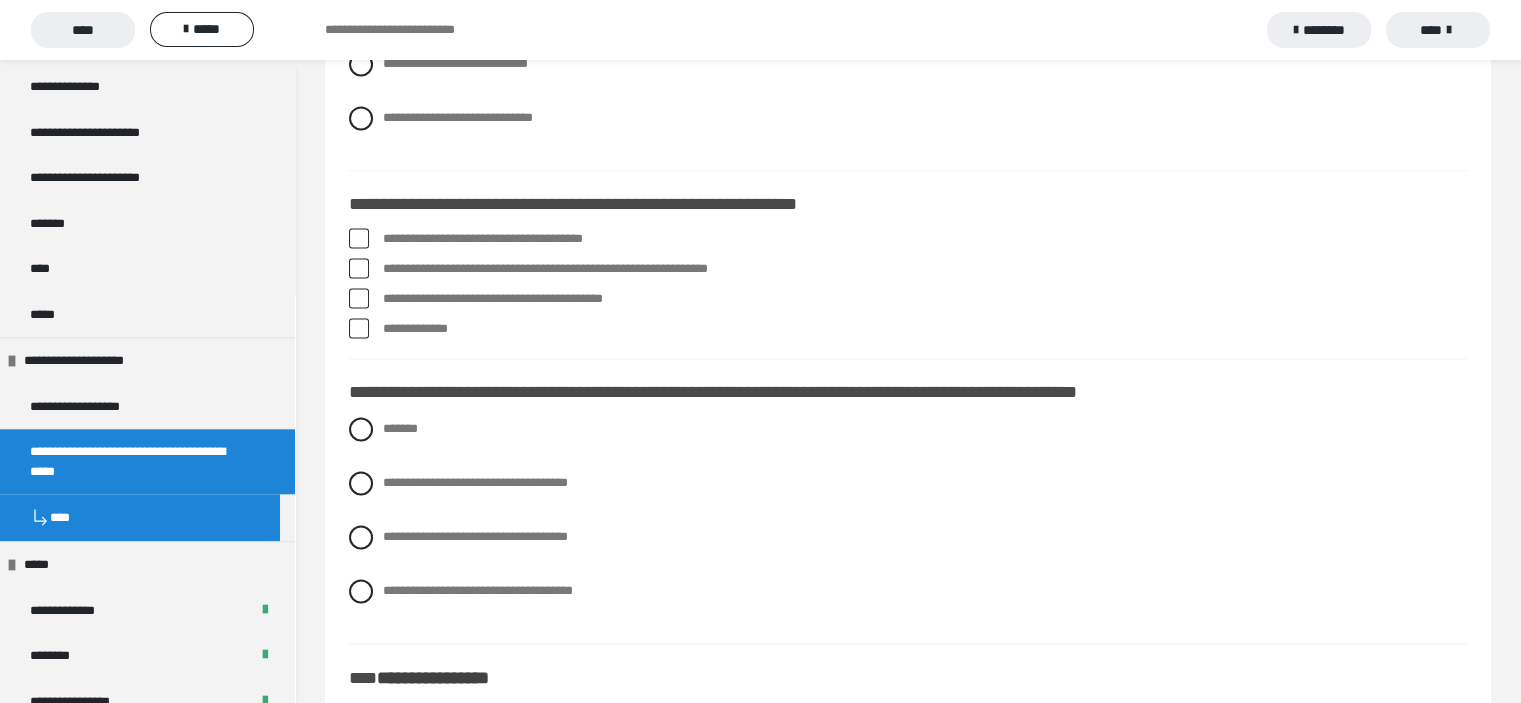 scroll, scrollTop: 3200, scrollLeft: 0, axis: vertical 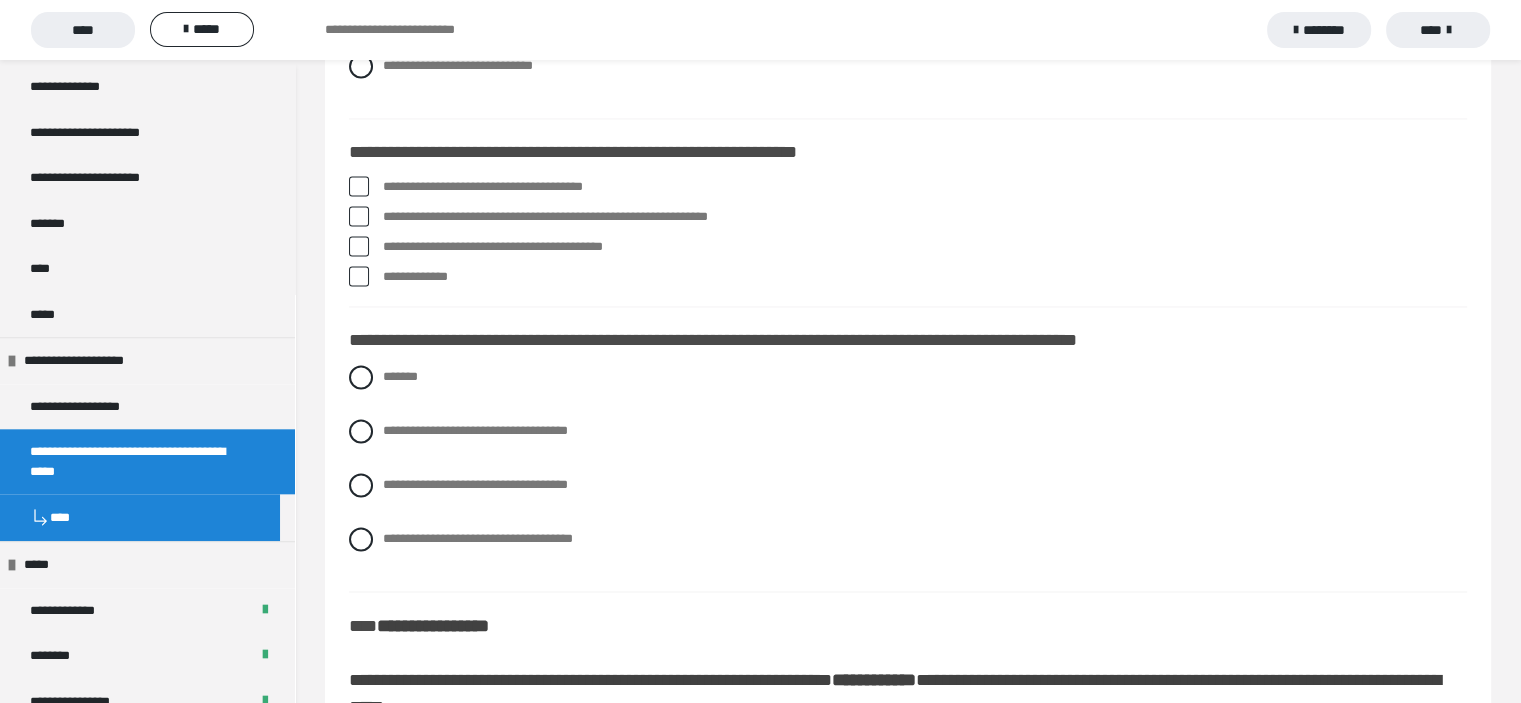 click at bounding box center (359, 186) 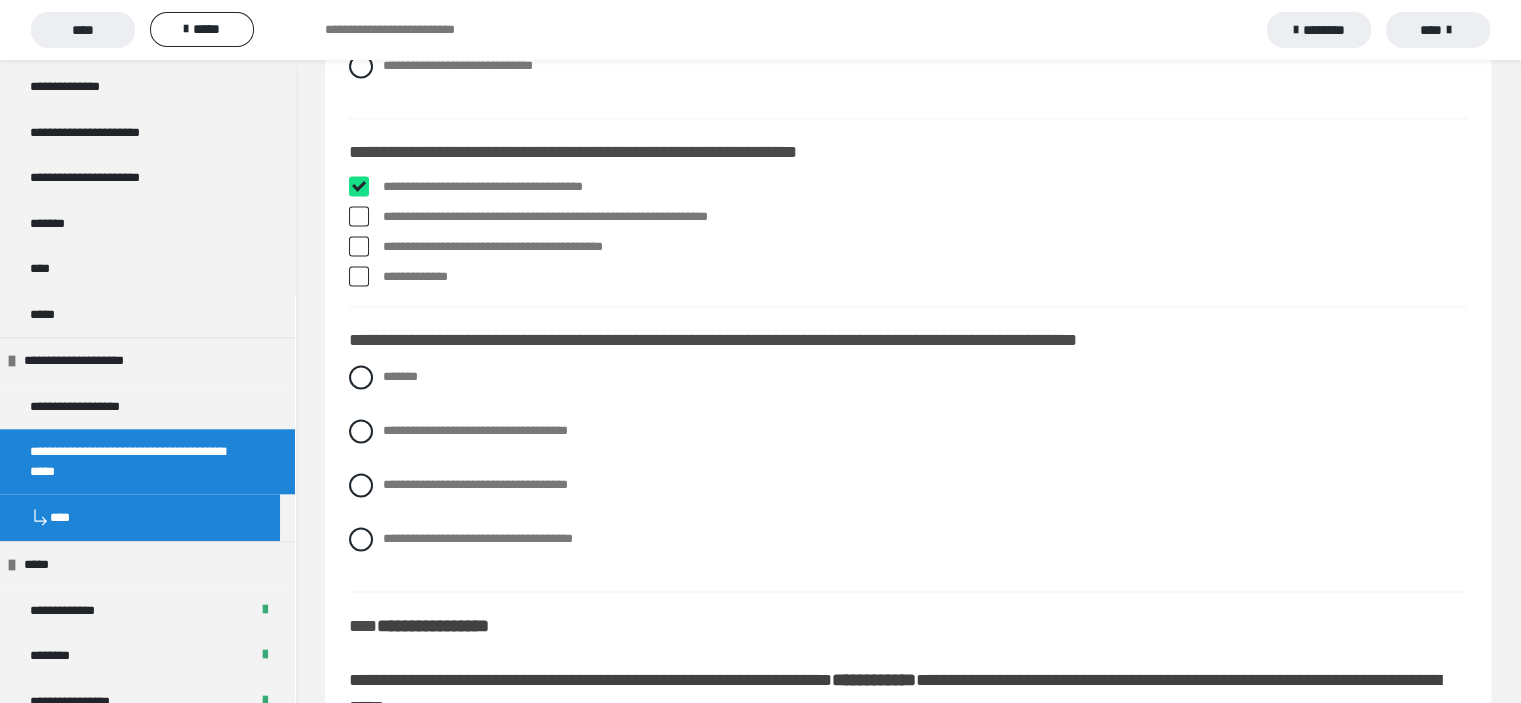 checkbox on "****" 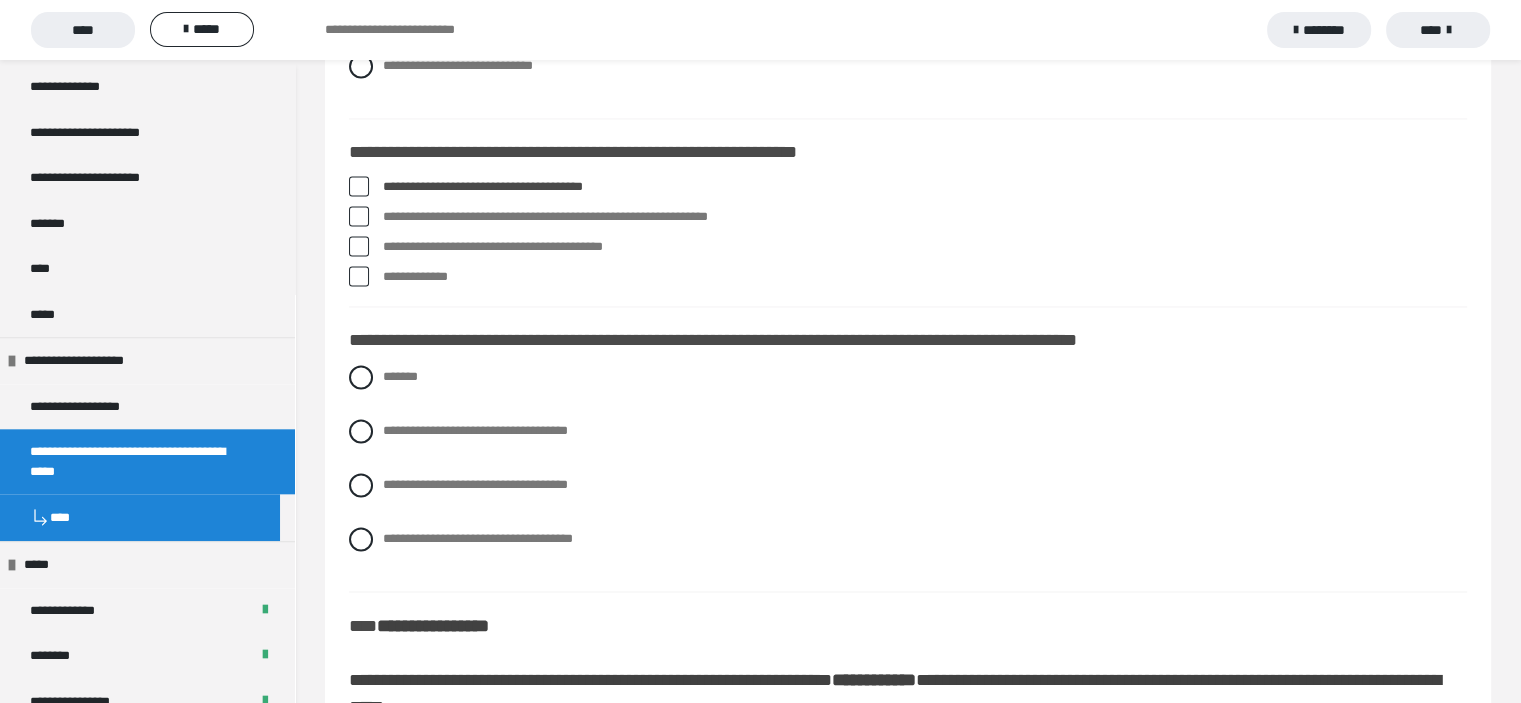 click at bounding box center (359, 276) 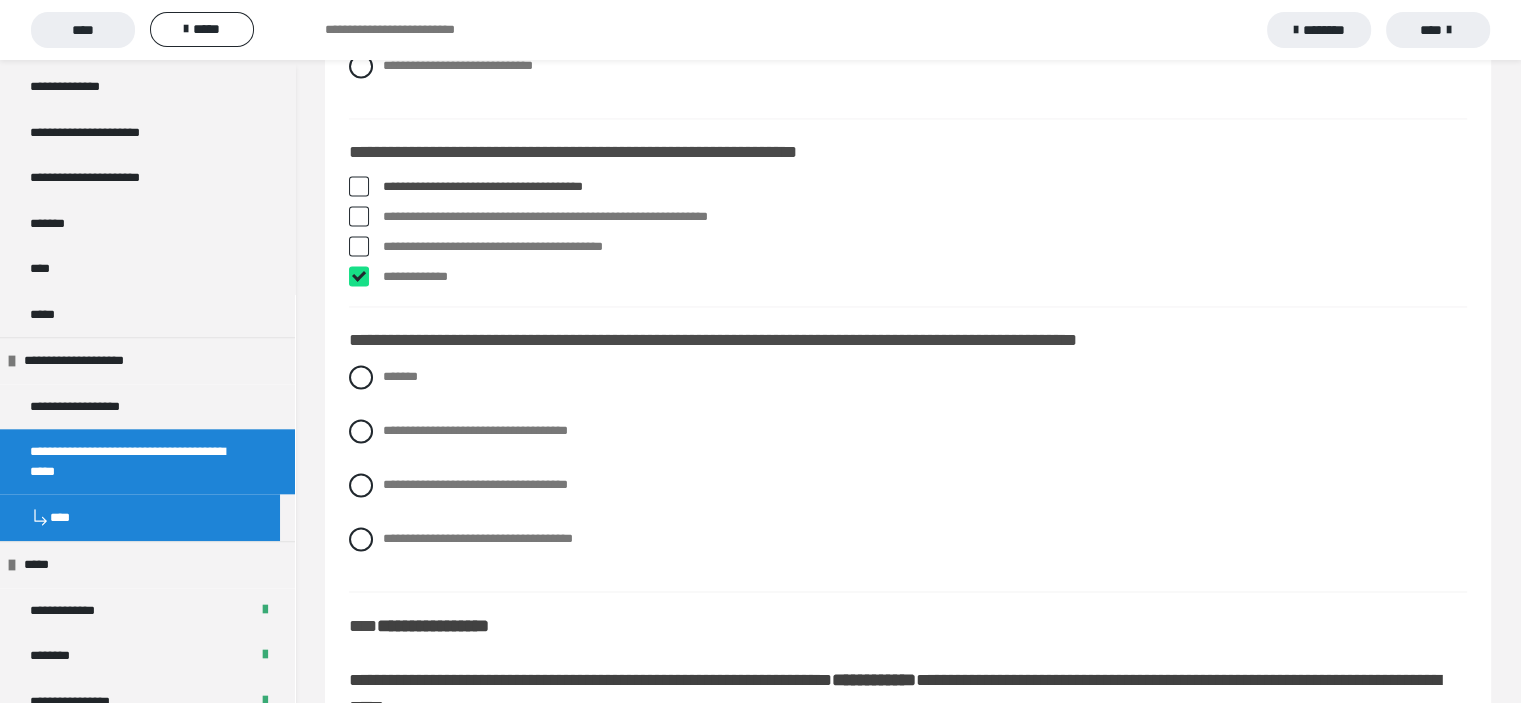 checkbox on "****" 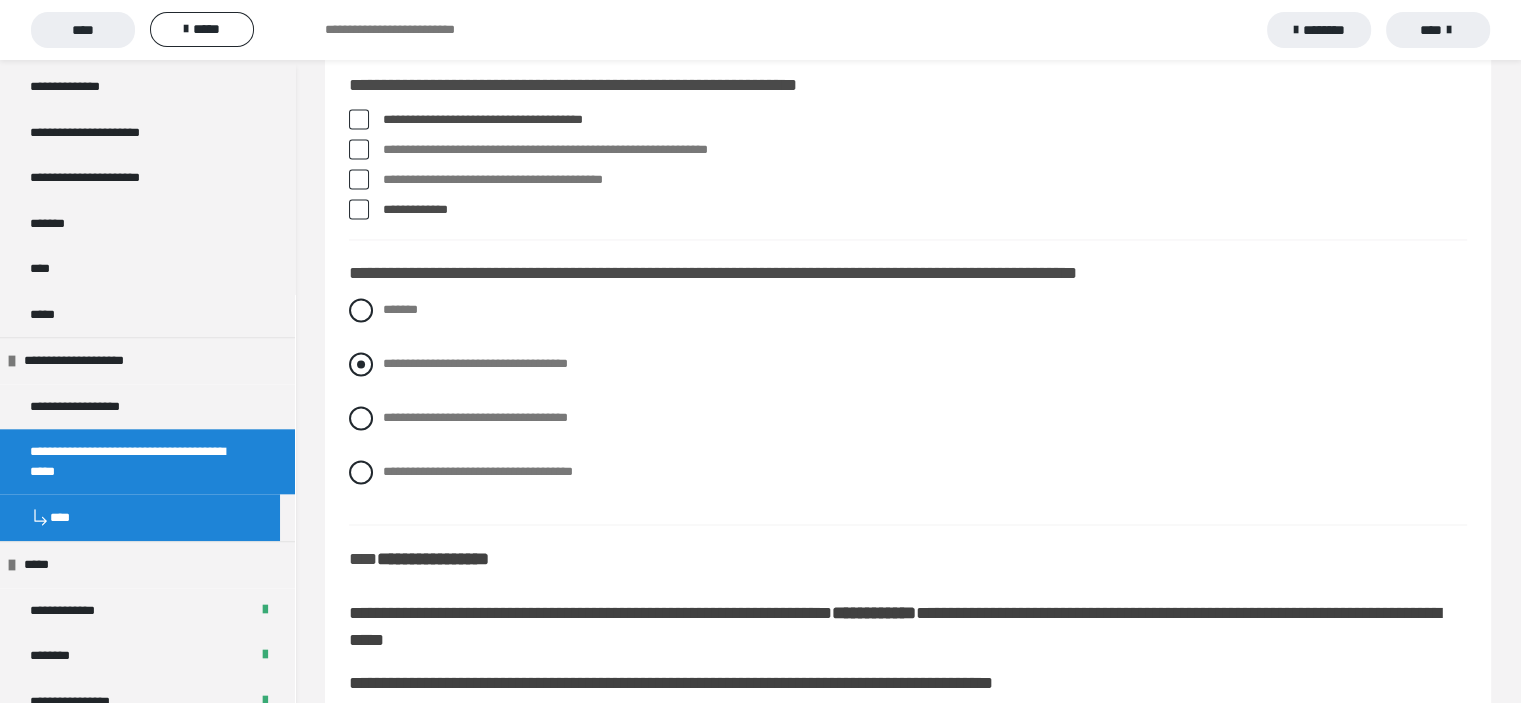 scroll, scrollTop: 3300, scrollLeft: 0, axis: vertical 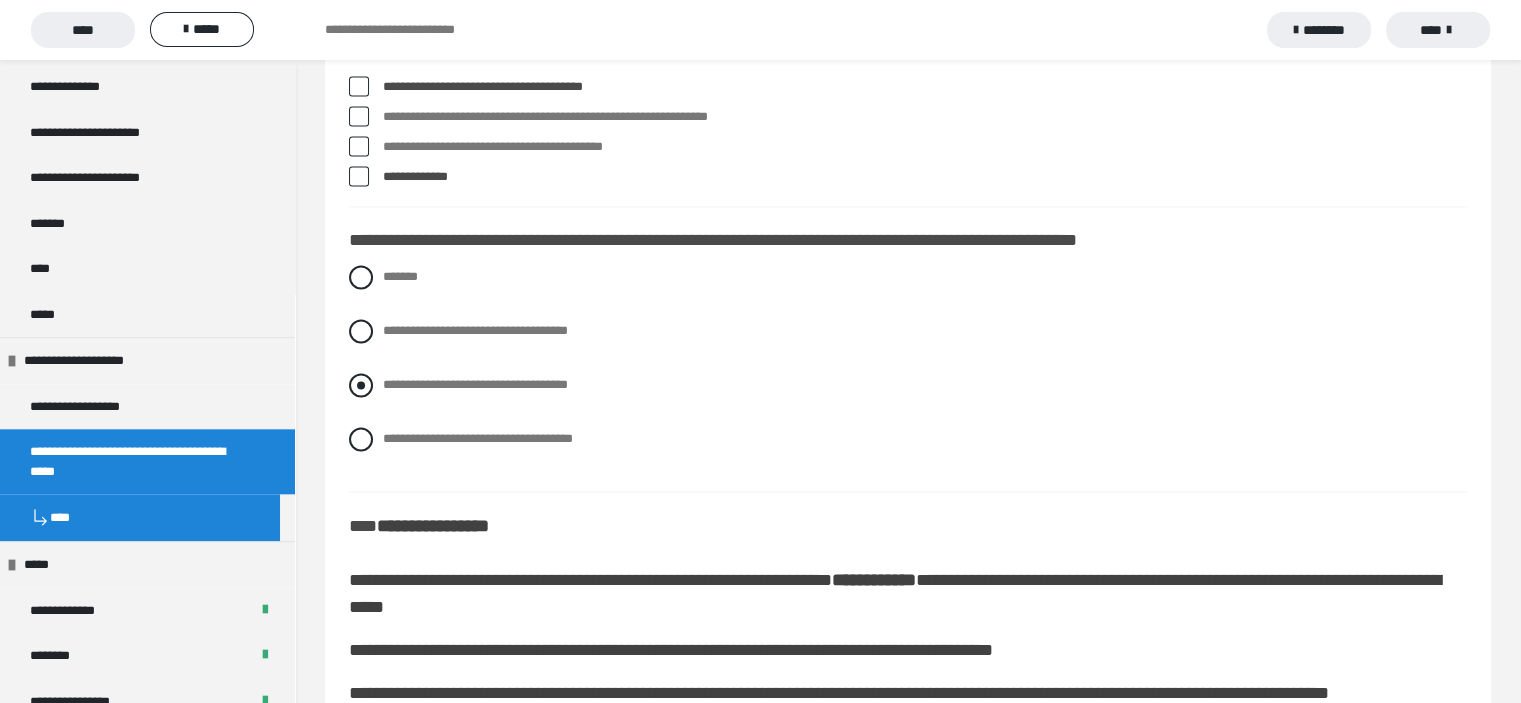 click at bounding box center [361, 385] 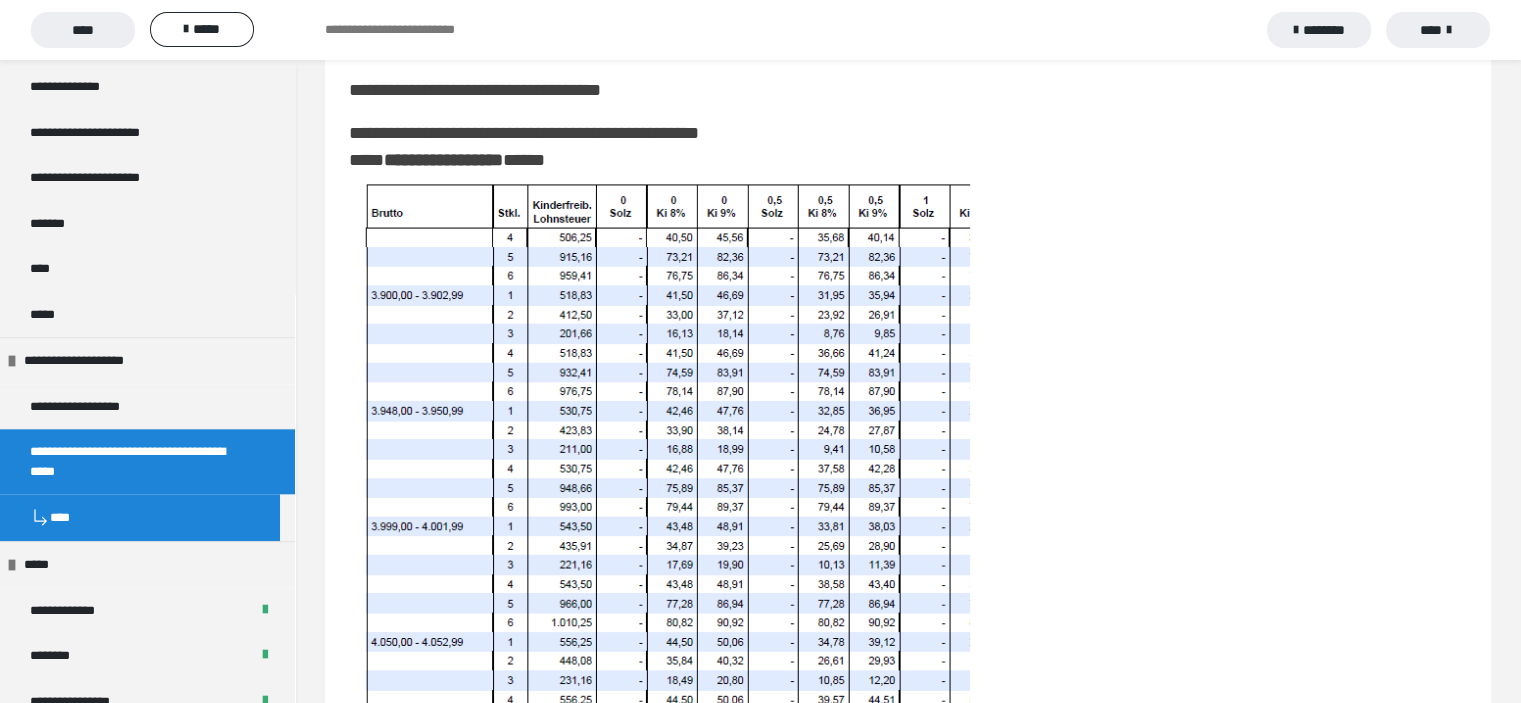 scroll, scrollTop: 4100, scrollLeft: 0, axis: vertical 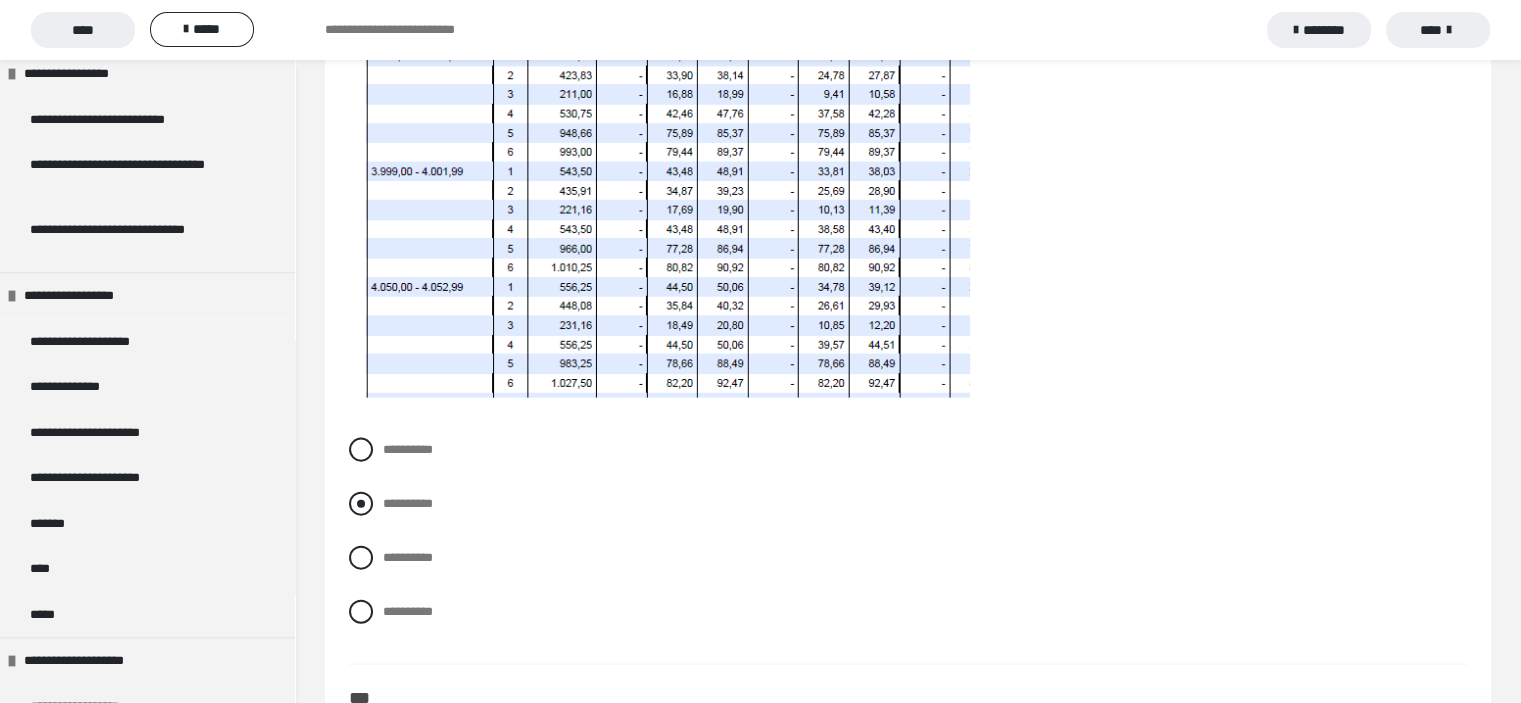 click at bounding box center [361, 504] 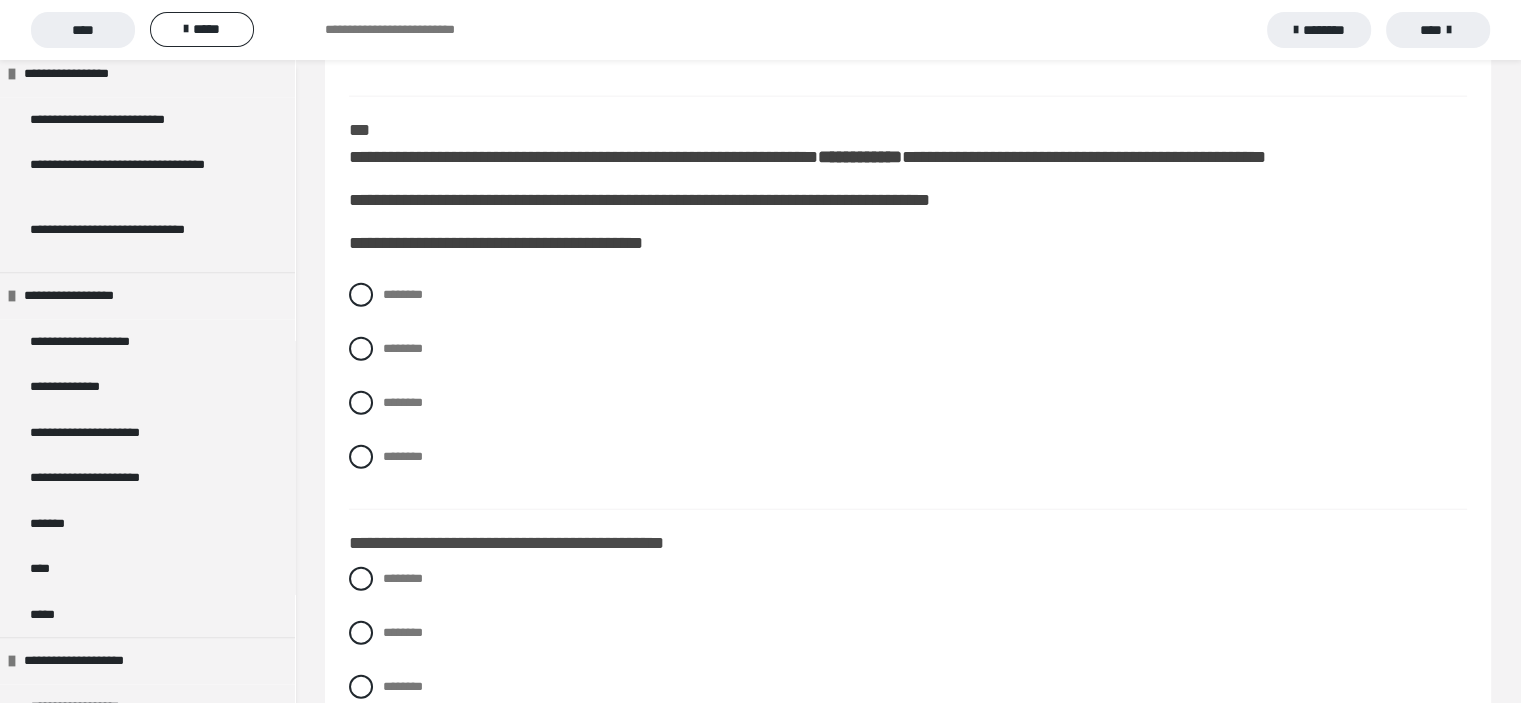 scroll, scrollTop: 4900, scrollLeft: 0, axis: vertical 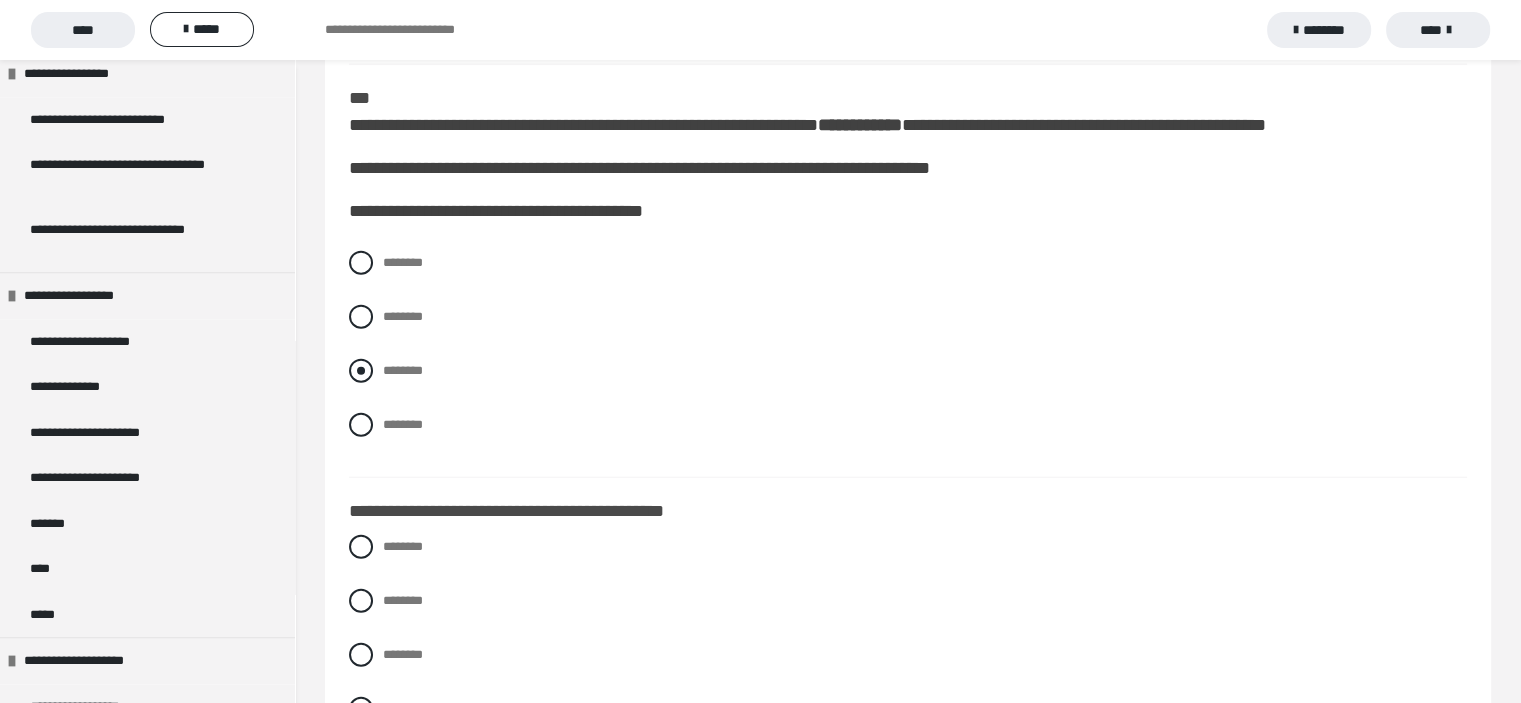 click at bounding box center [361, 371] 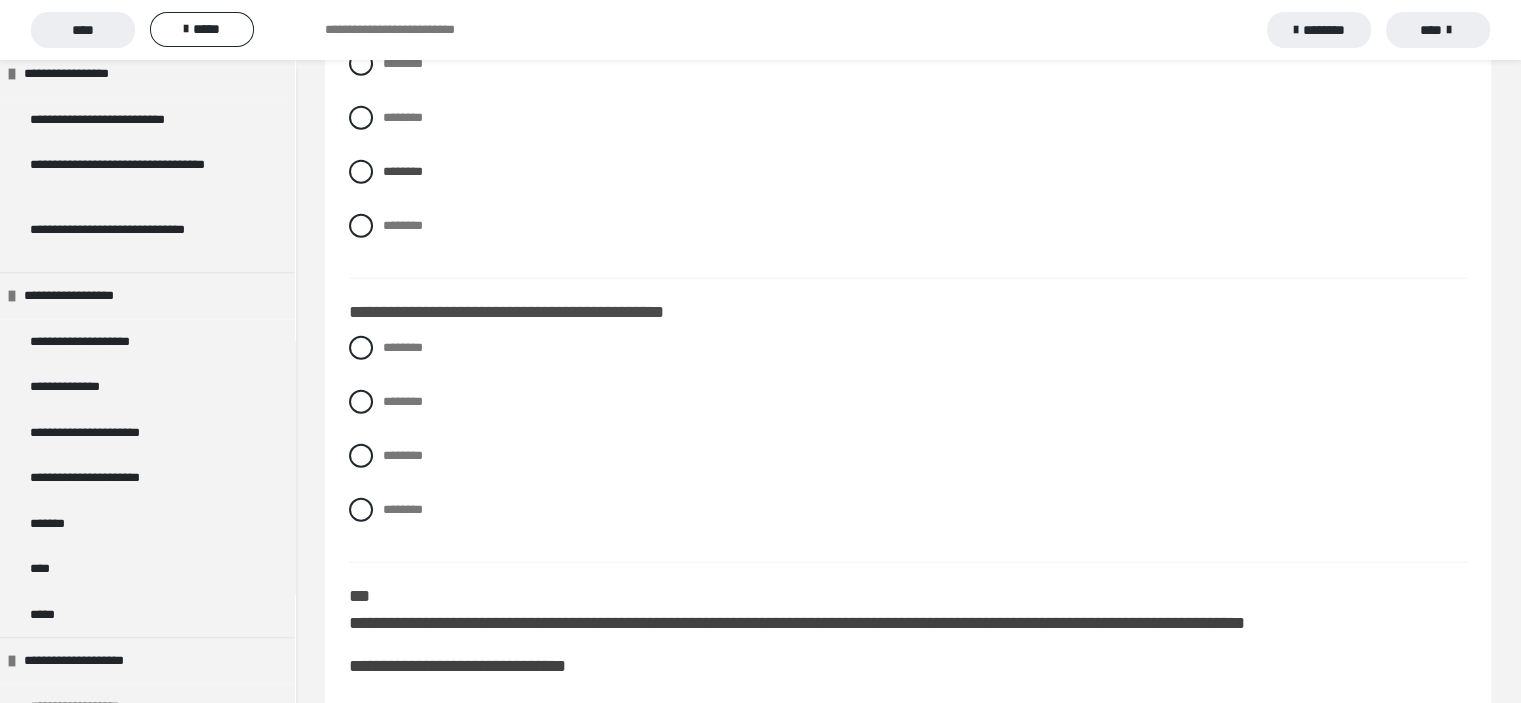scroll, scrollTop: 5100, scrollLeft: 0, axis: vertical 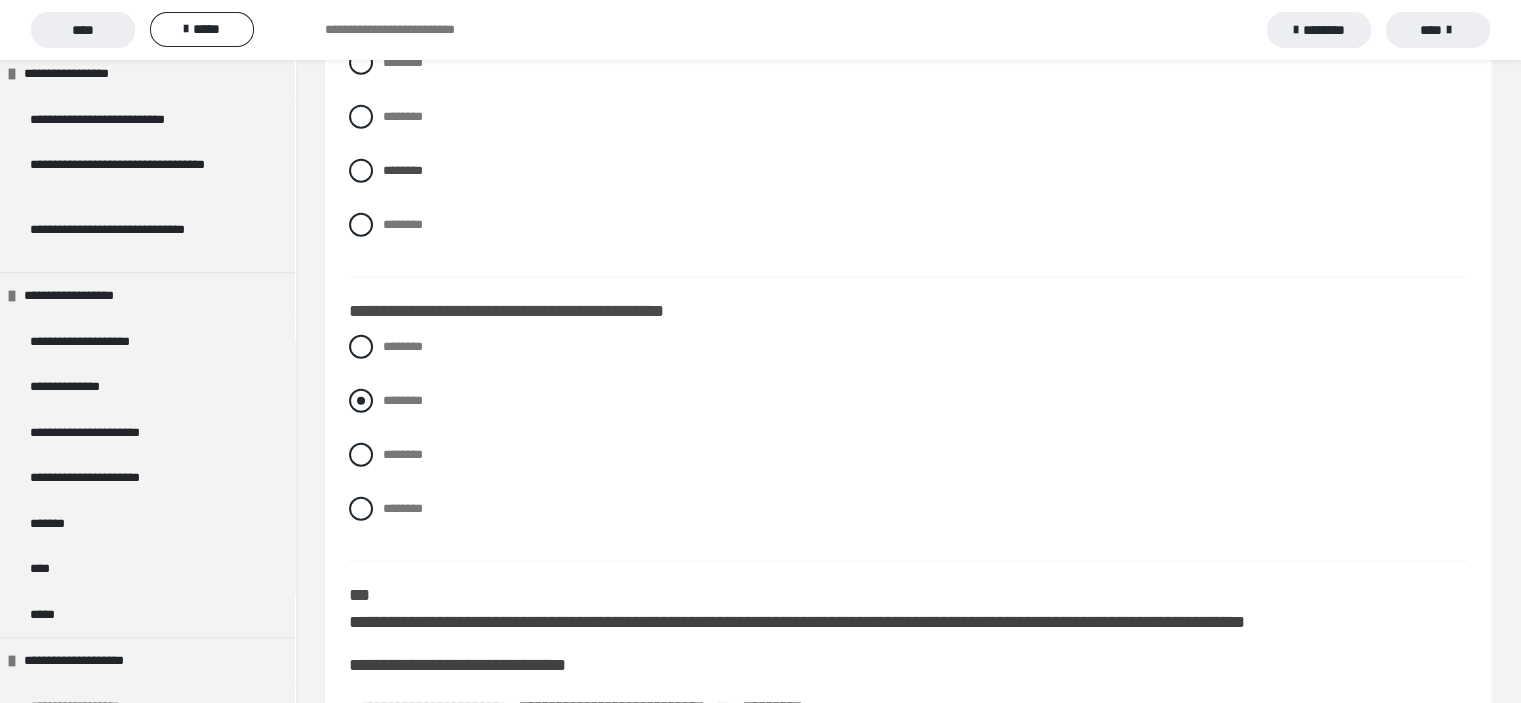 click at bounding box center [361, 401] 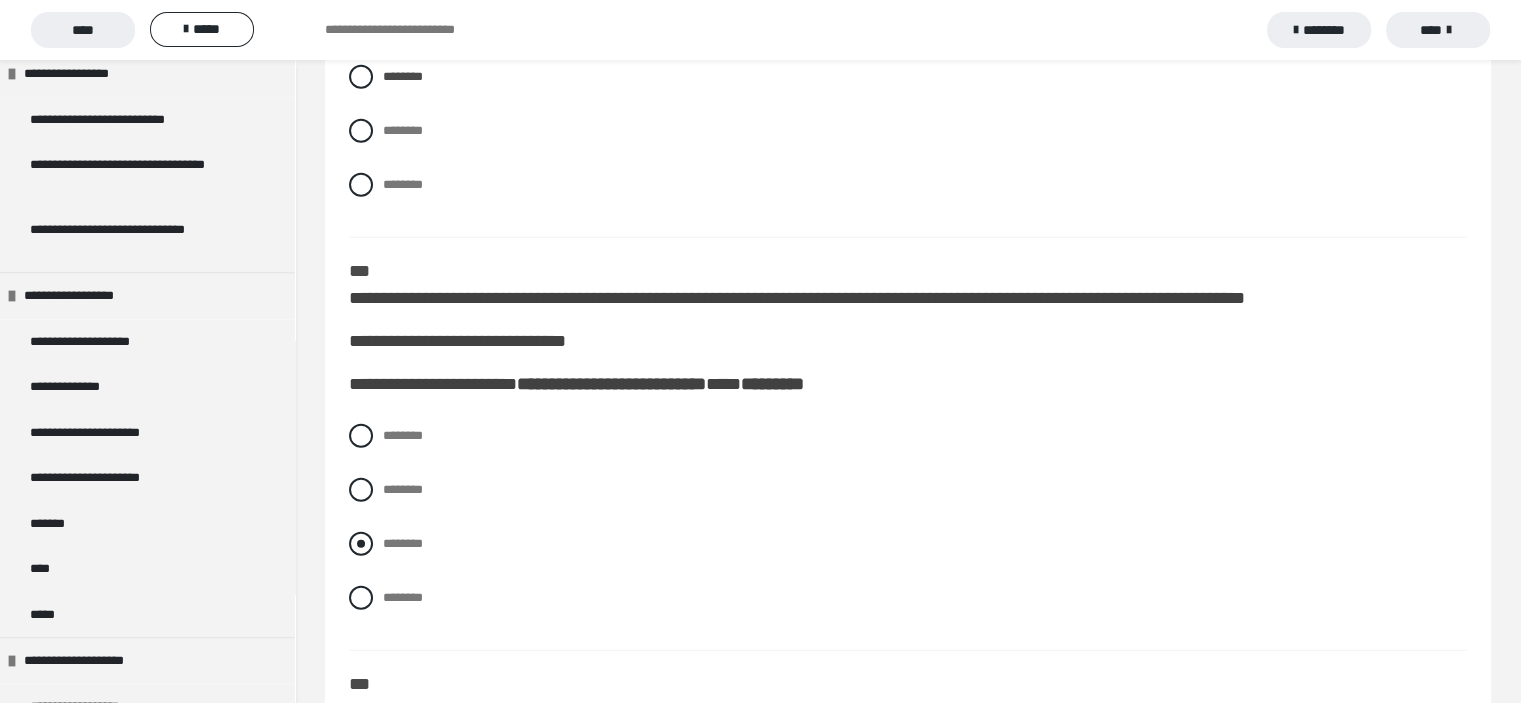 scroll, scrollTop: 5413, scrollLeft: 0, axis: vertical 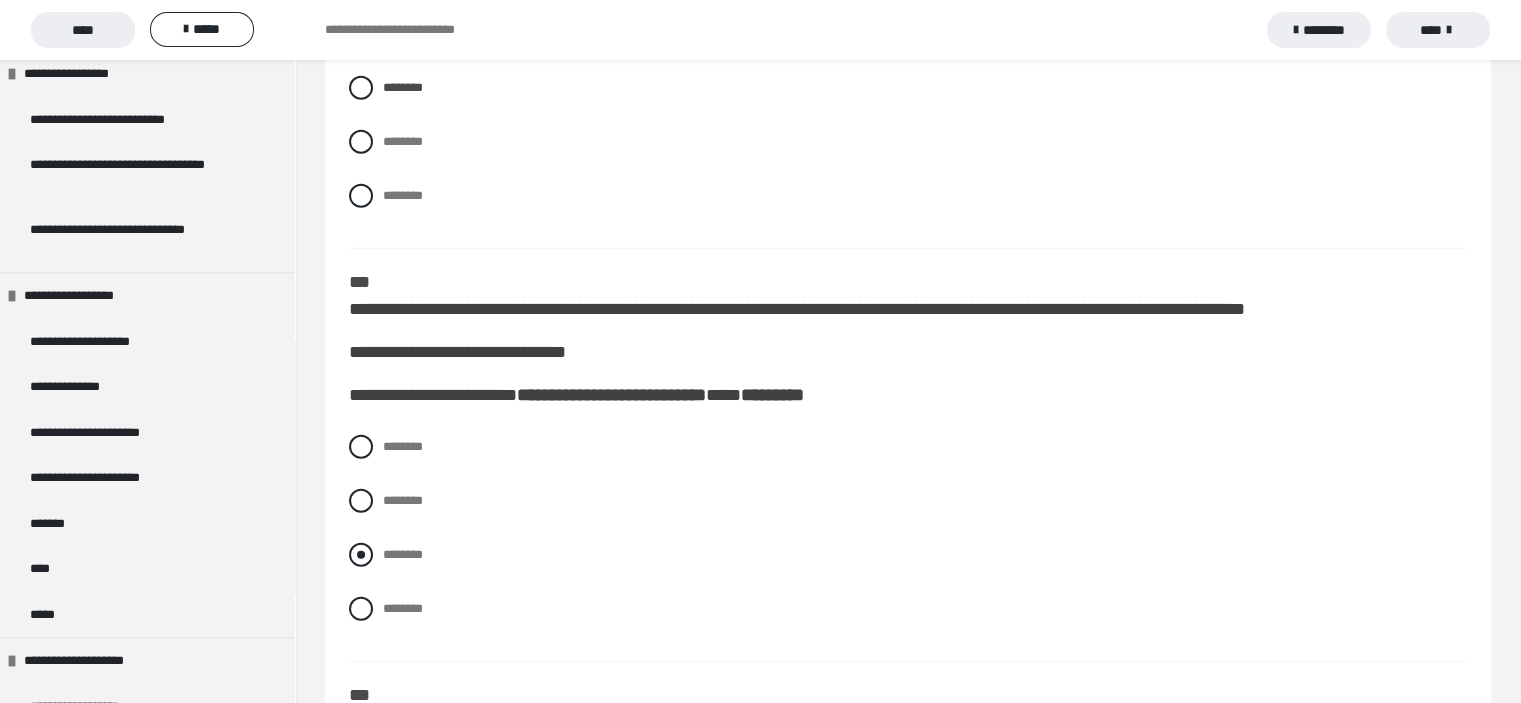 click at bounding box center [361, 555] 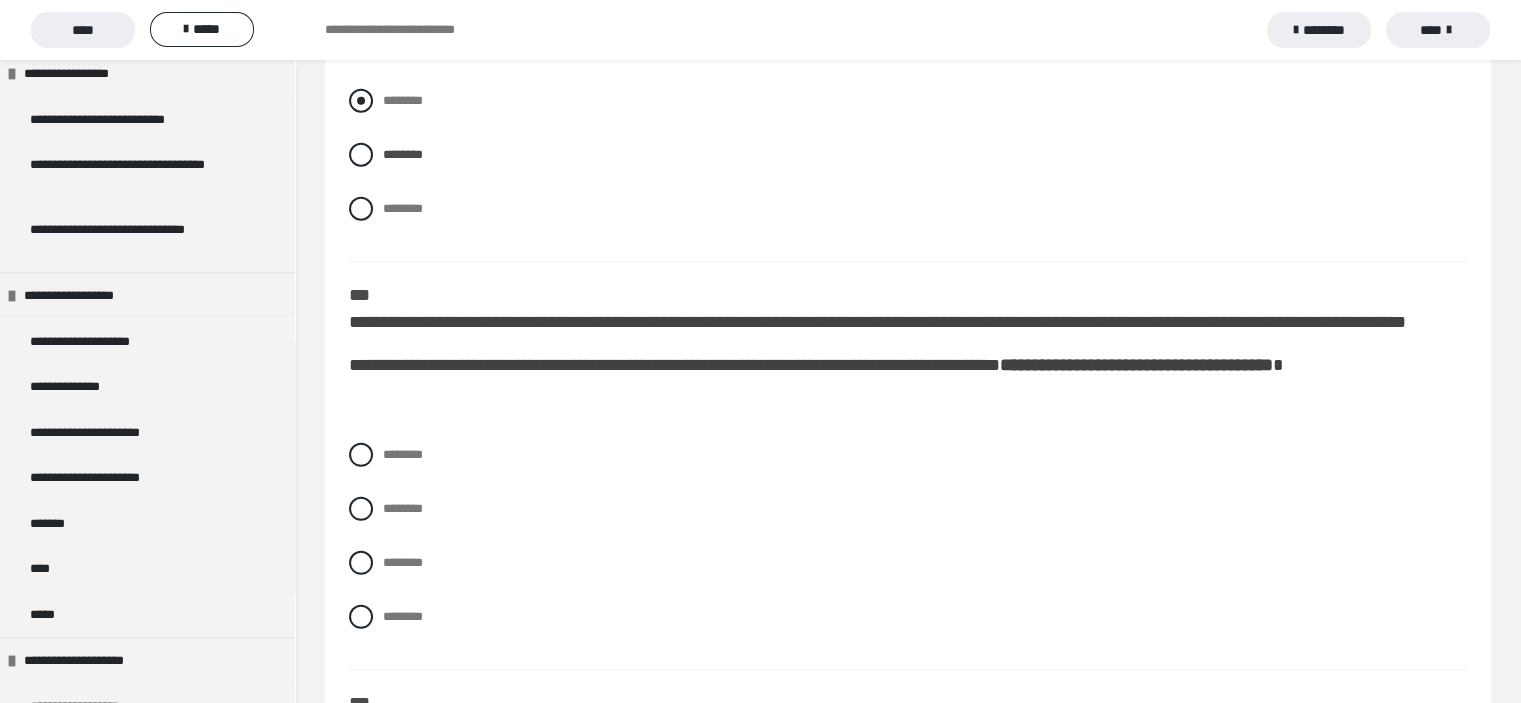 scroll, scrollTop: 5913, scrollLeft: 0, axis: vertical 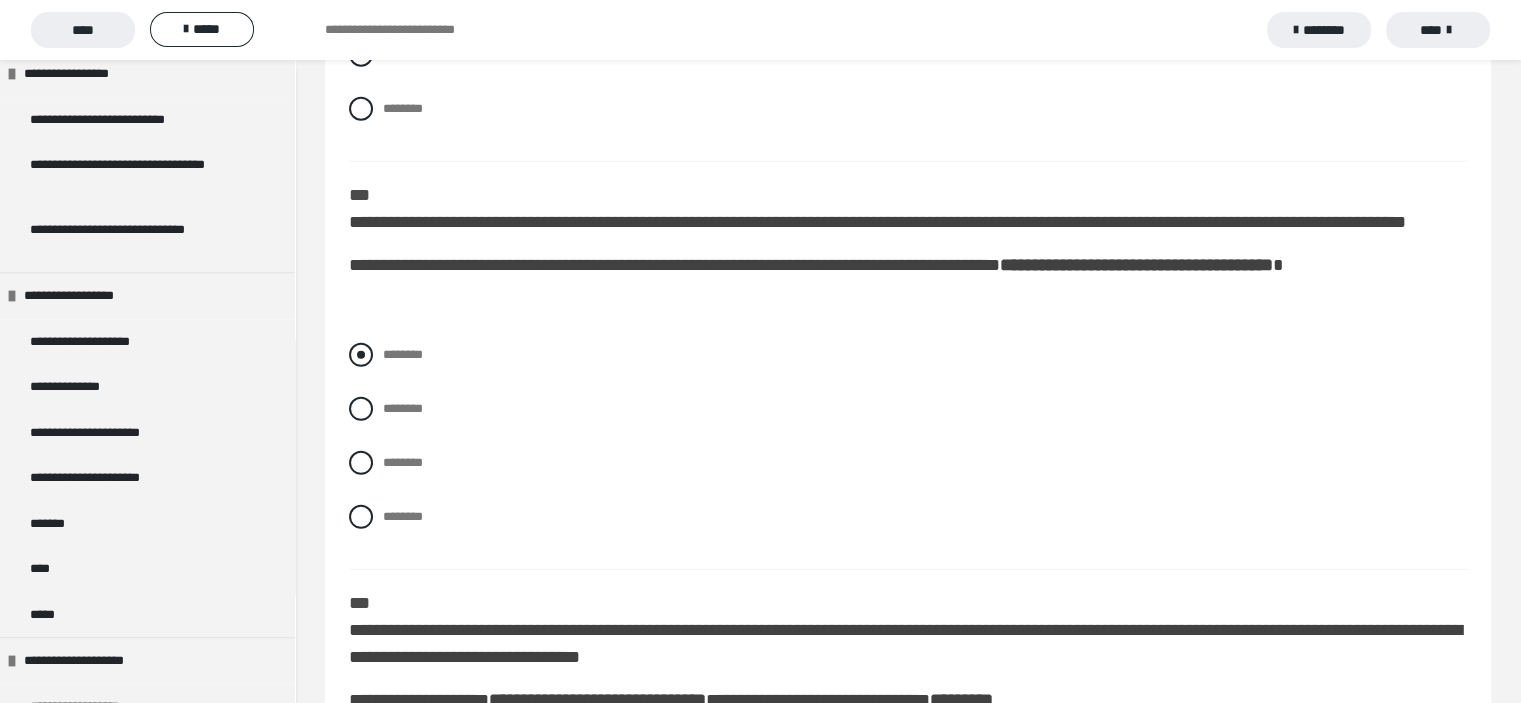 click at bounding box center (361, 355) 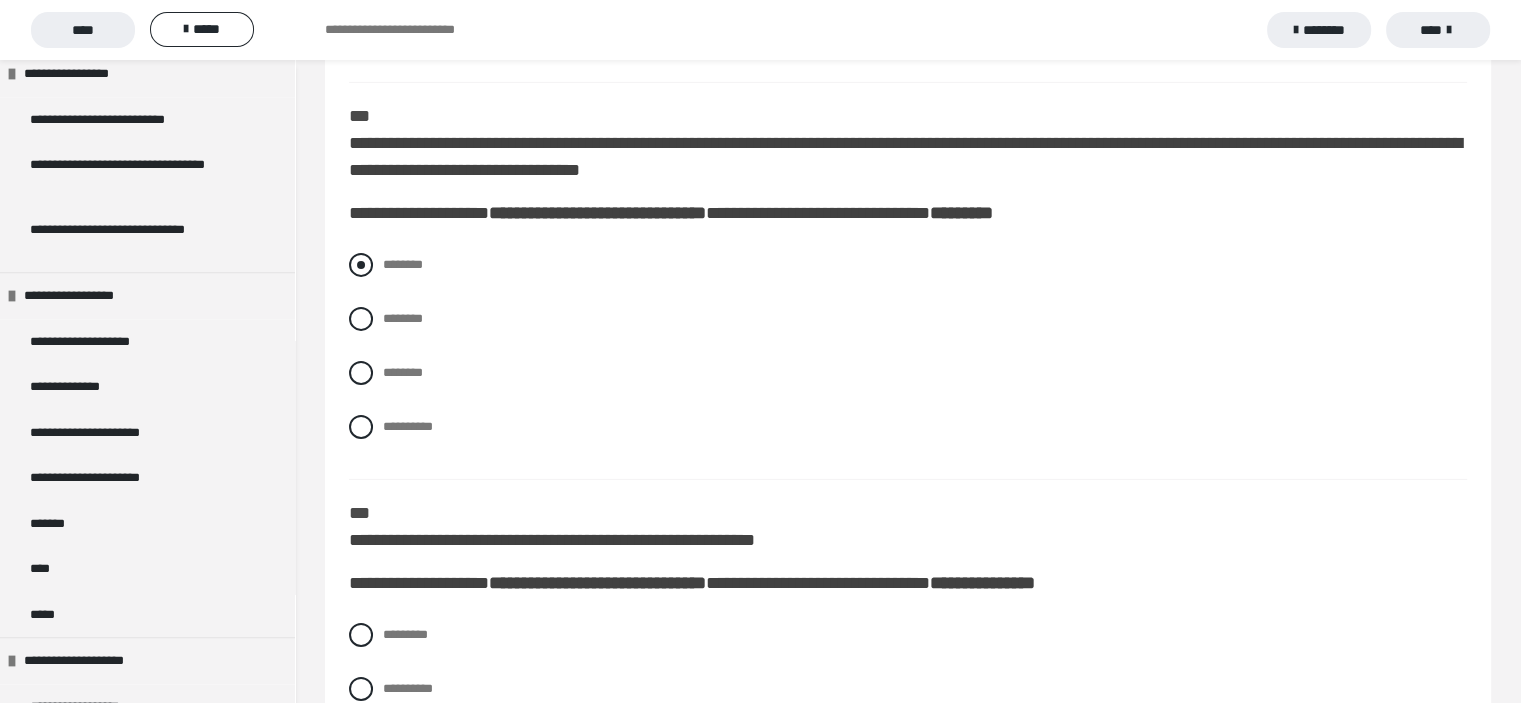scroll, scrollTop: 6413, scrollLeft: 0, axis: vertical 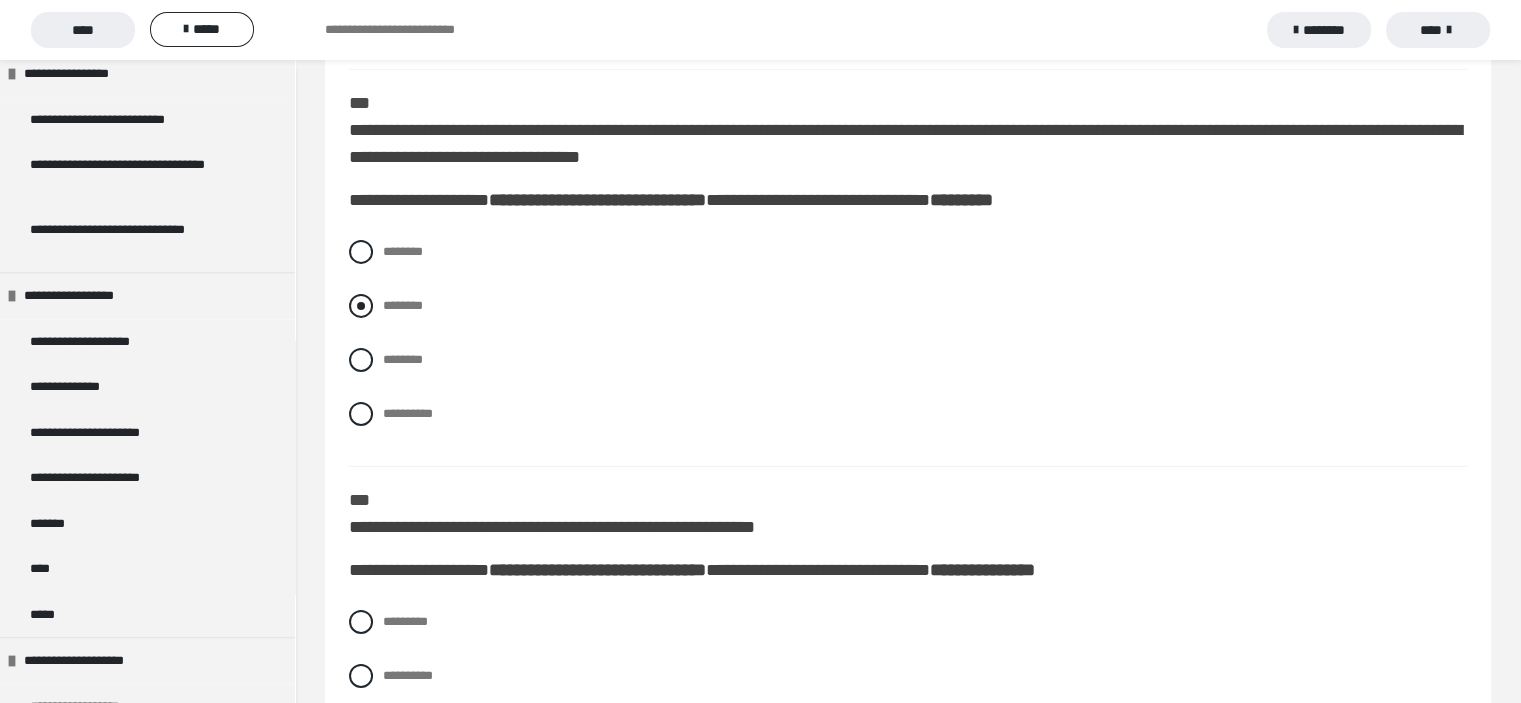 click at bounding box center (361, 306) 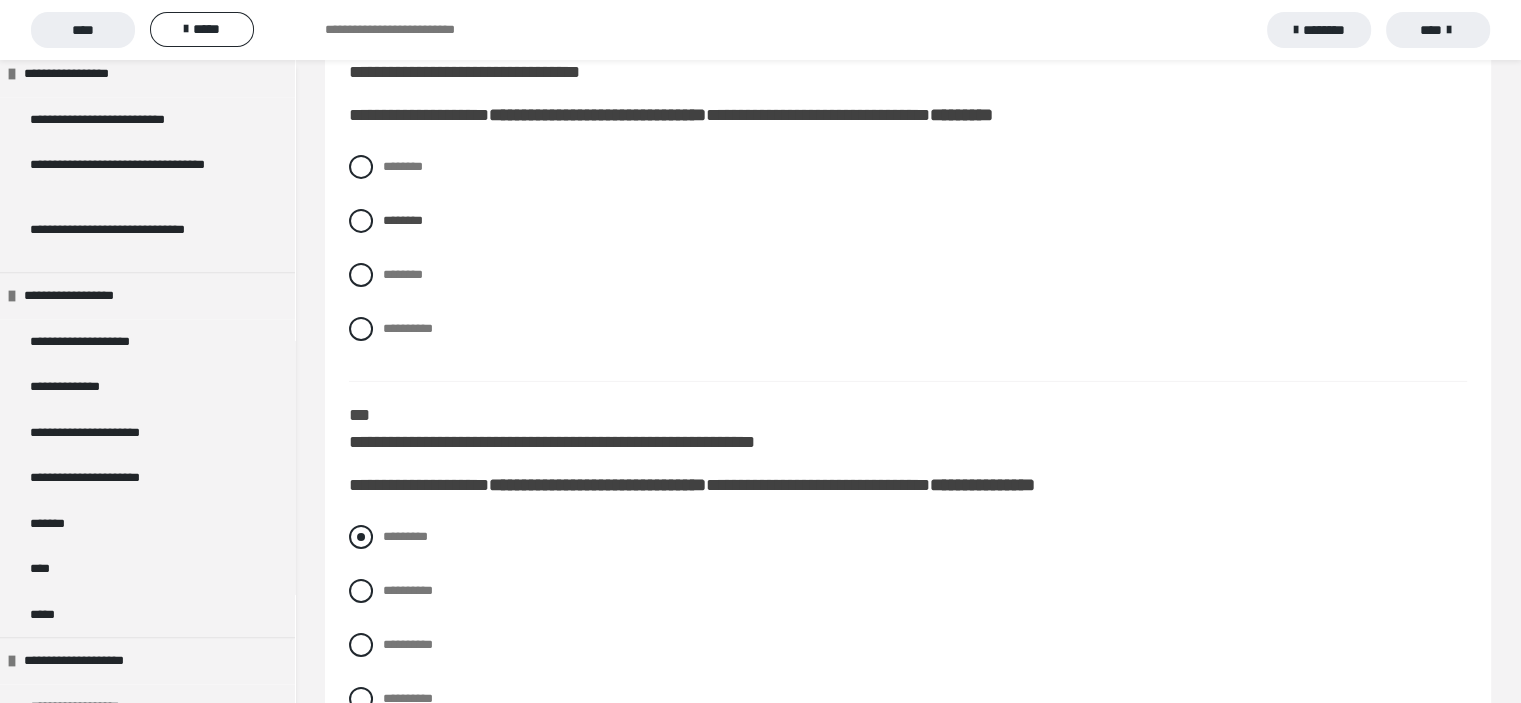 scroll, scrollTop: 6713, scrollLeft: 0, axis: vertical 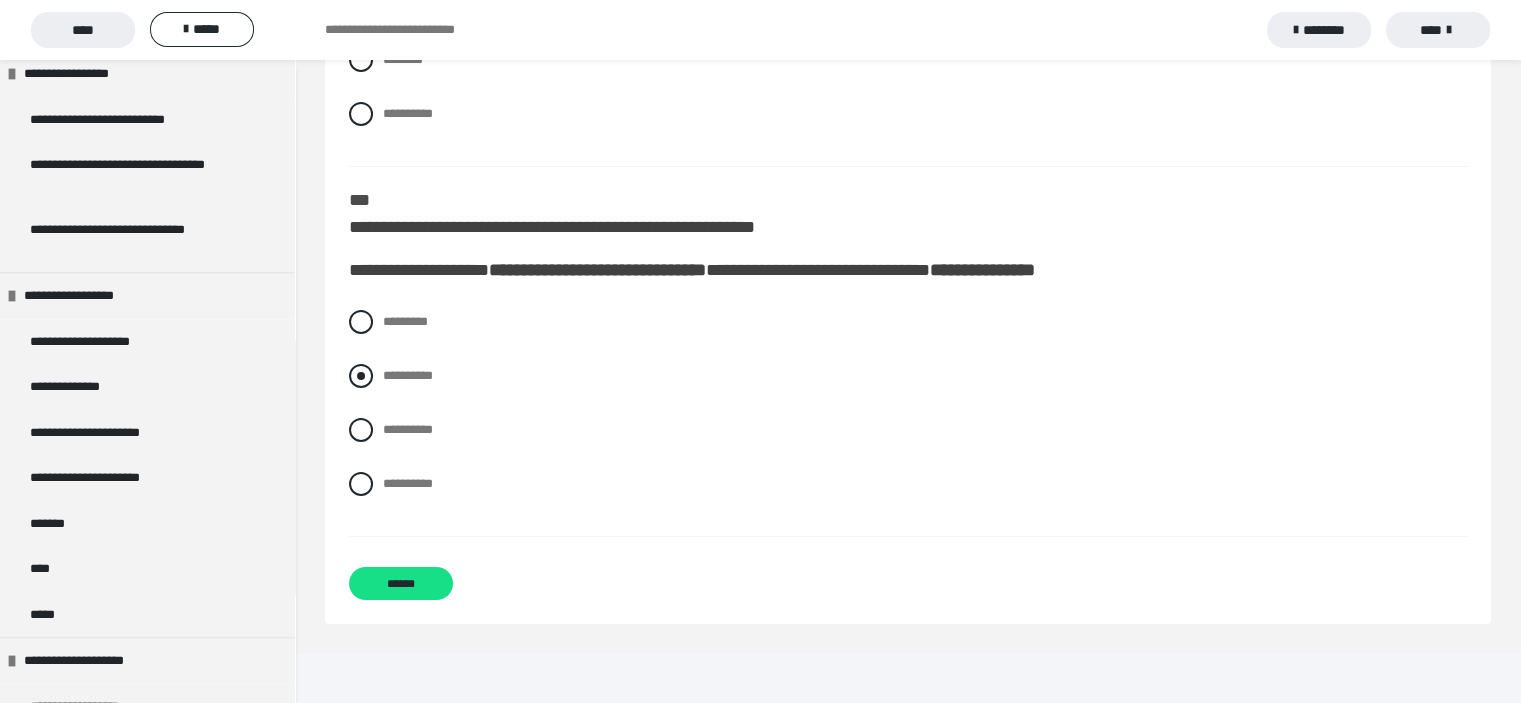 click at bounding box center (361, 376) 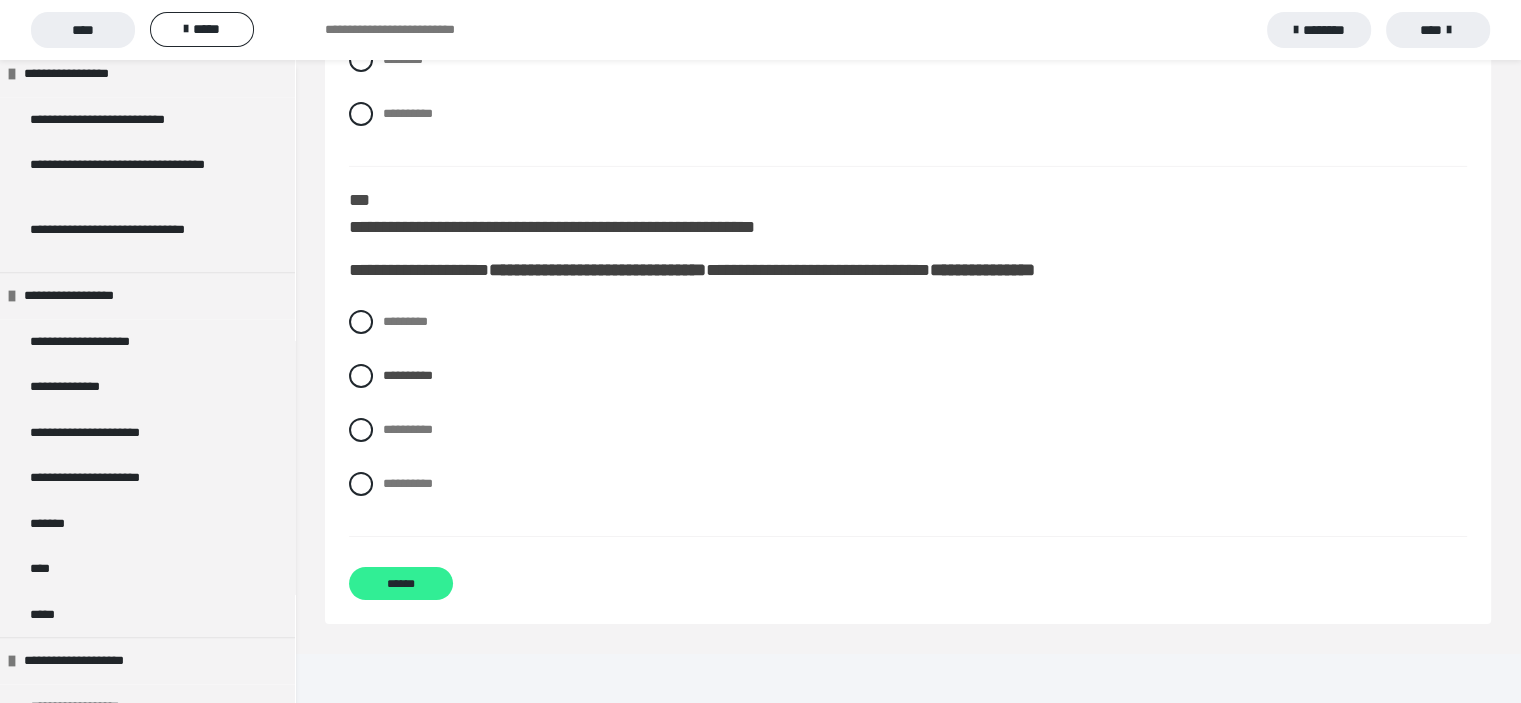 click on "******" at bounding box center [401, 583] 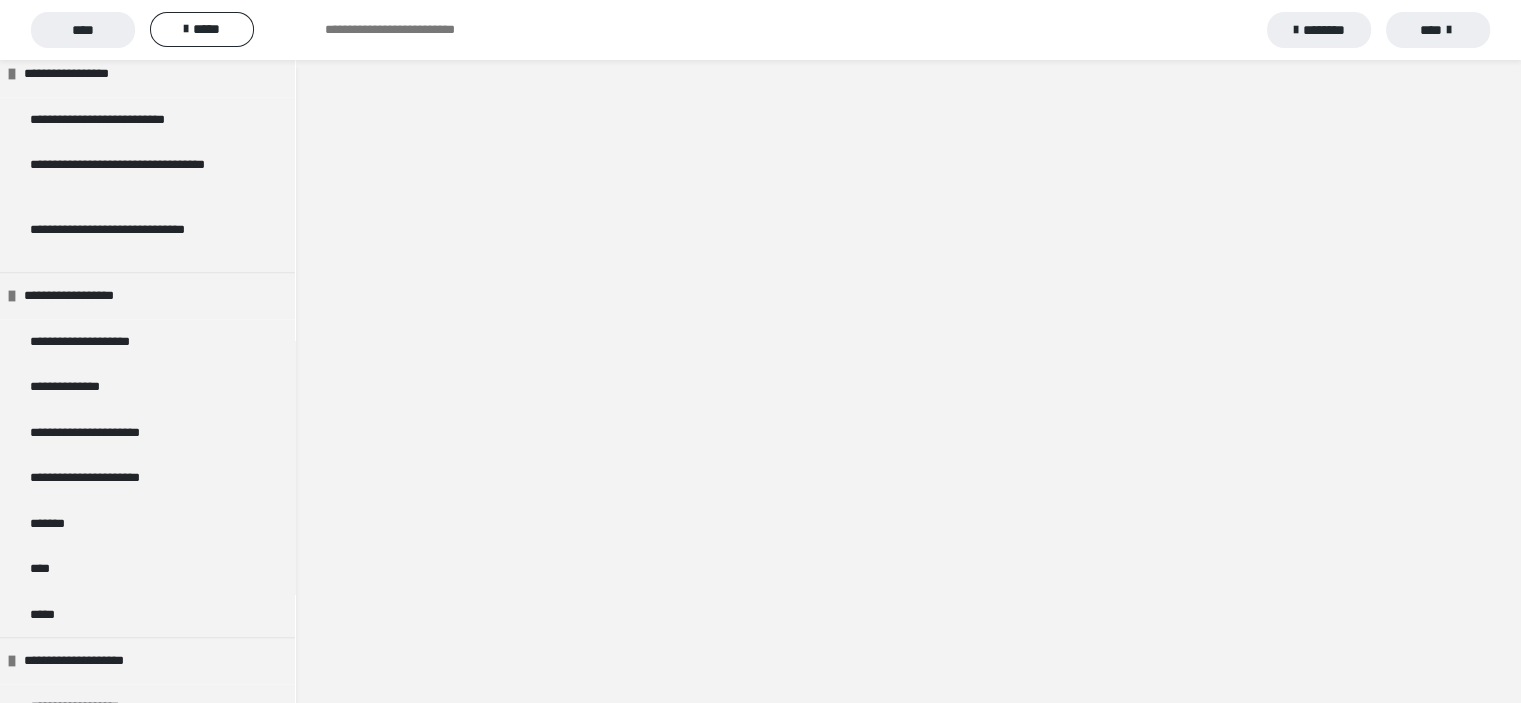 scroll, scrollTop: 0, scrollLeft: 0, axis: both 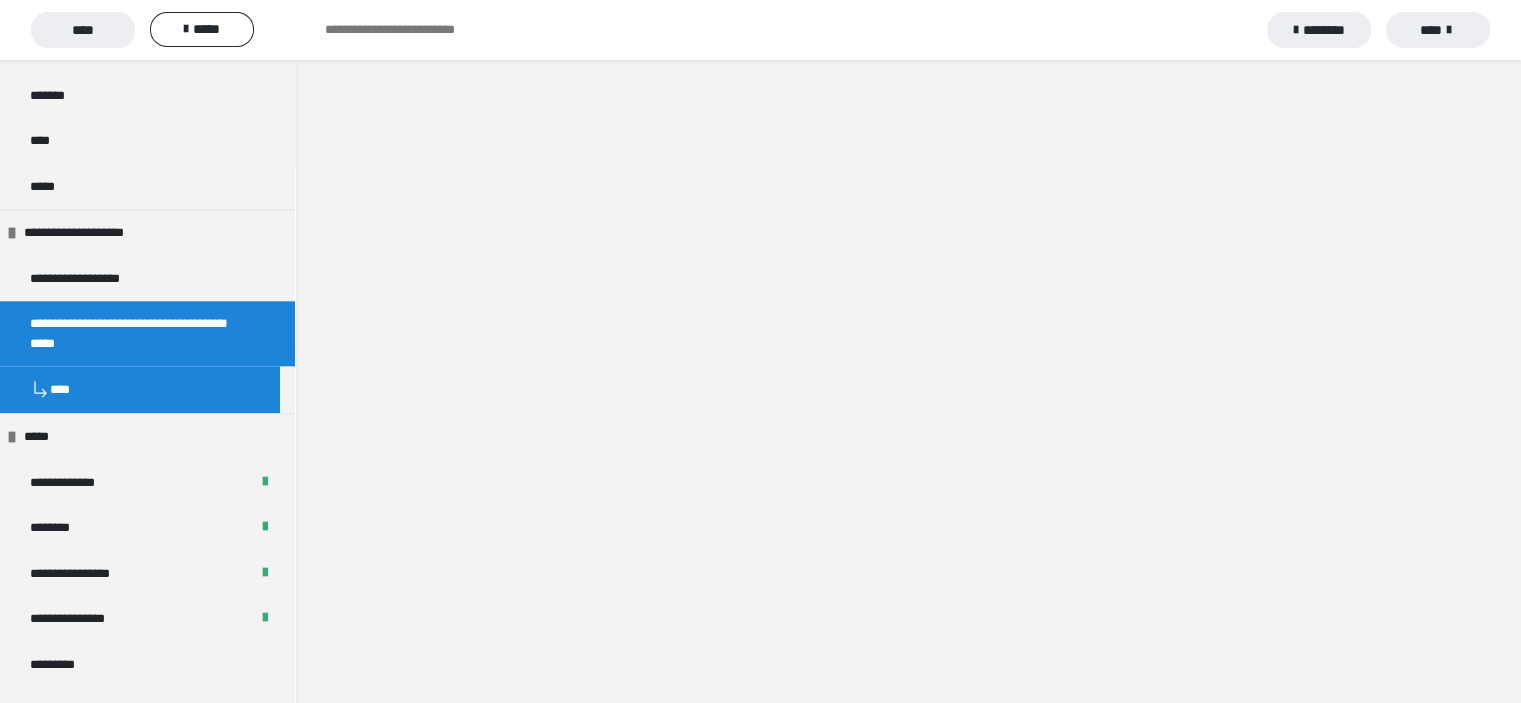 click at bounding box center [908, 351] 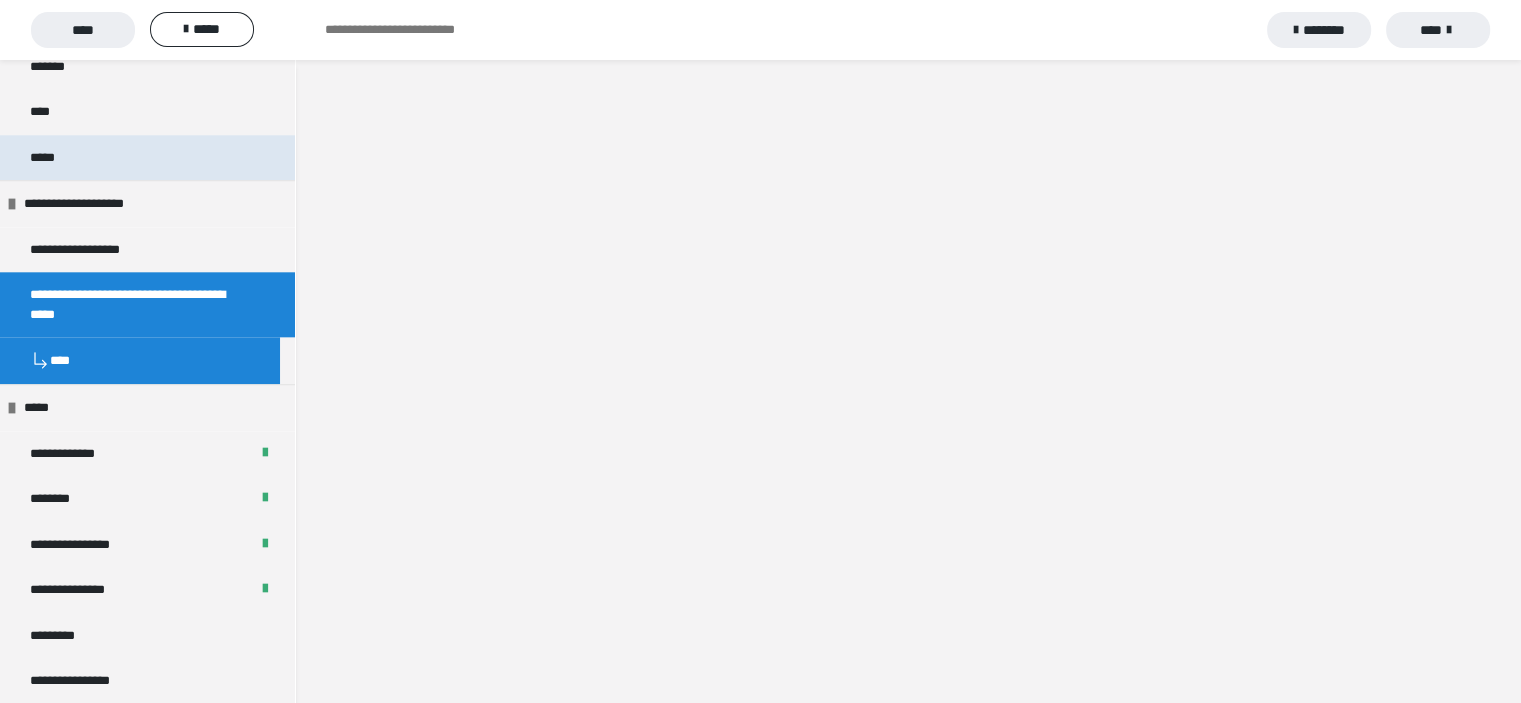 scroll, scrollTop: 2231, scrollLeft: 0, axis: vertical 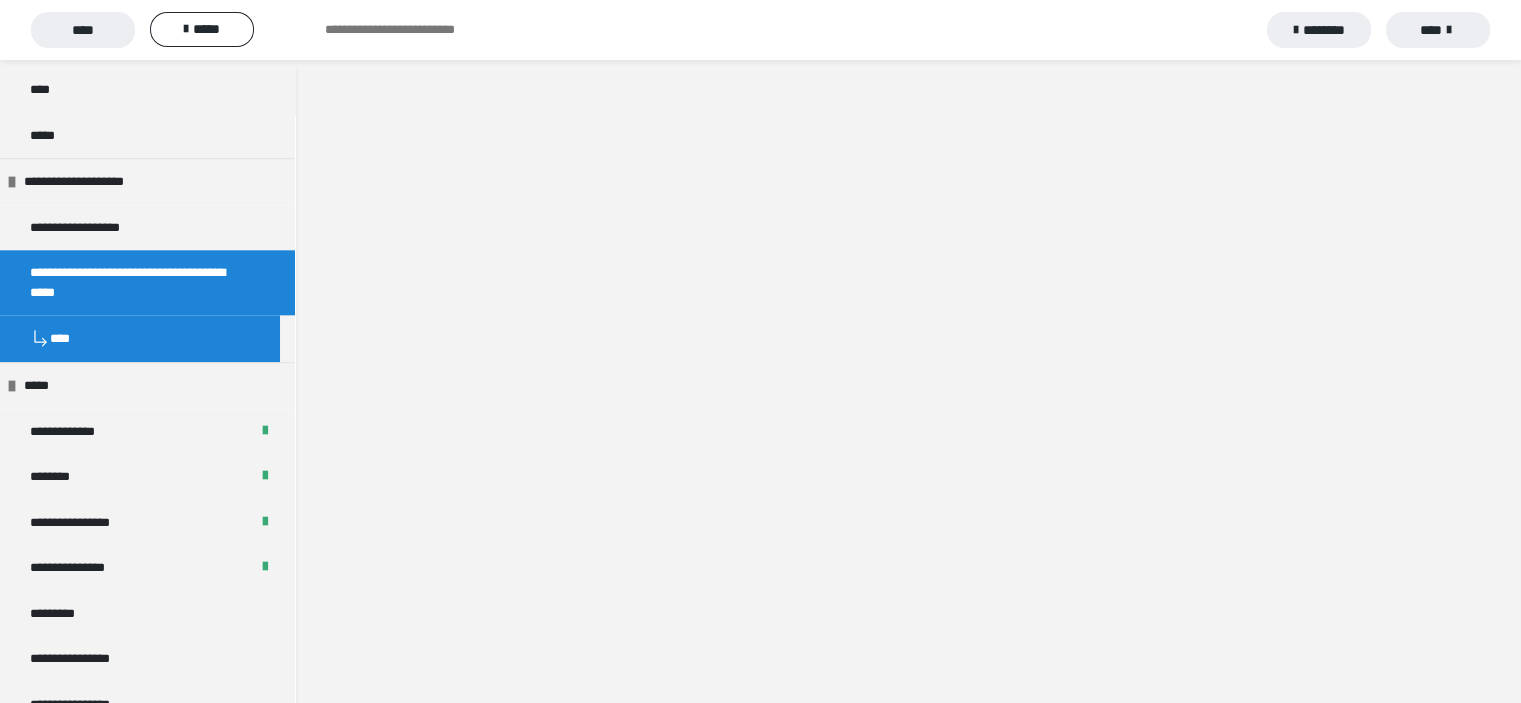 click on "****" at bounding box center (1438, 30) 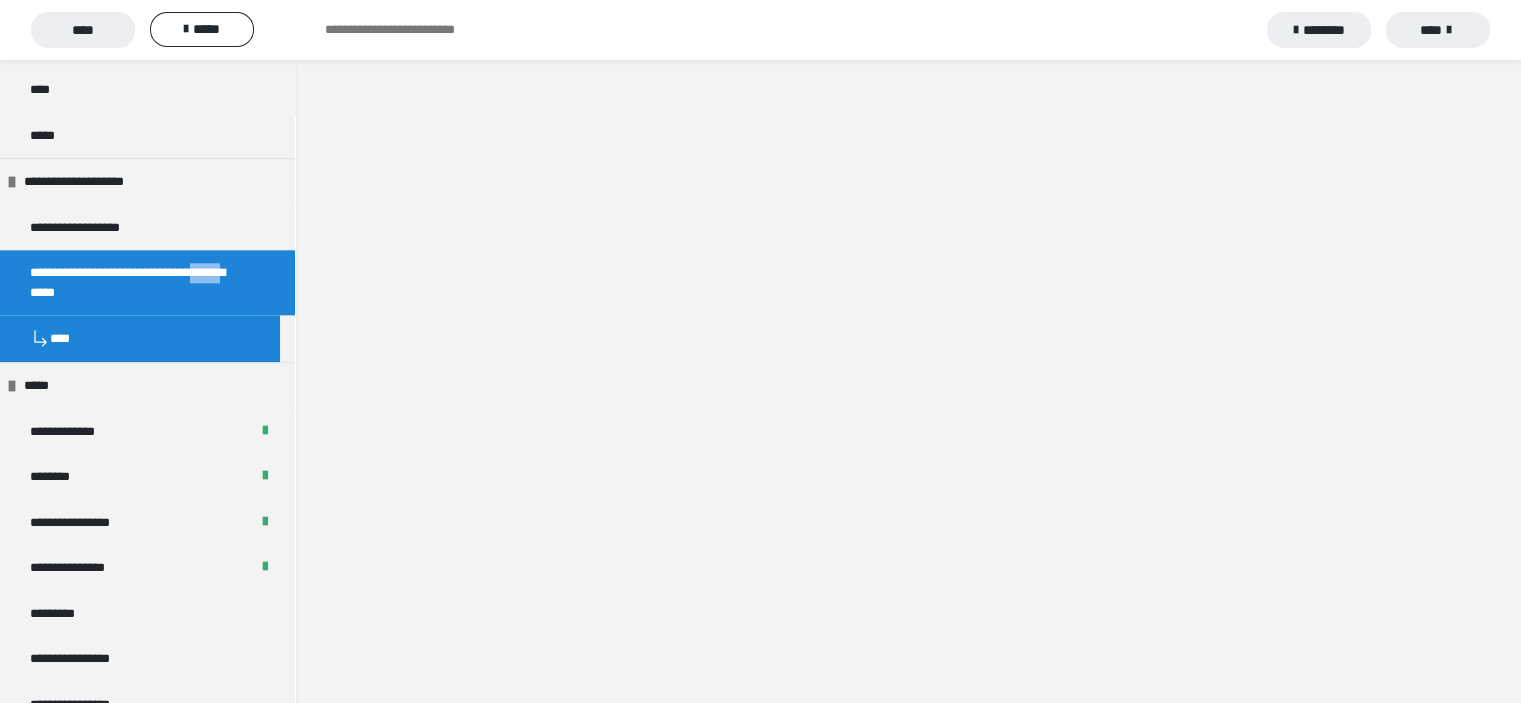 click on "**********" at bounding box center [132, 282] 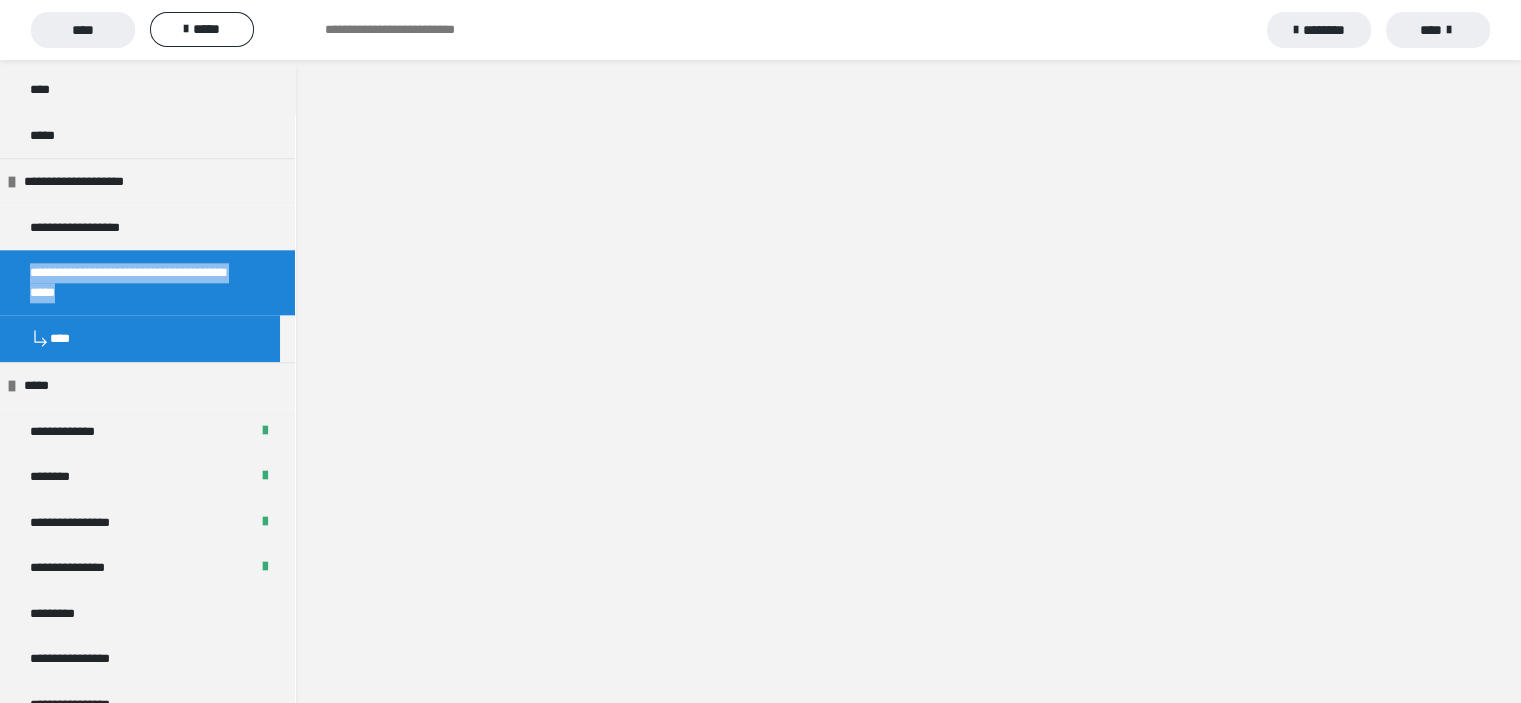 click on "**********" at bounding box center [132, 282] 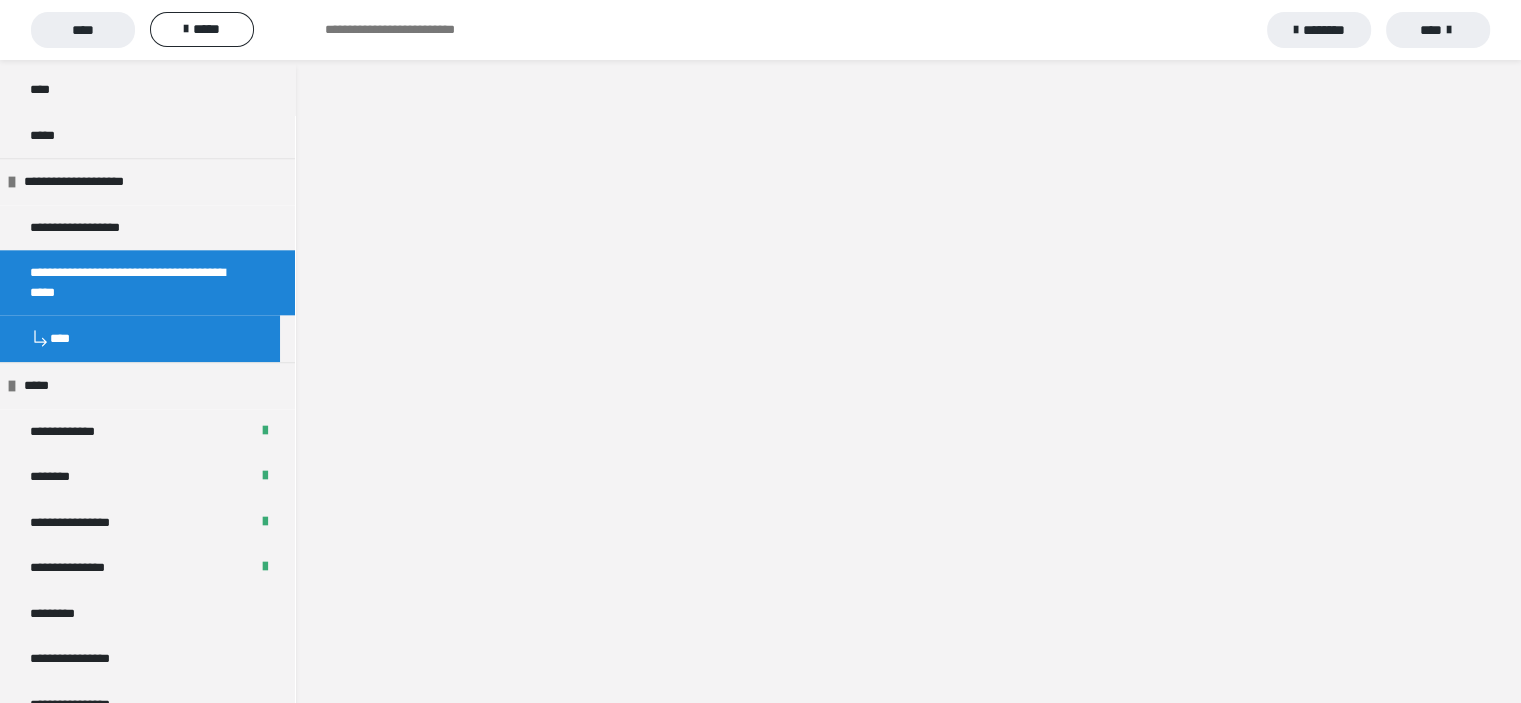 click at bounding box center (908, 351) 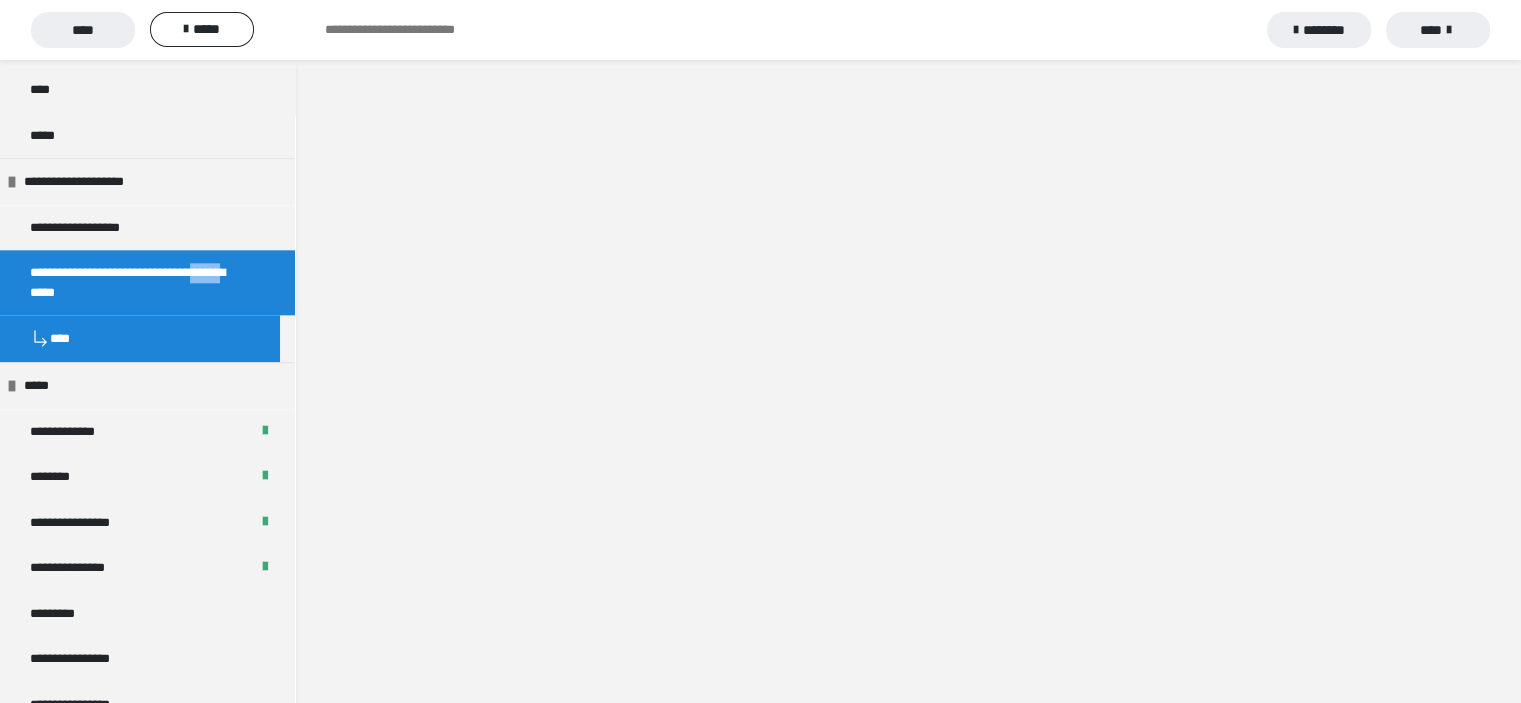 click on "**********" at bounding box center [132, 282] 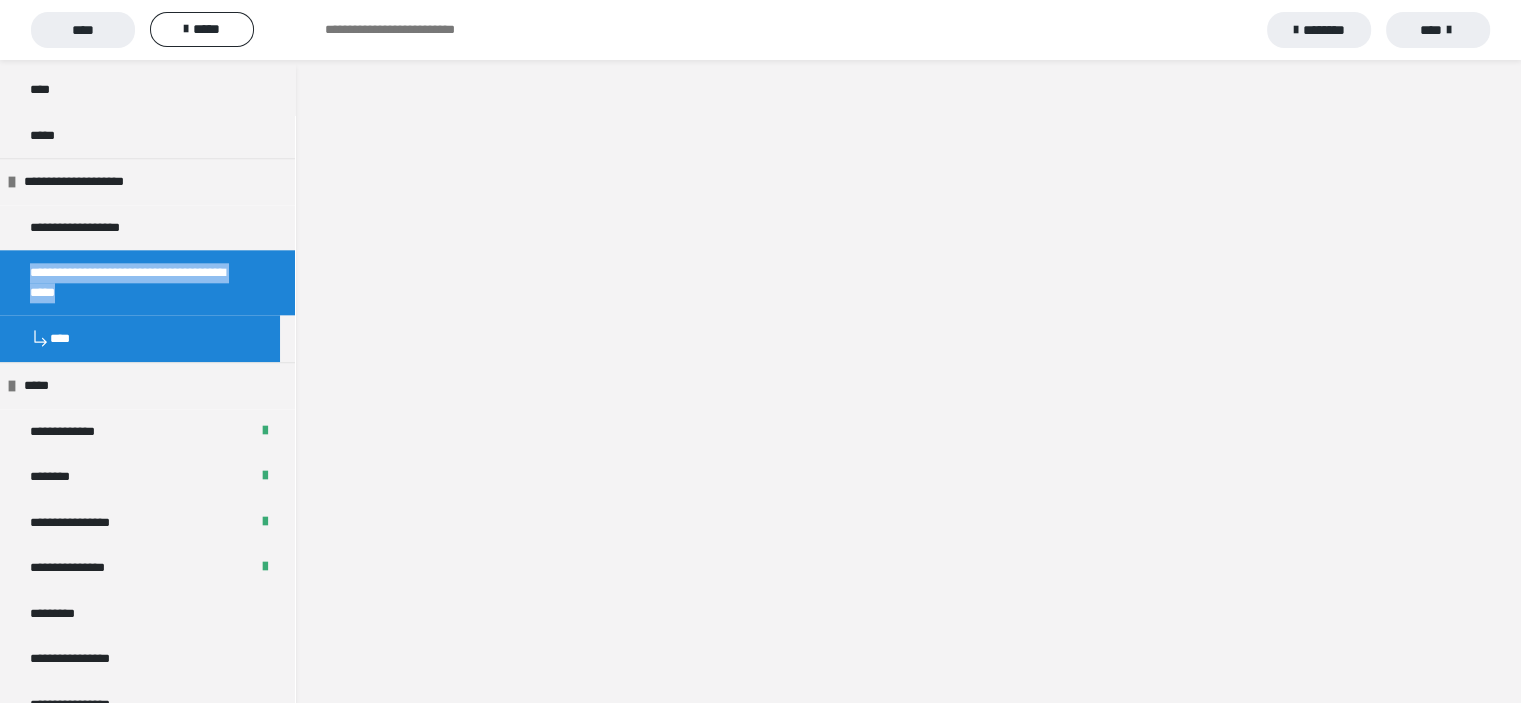click on "**********" at bounding box center (132, 282) 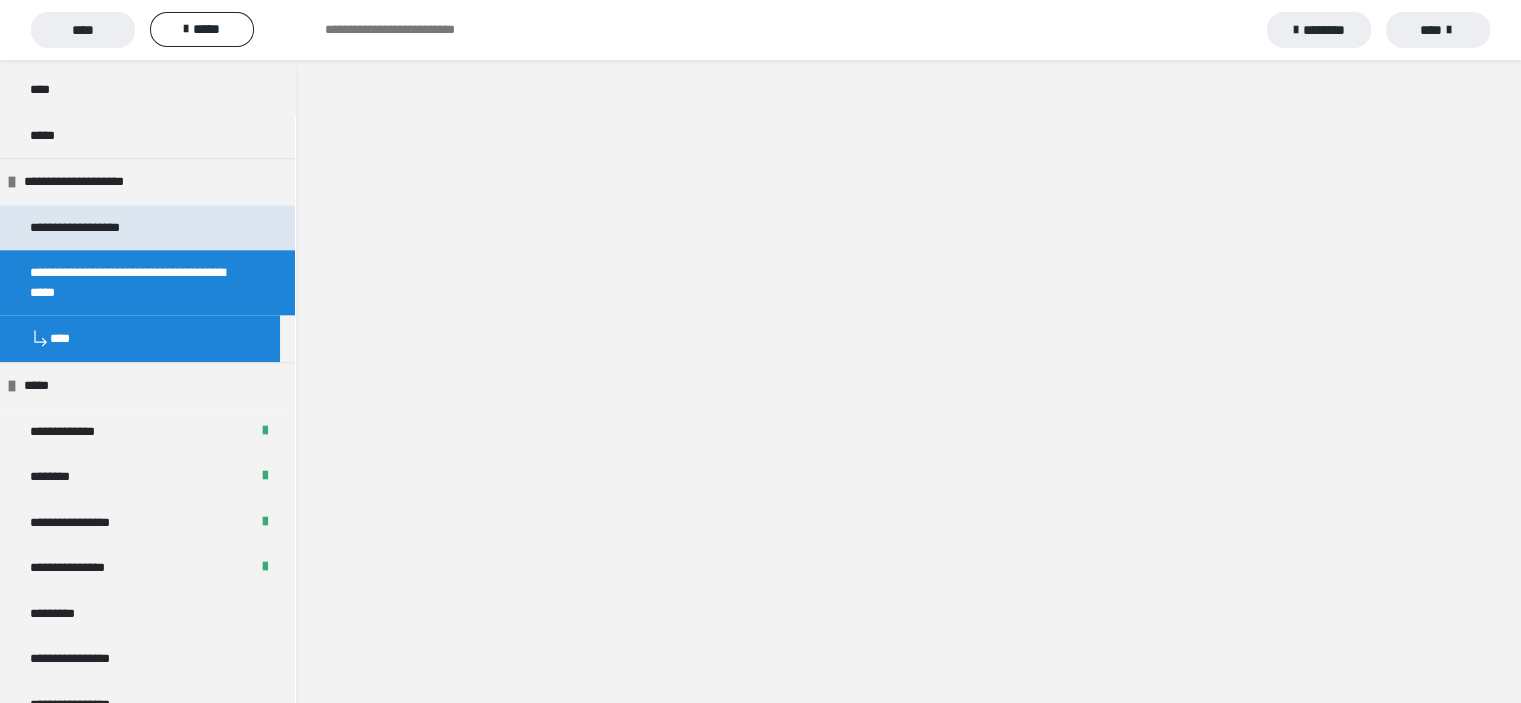 click on "**********" at bounding box center [98, 228] 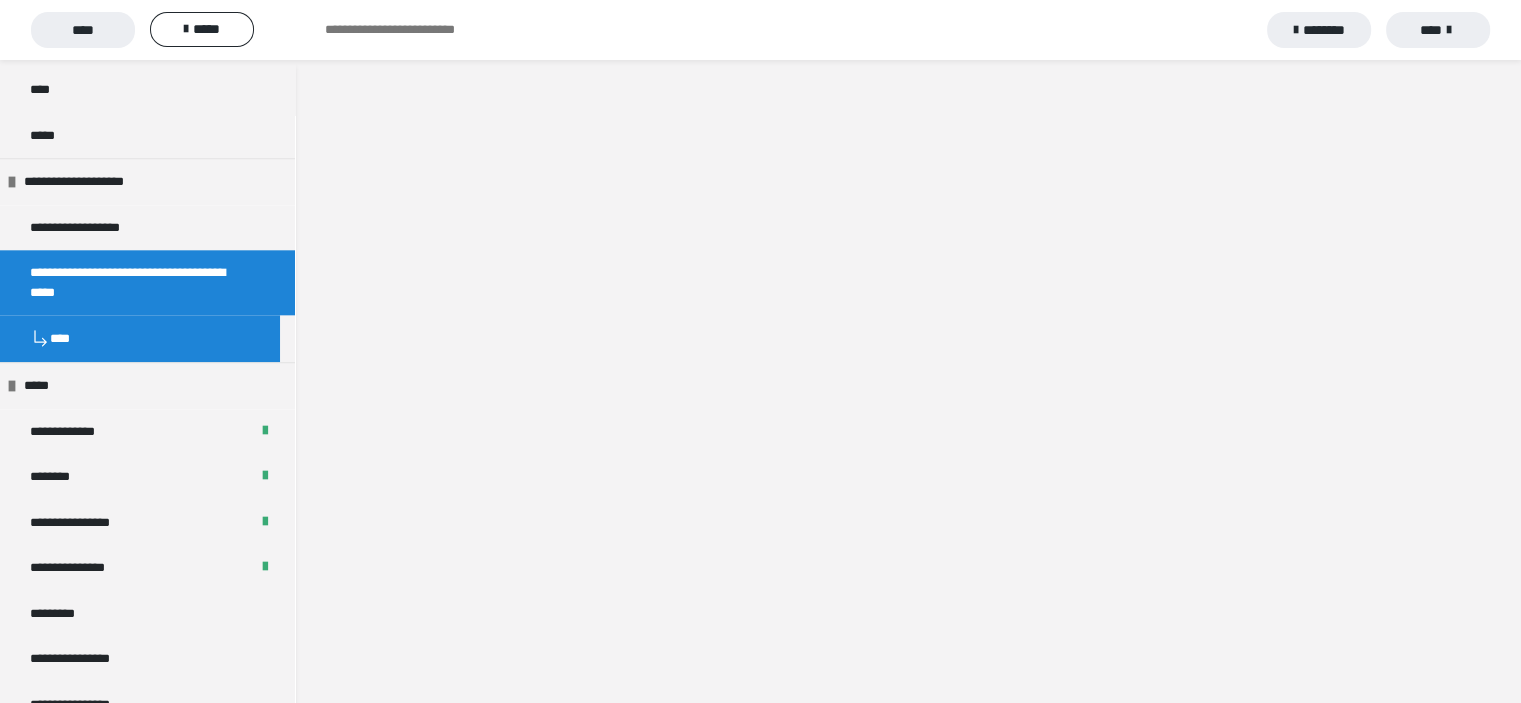 click at bounding box center [908, 351] 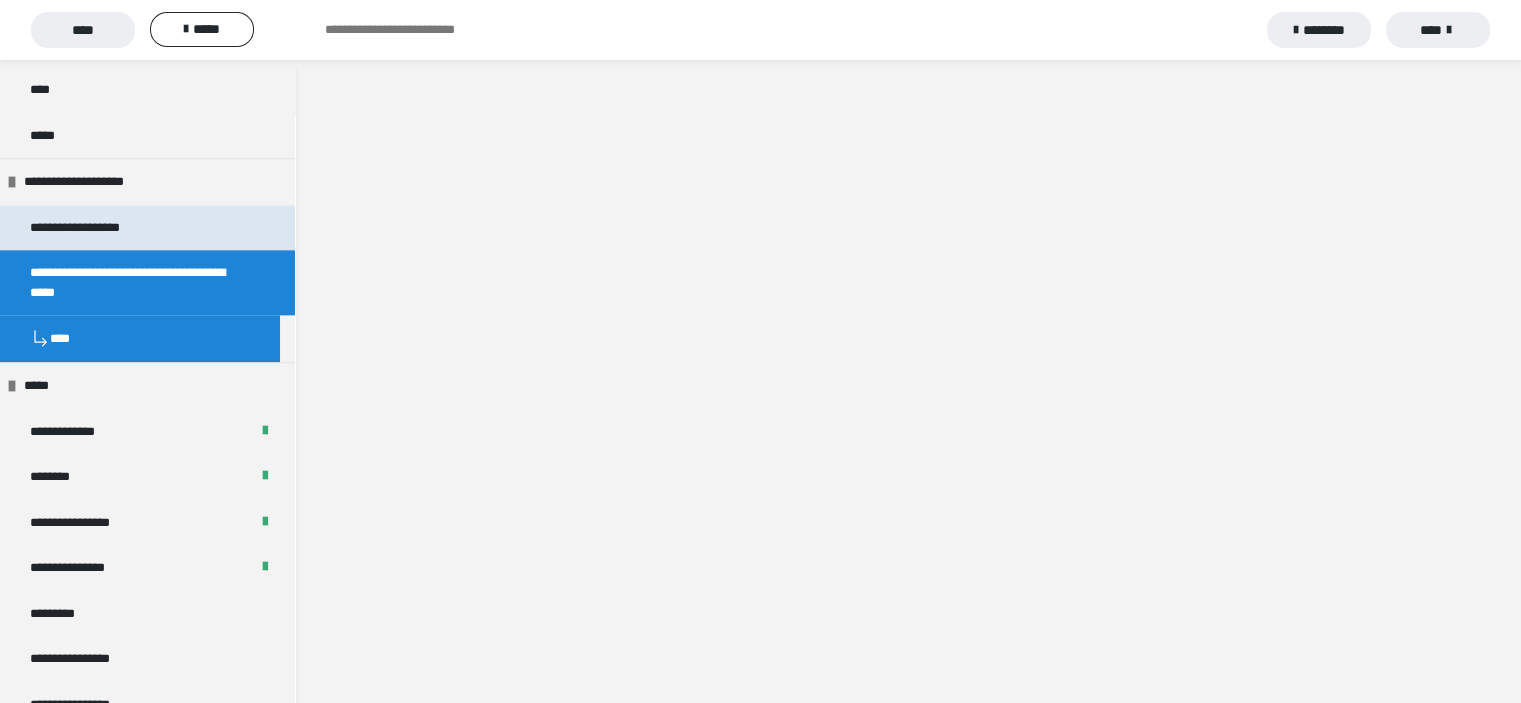 click on "**********" at bounding box center [98, 228] 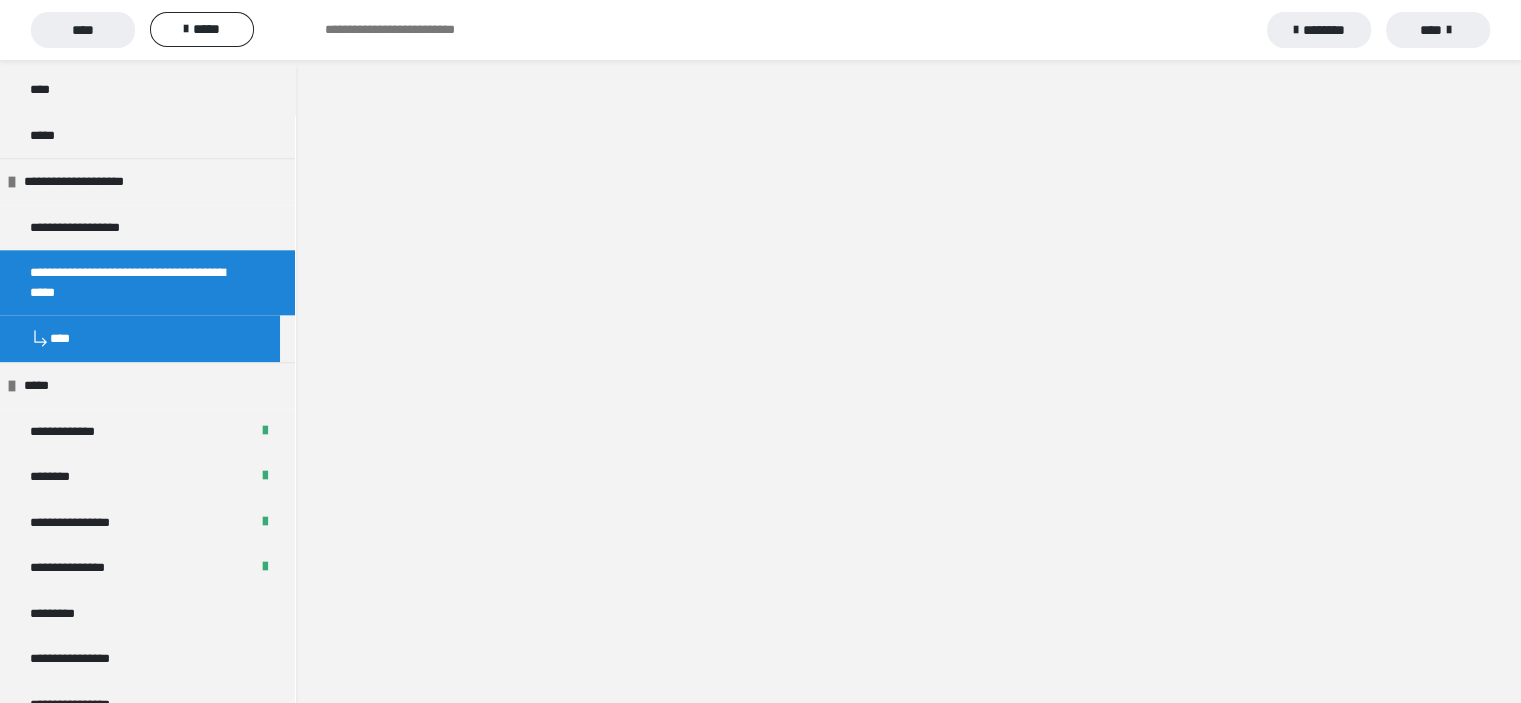 click at bounding box center [908, 351] 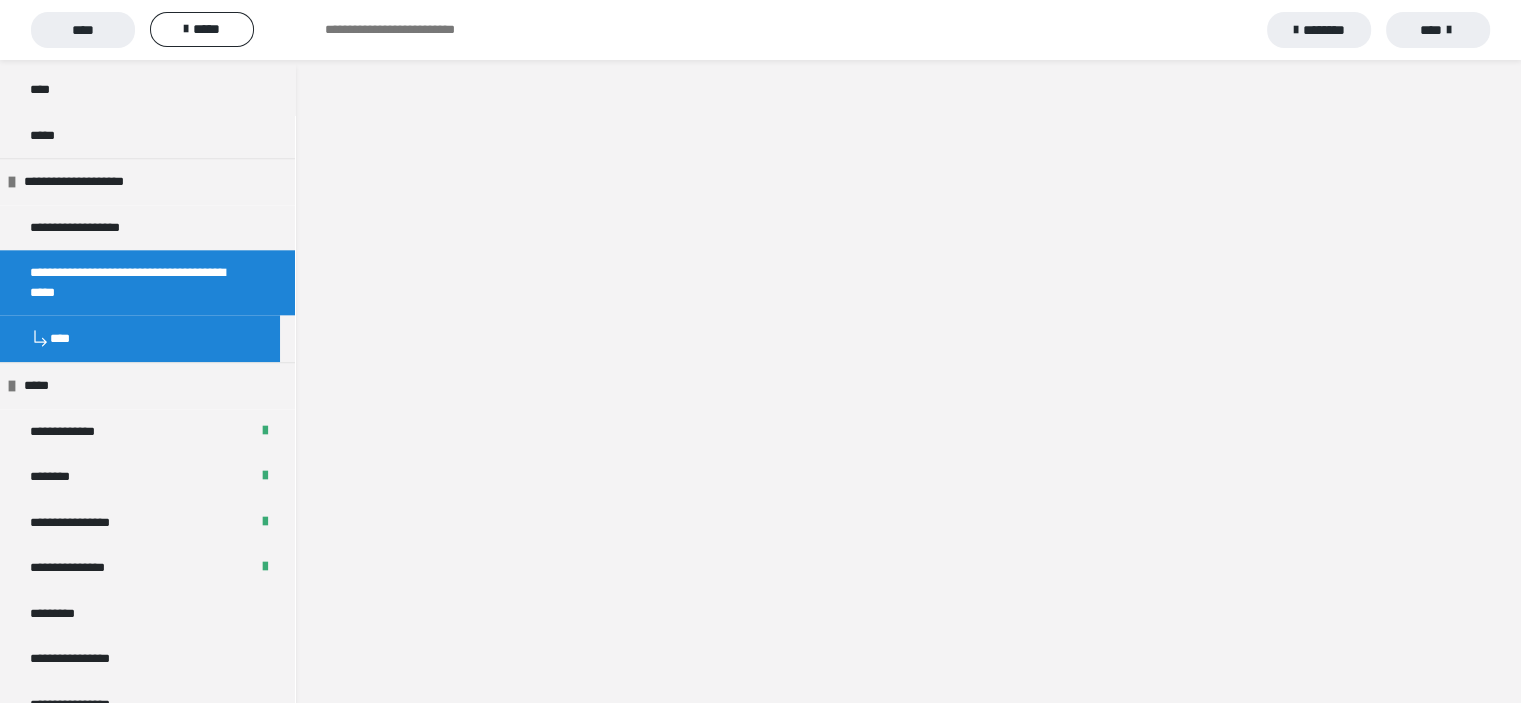 scroll, scrollTop: 60, scrollLeft: 0, axis: vertical 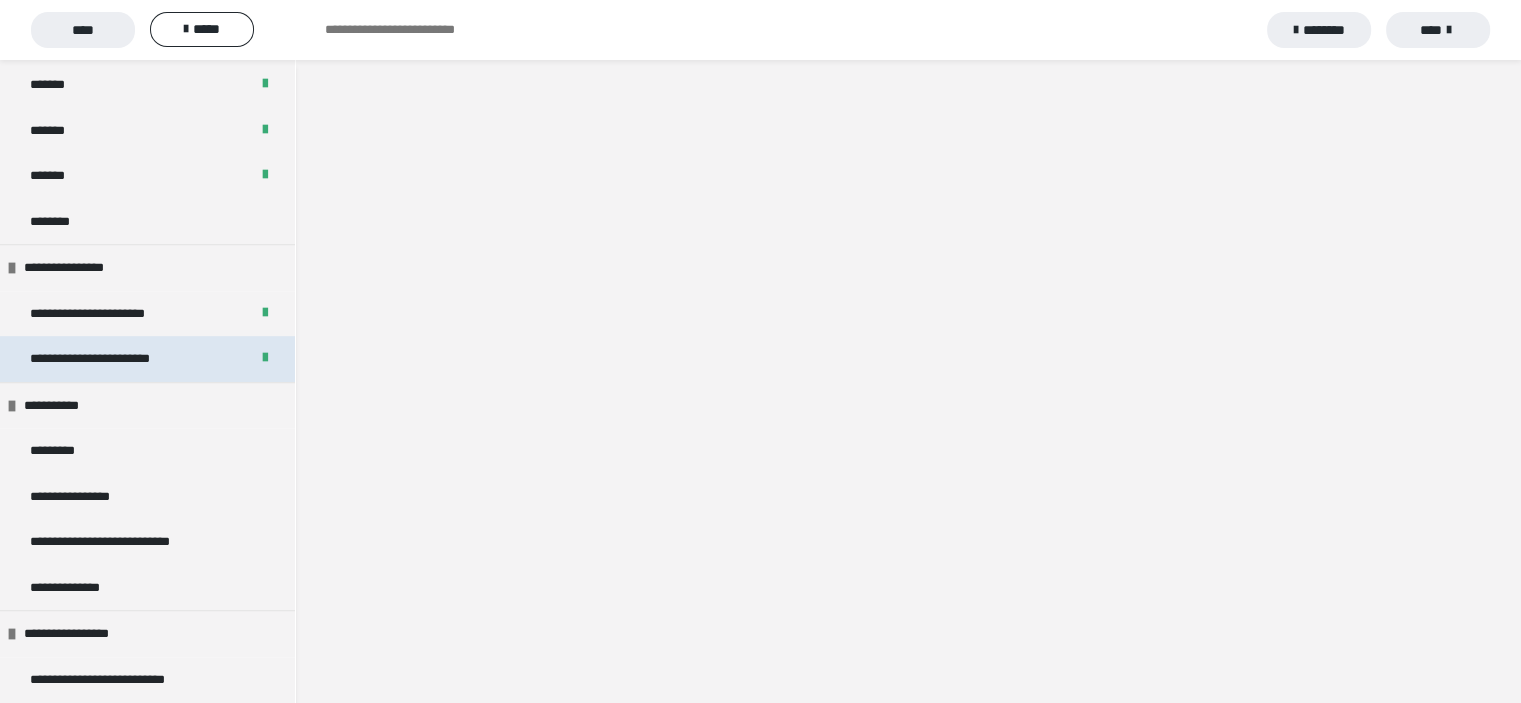 click on "**********" at bounding box center (105, 359) 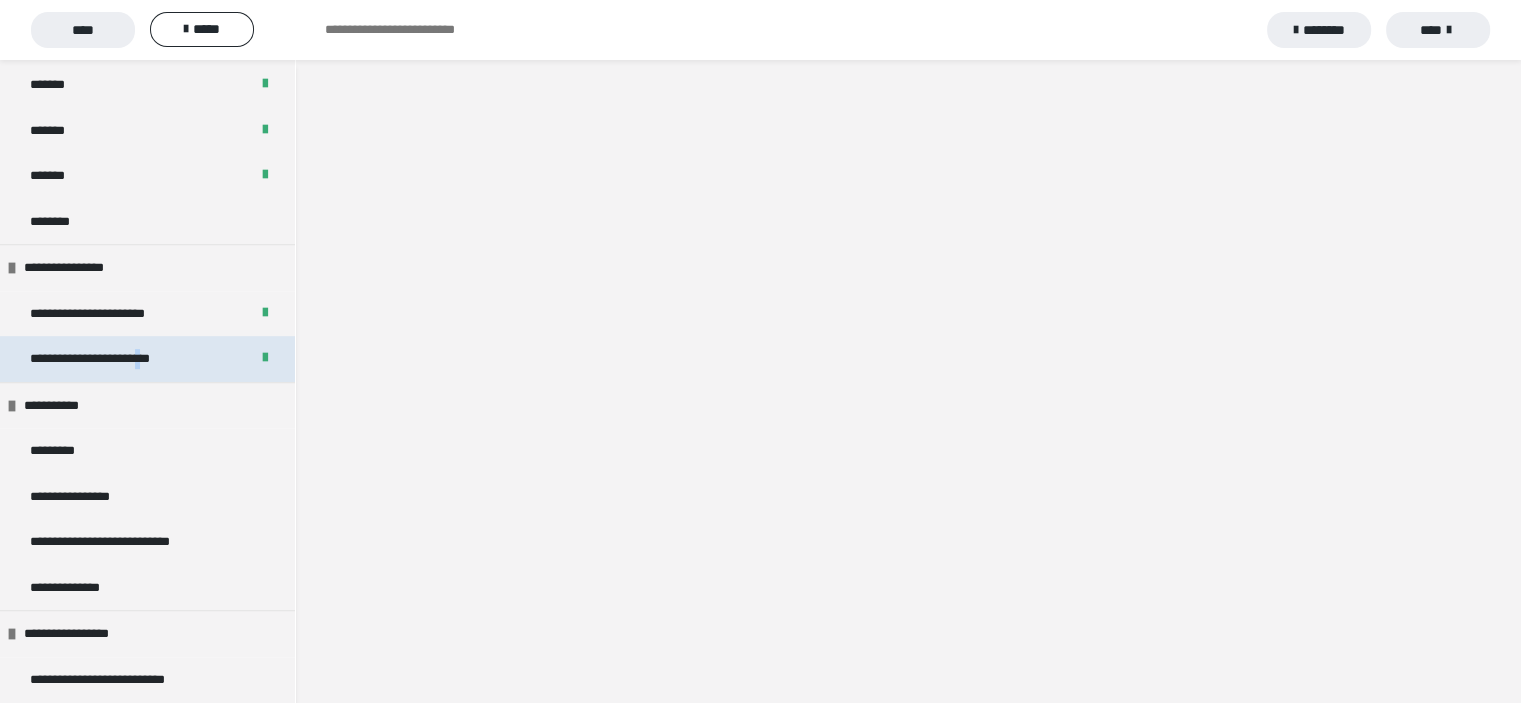 click on "**********" at bounding box center [105, 359] 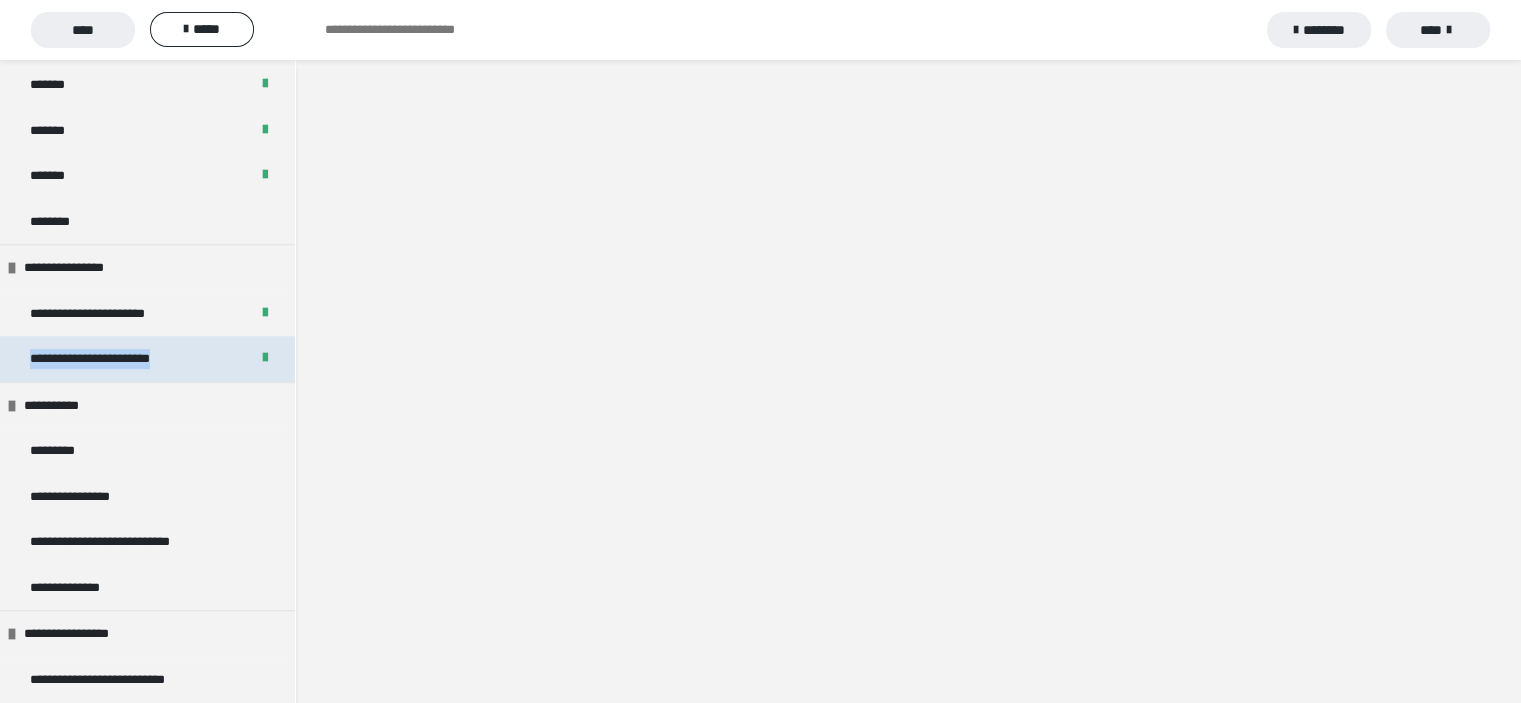 click on "**********" at bounding box center (105, 359) 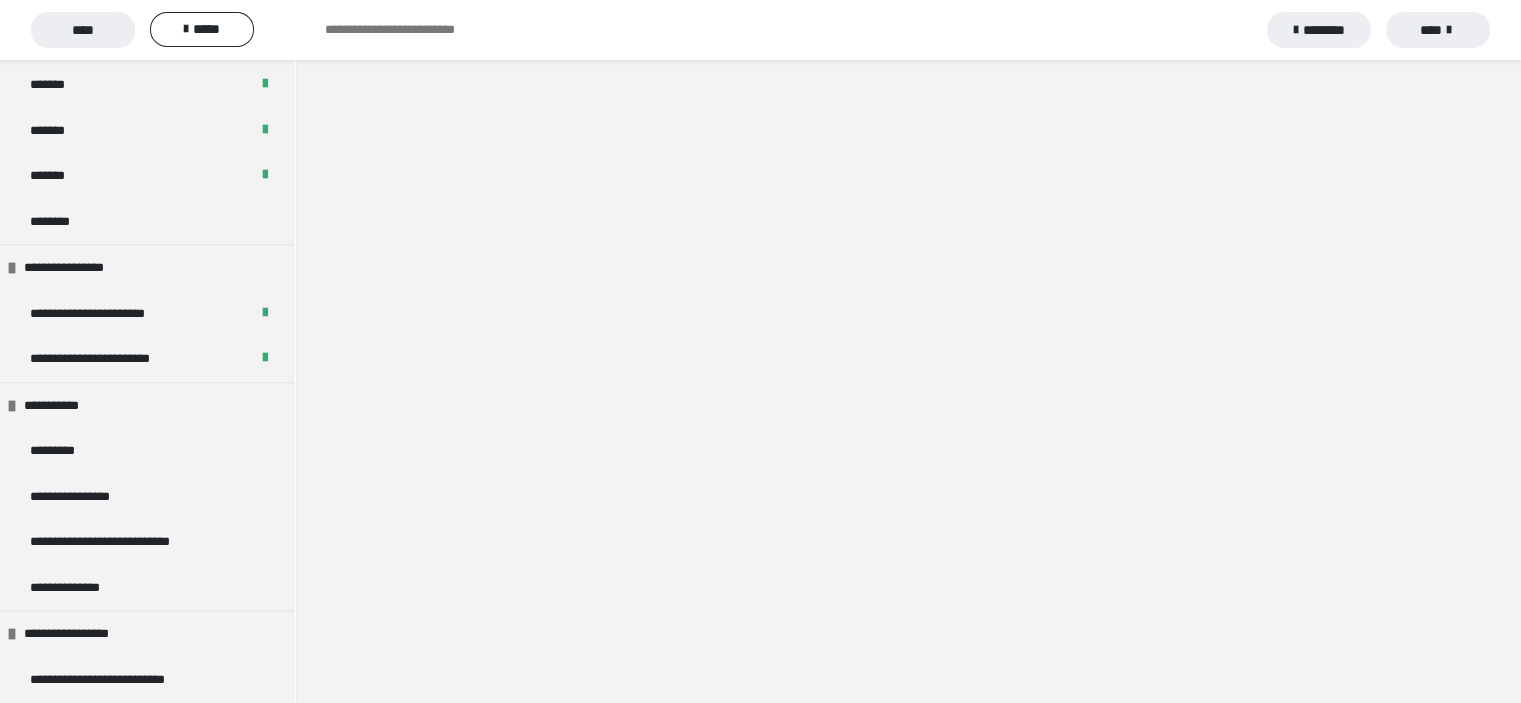 click at bounding box center [908, 351] 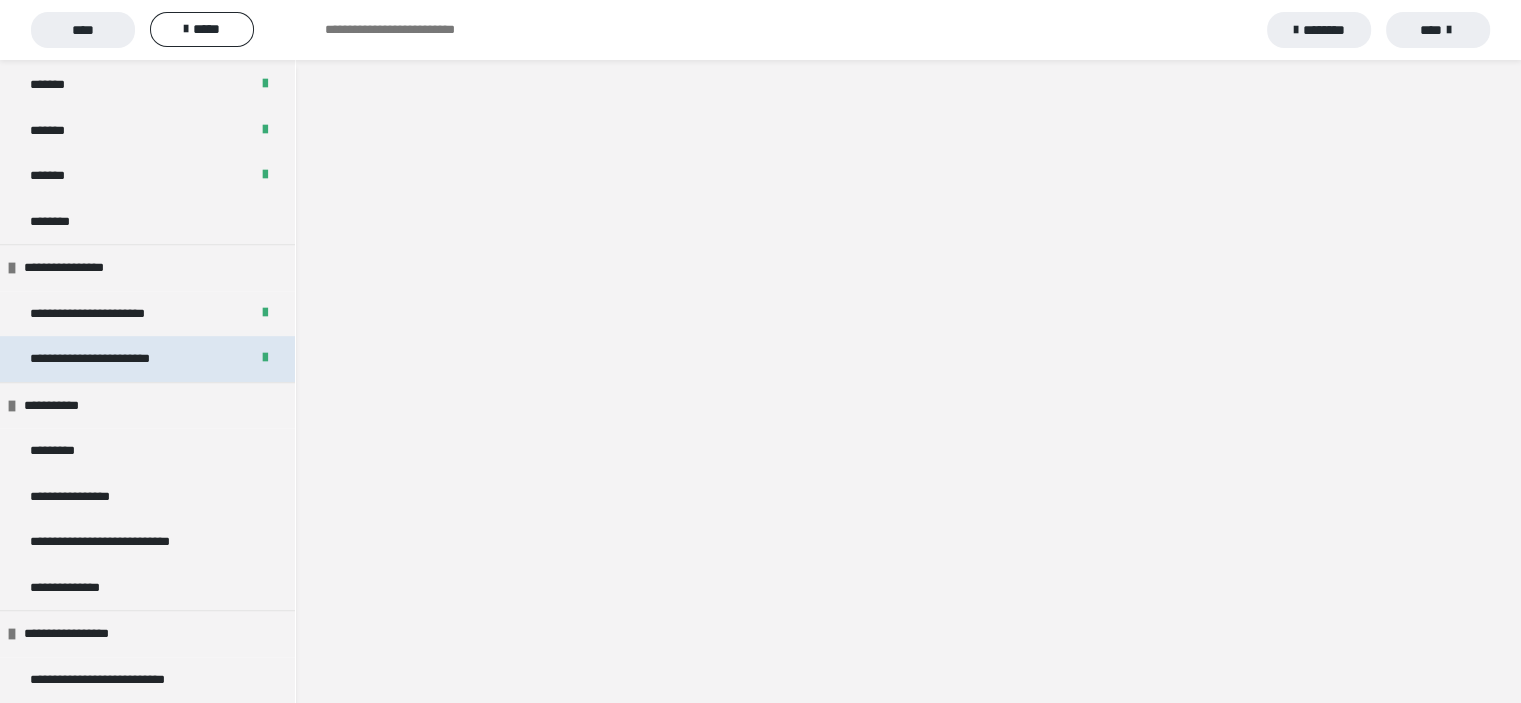 click at bounding box center [265, 359] 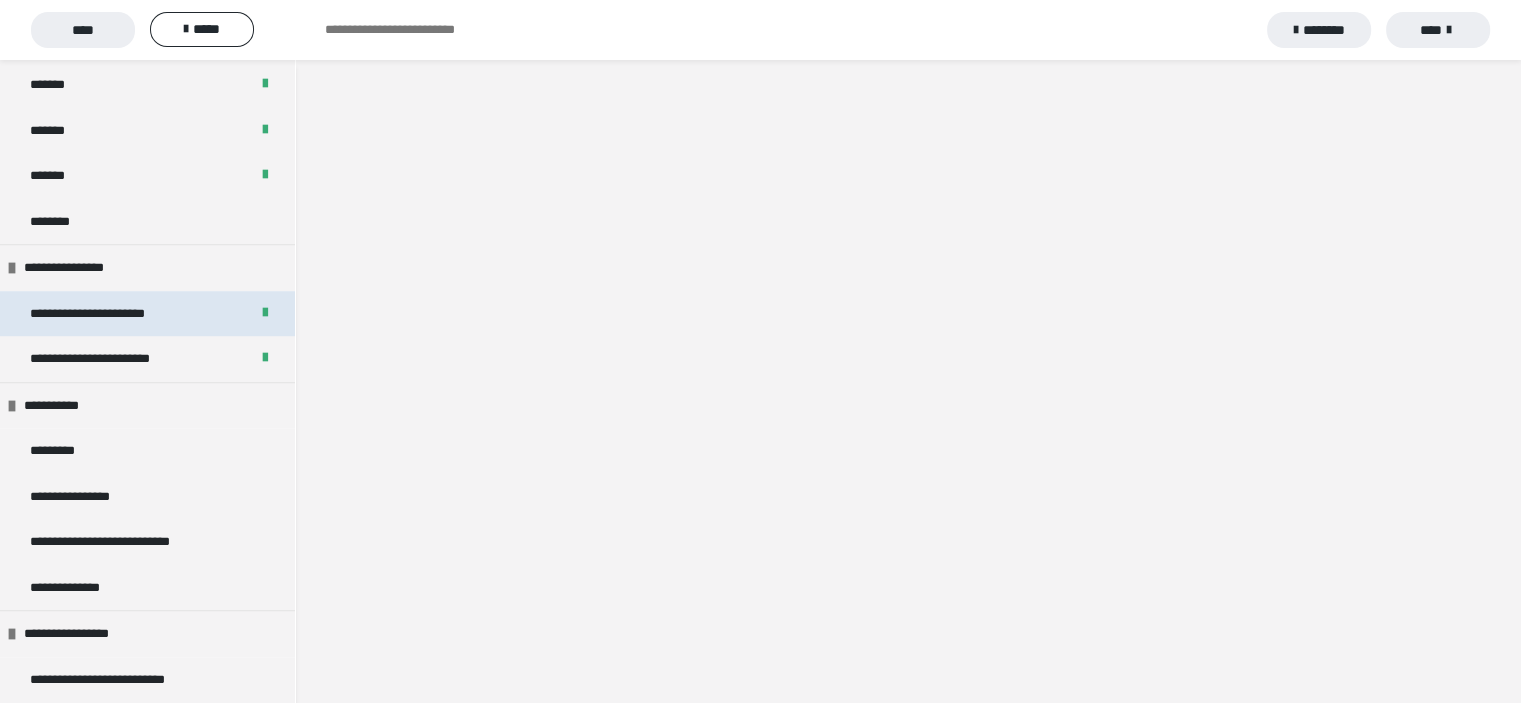 click on "**********" at bounding box center (103, 314) 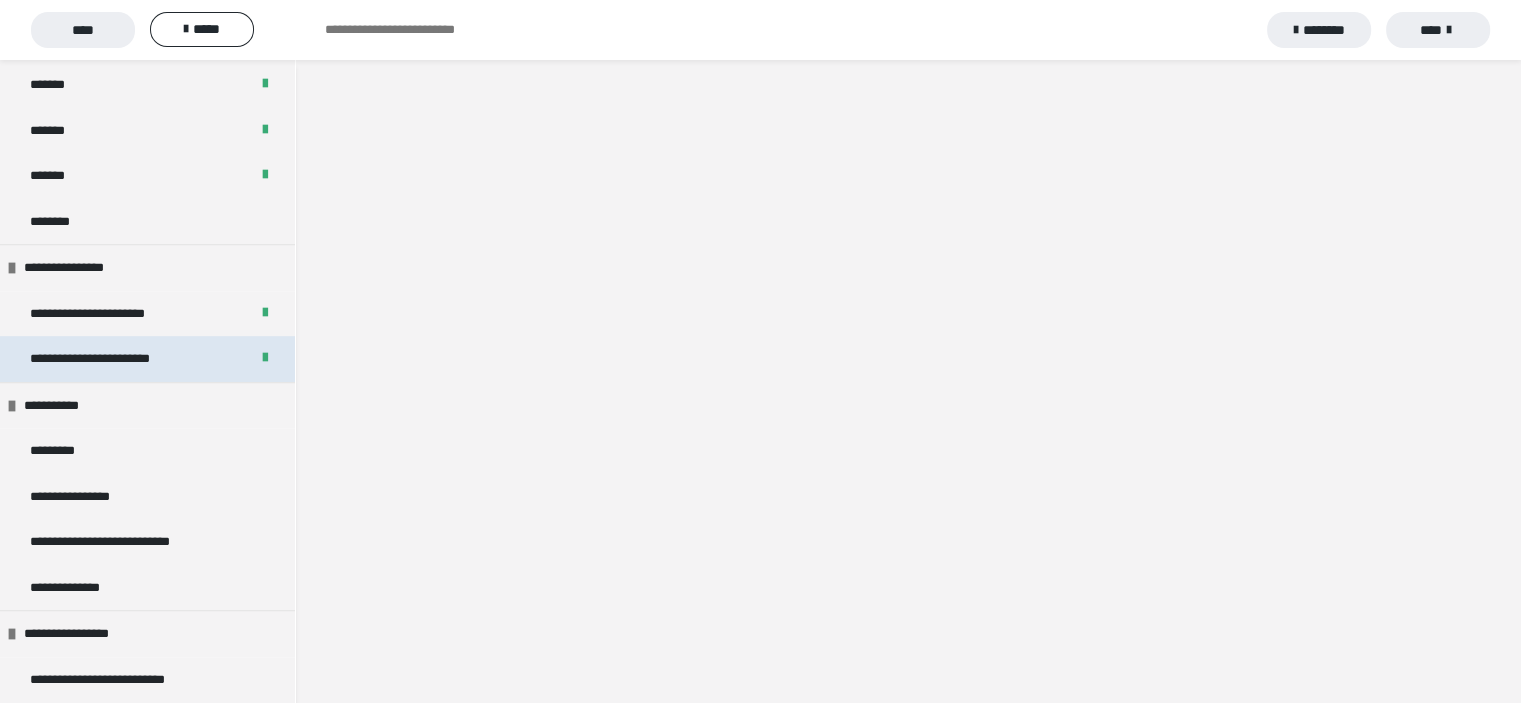 click on "**********" at bounding box center (105, 359) 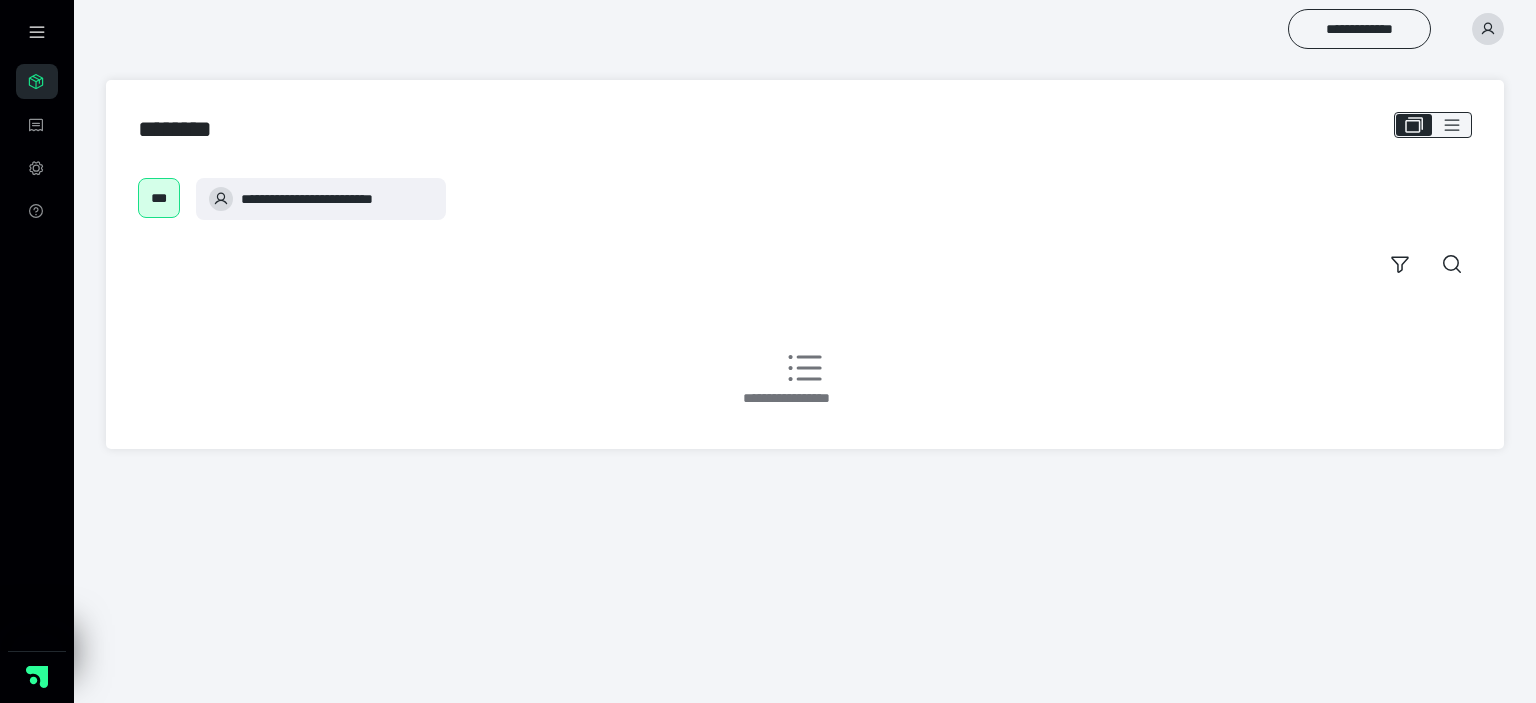 scroll, scrollTop: 0, scrollLeft: 0, axis: both 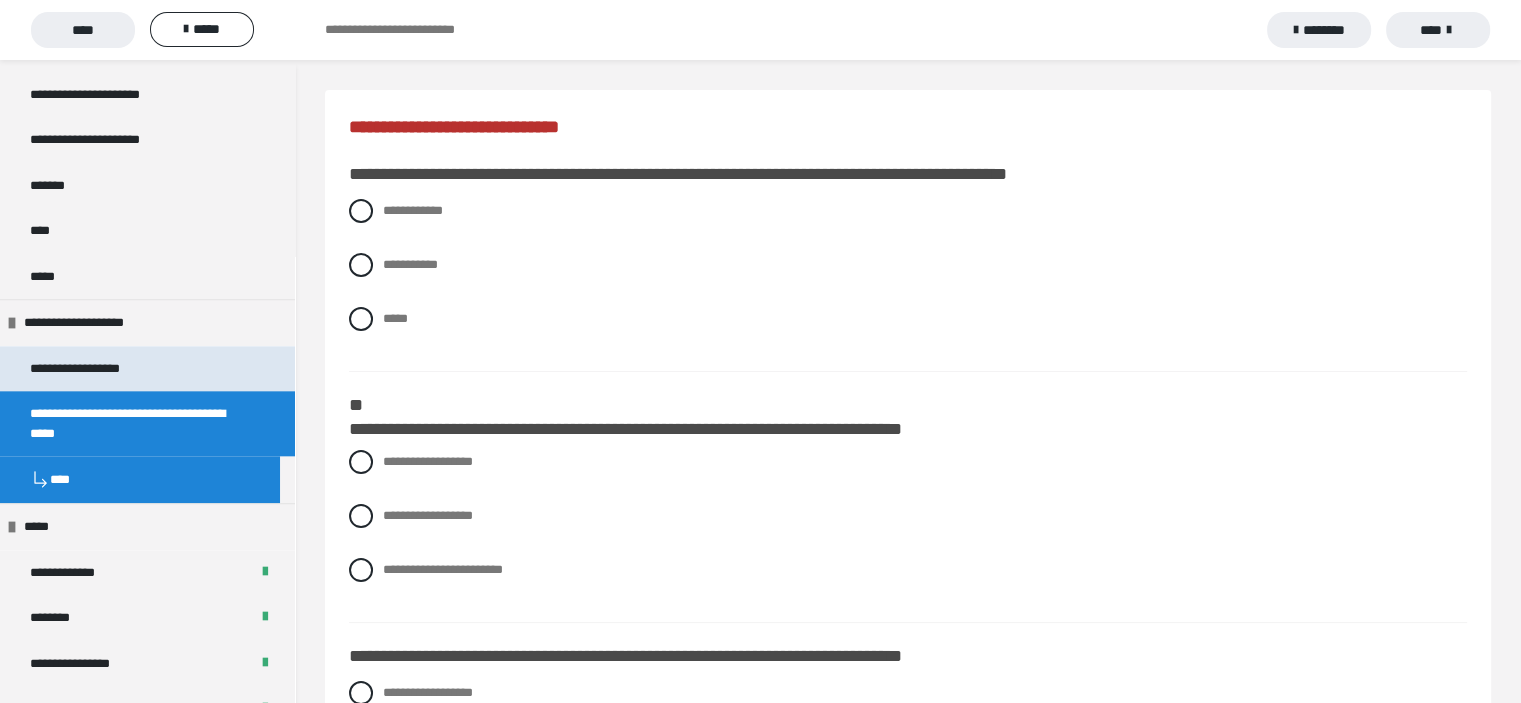 click on "**********" at bounding box center (98, 369) 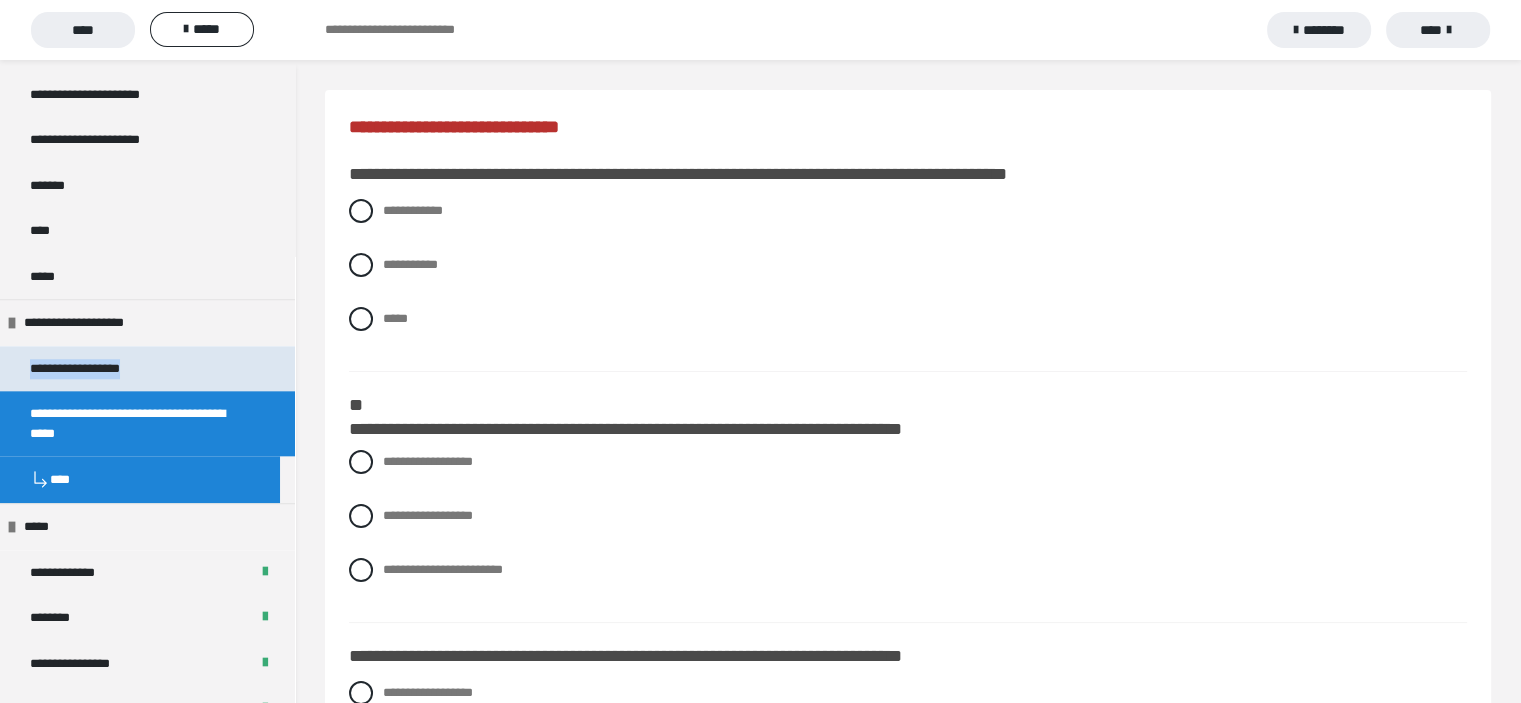 click on "**********" at bounding box center (98, 369) 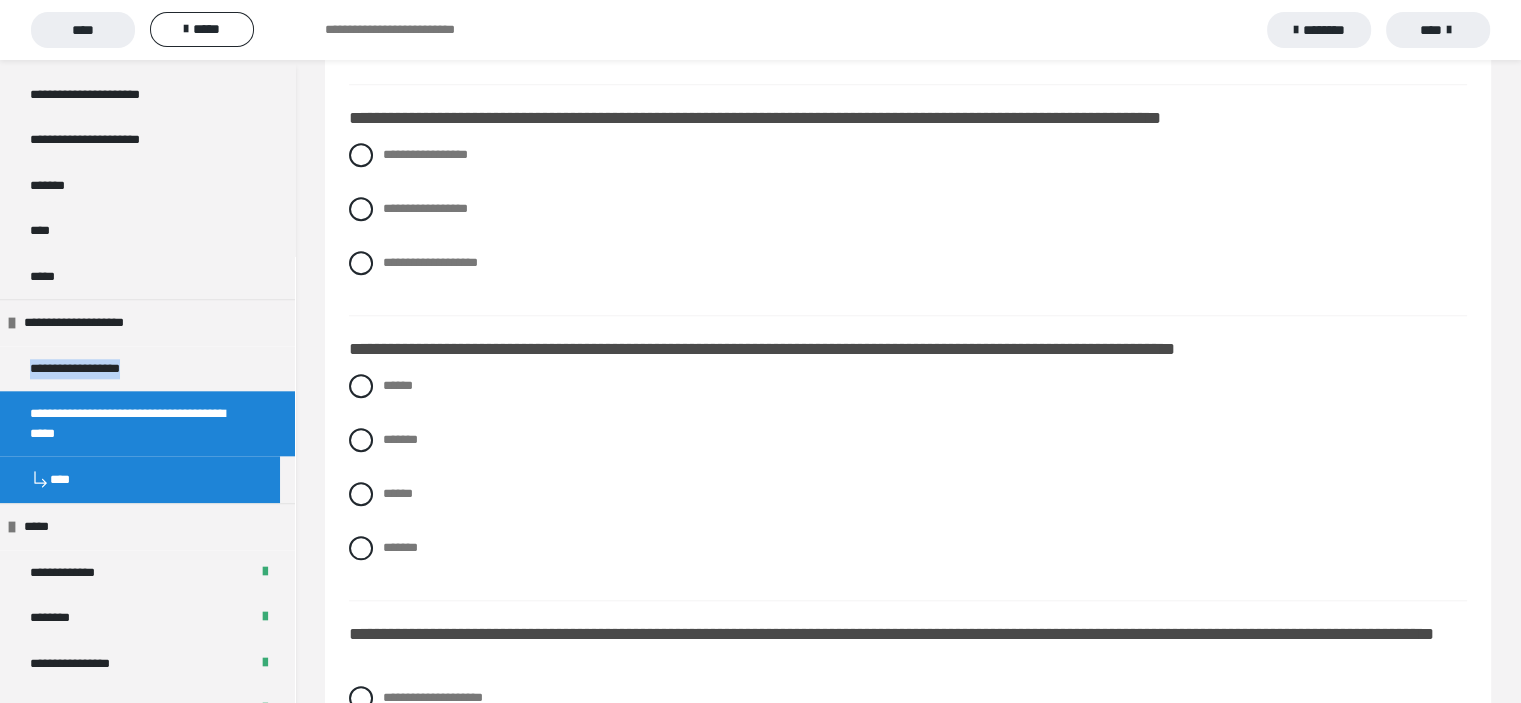 scroll, scrollTop: 2100, scrollLeft: 0, axis: vertical 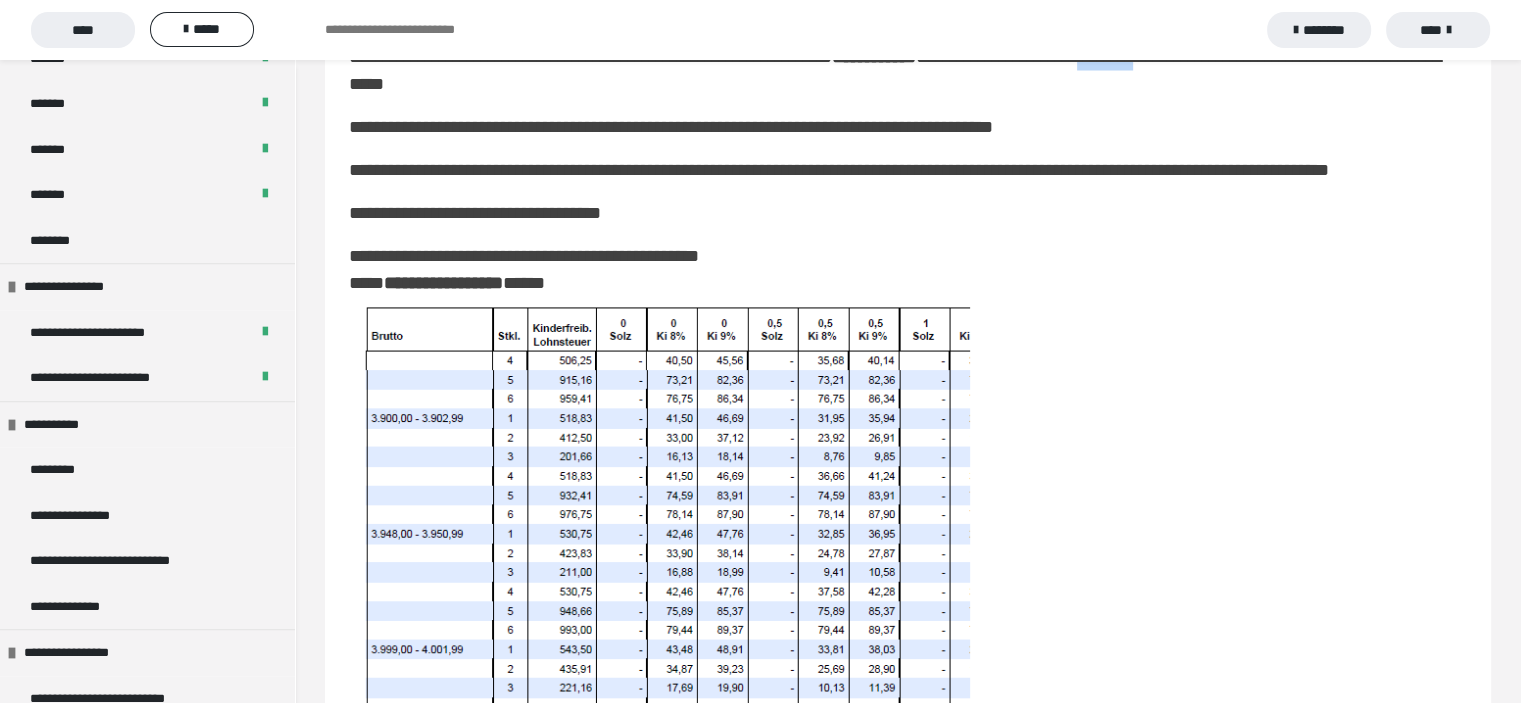 drag, startPoint x: 1210, startPoint y: 79, endPoint x: 1270, endPoint y: 85, distance: 60.299255 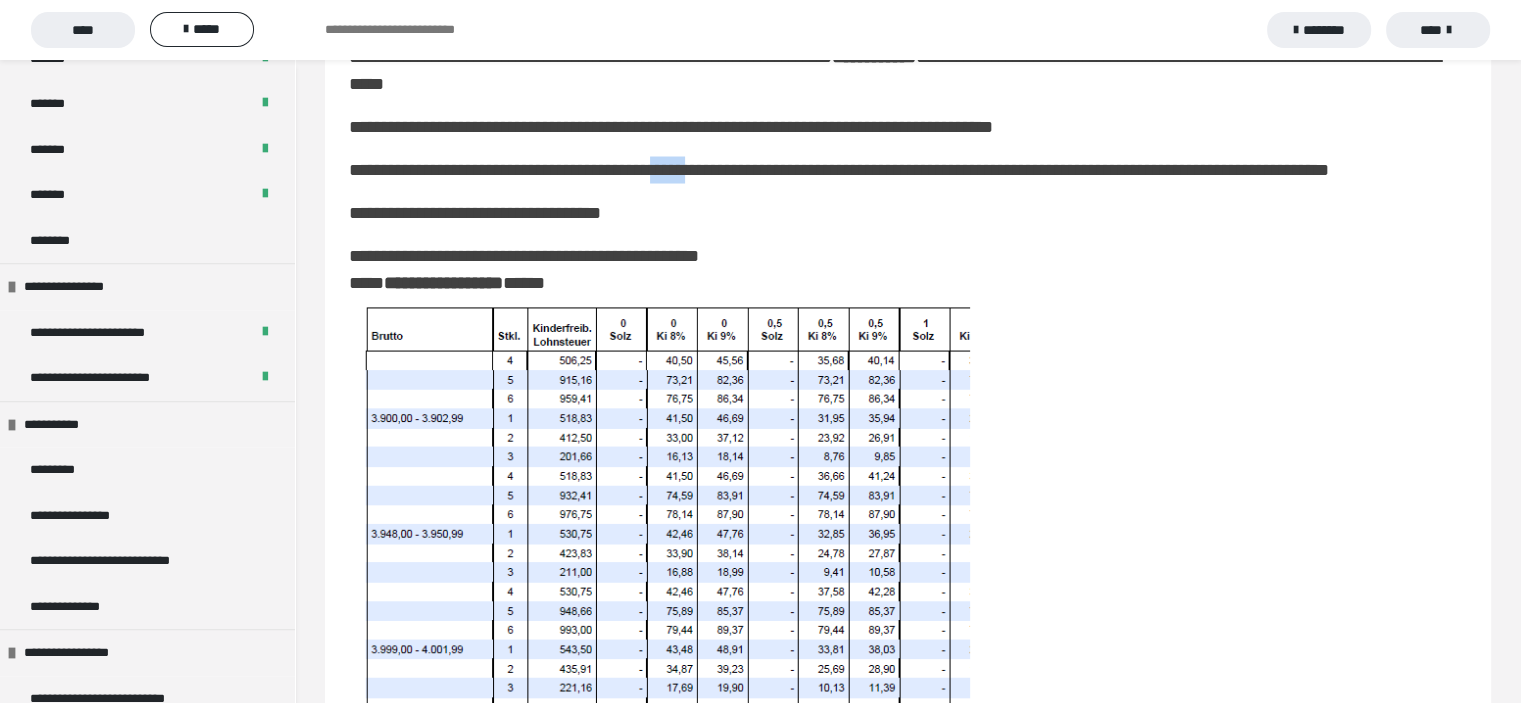 drag, startPoint x: 709, startPoint y: 197, endPoint x: 756, endPoint y: 203, distance: 47.38143 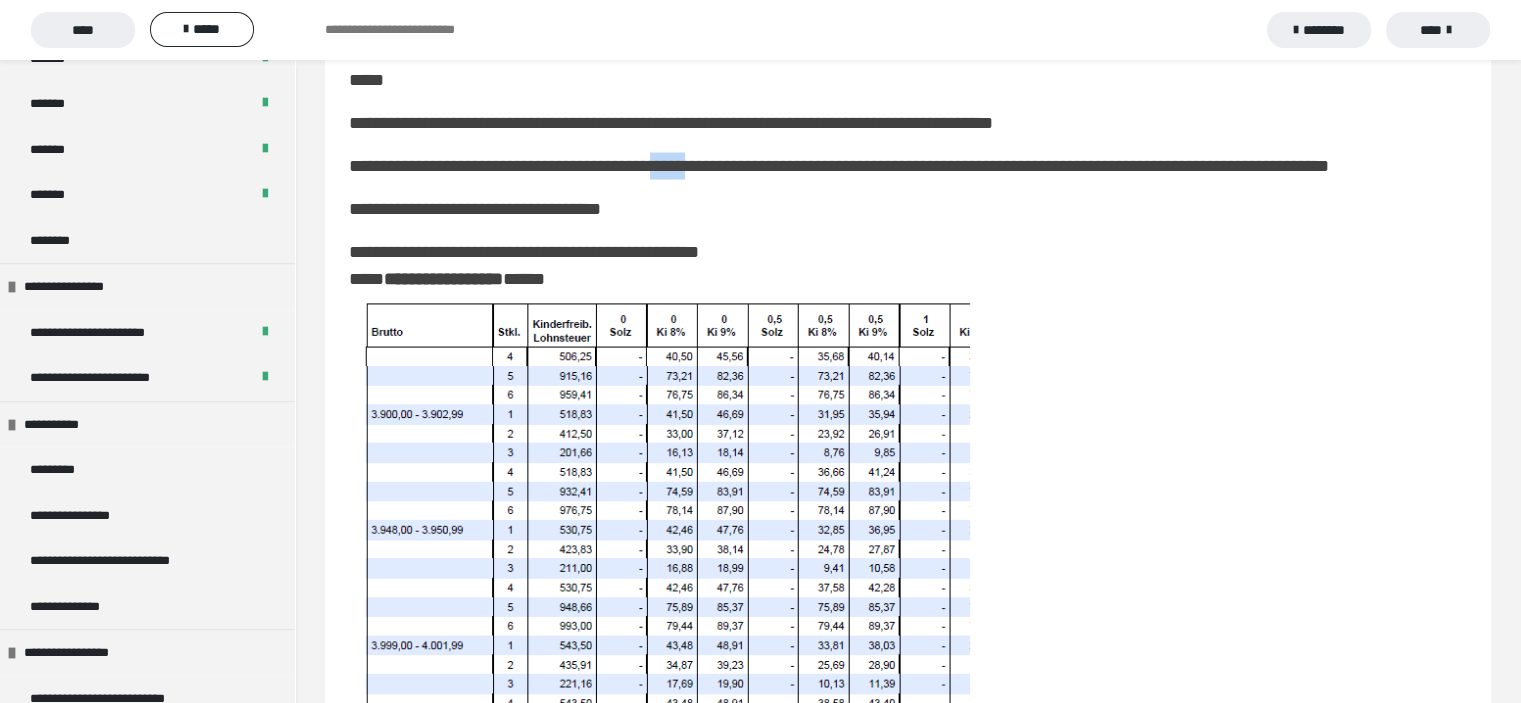 scroll, scrollTop: 3822, scrollLeft: 0, axis: vertical 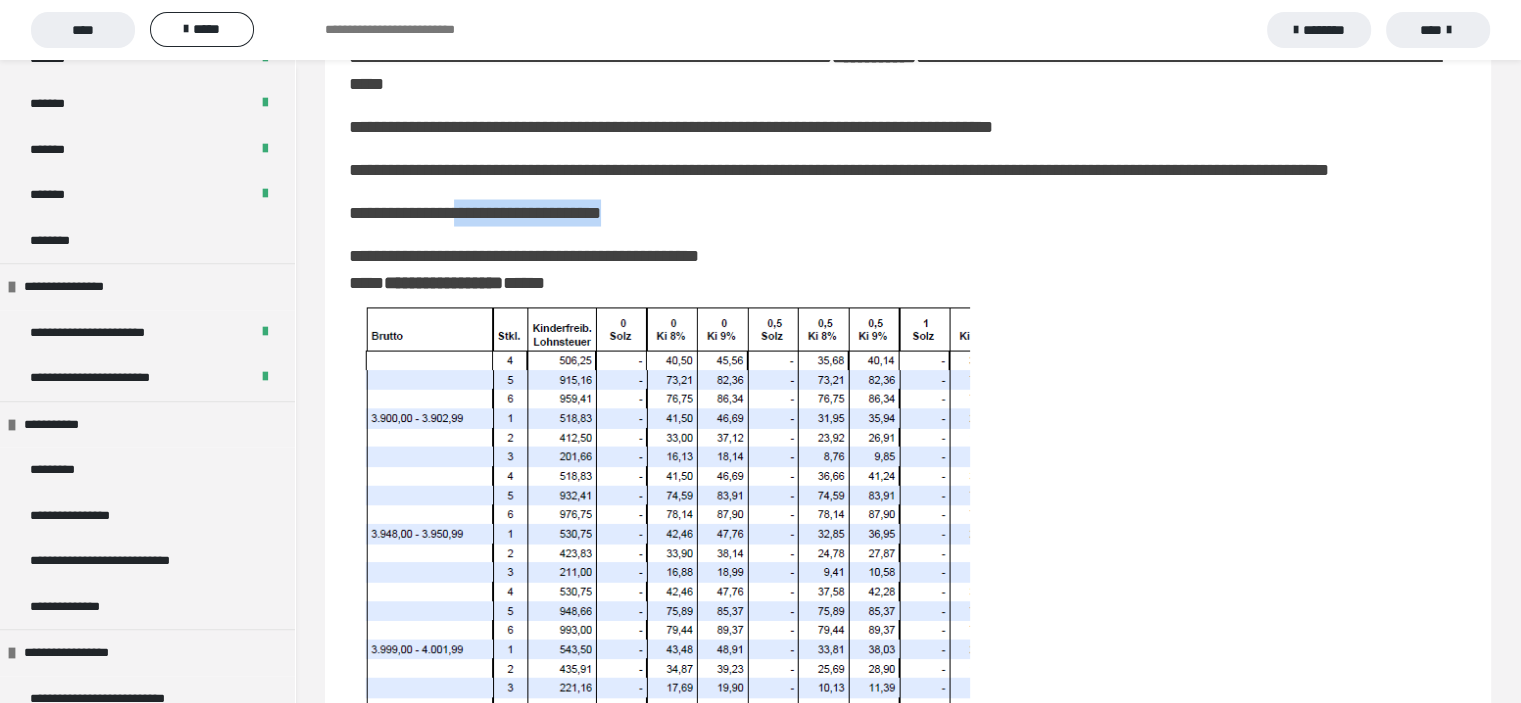 drag, startPoint x: 458, startPoint y: 273, endPoint x: 629, endPoint y: 281, distance: 171.18703 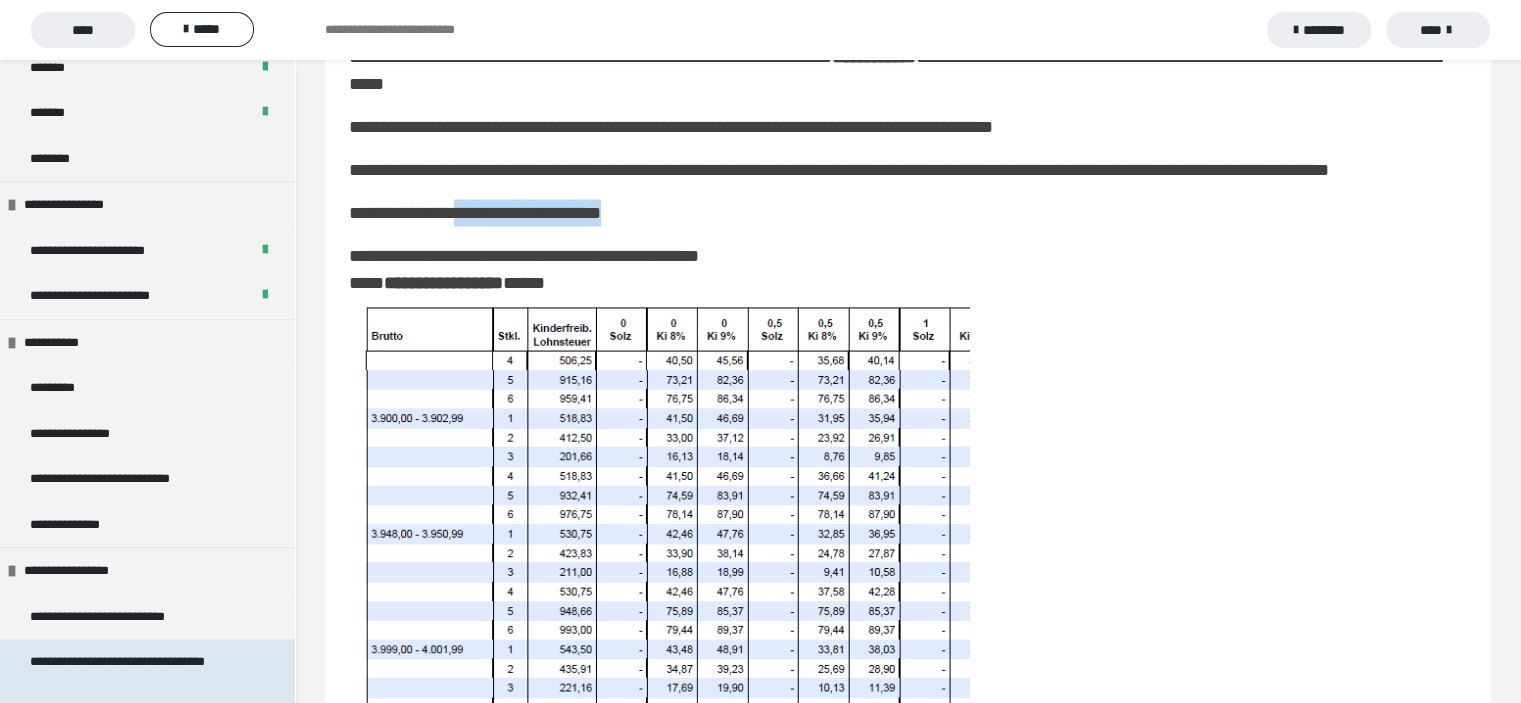 scroll, scrollTop: 1473, scrollLeft: 0, axis: vertical 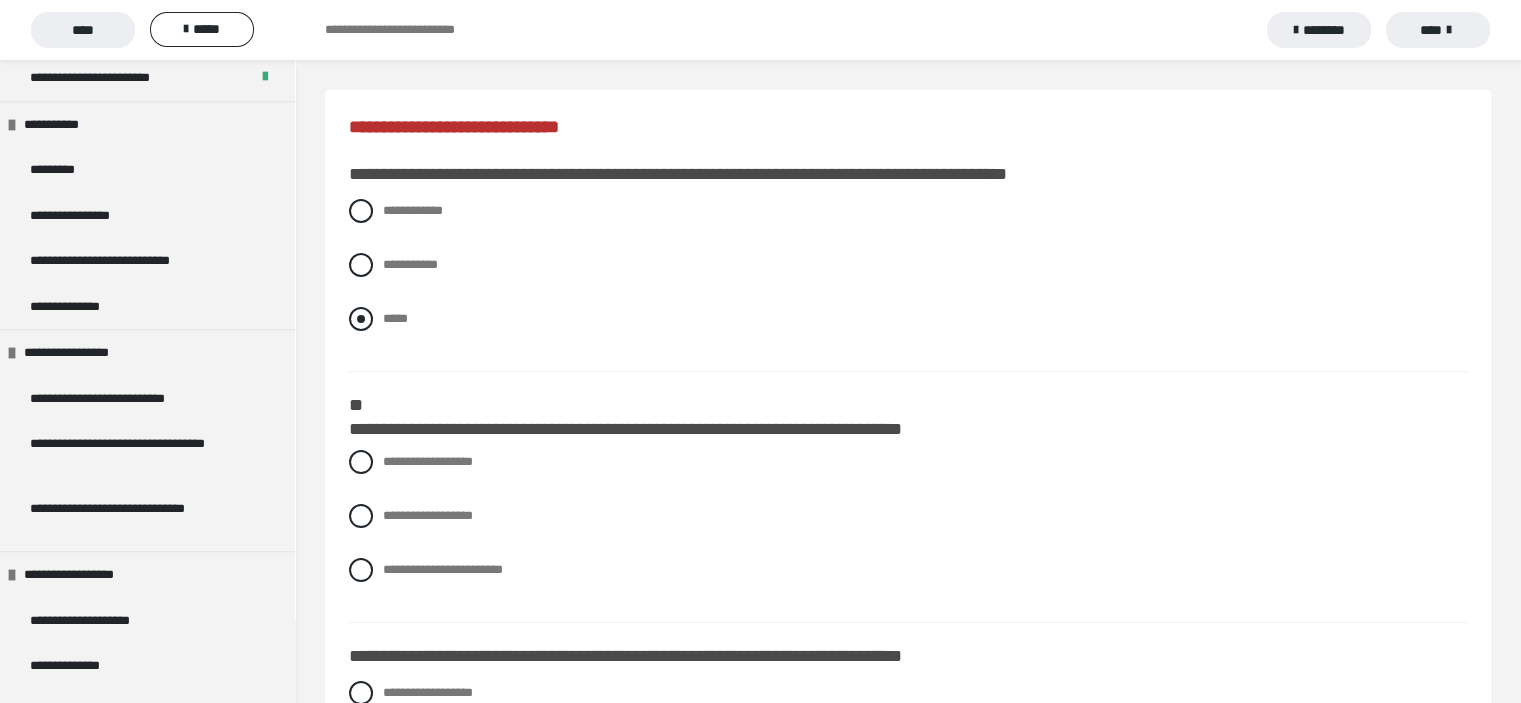 click at bounding box center [361, 319] 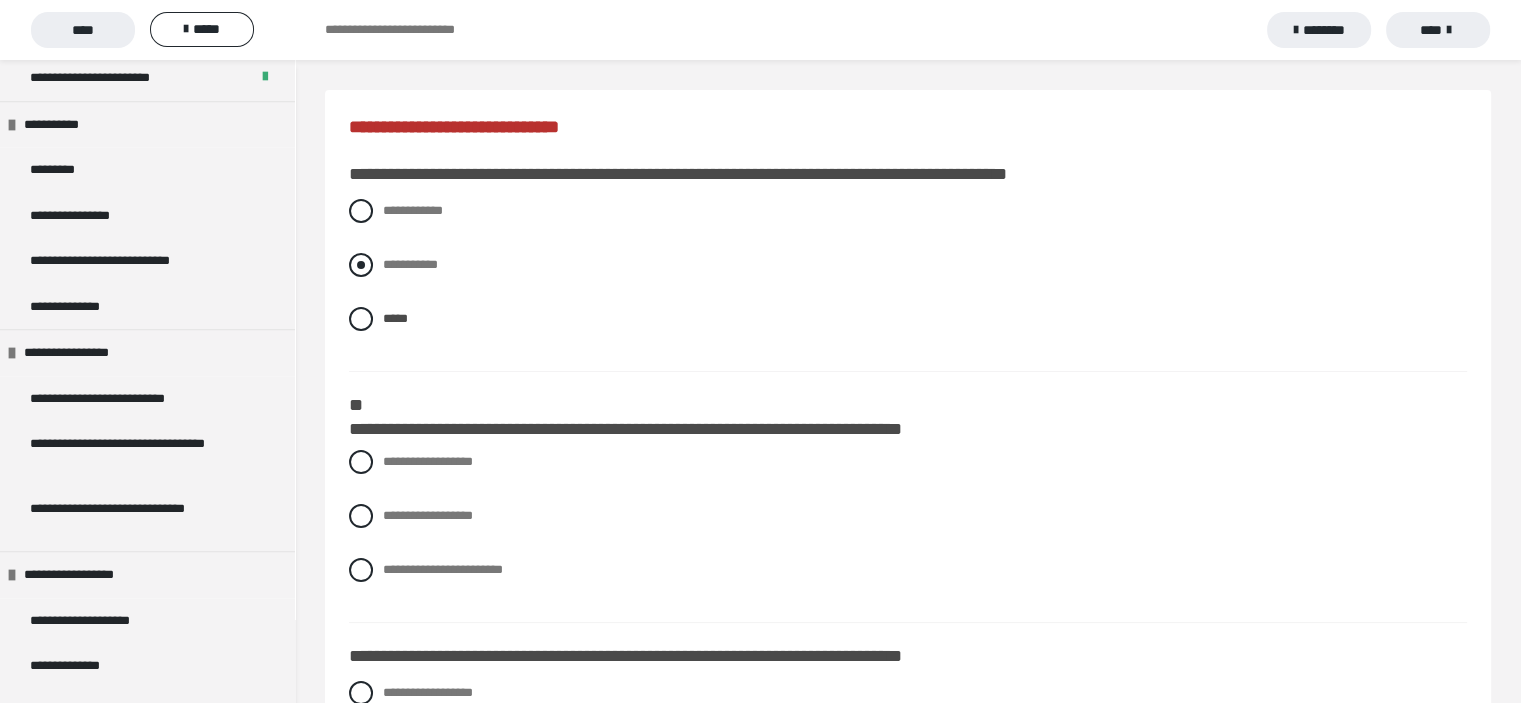 click at bounding box center [361, 265] 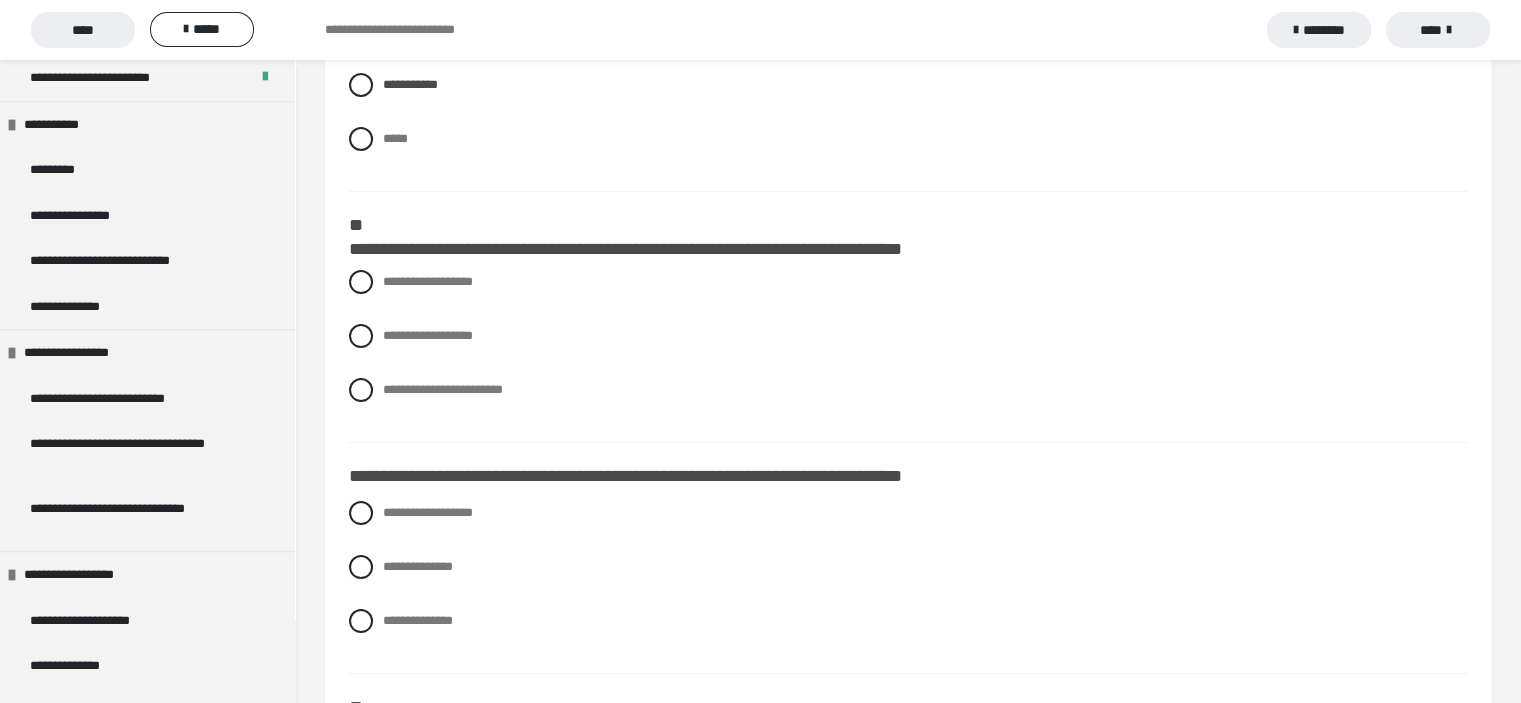 scroll, scrollTop: 200, scrollLeft: 0, axis: vertical 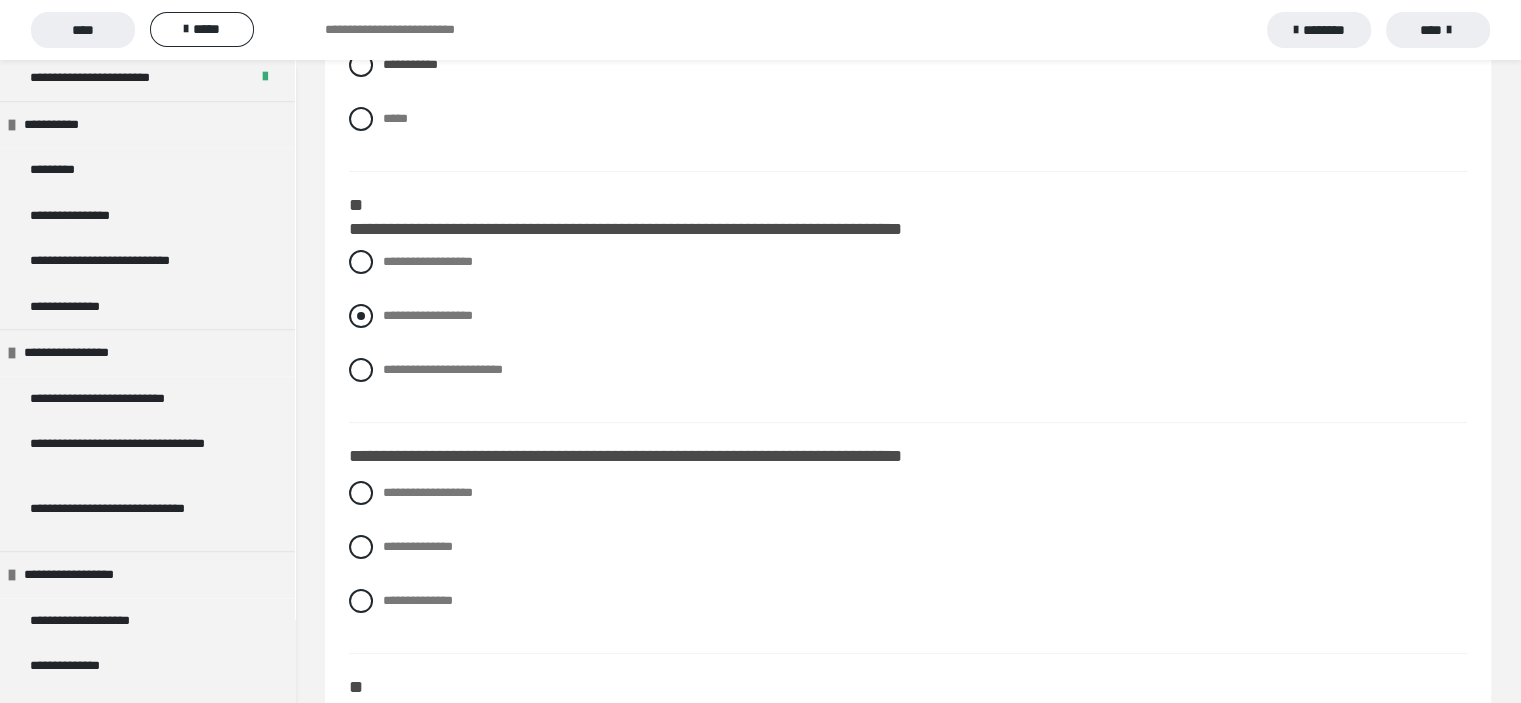 click at bounding box center [361, 316] 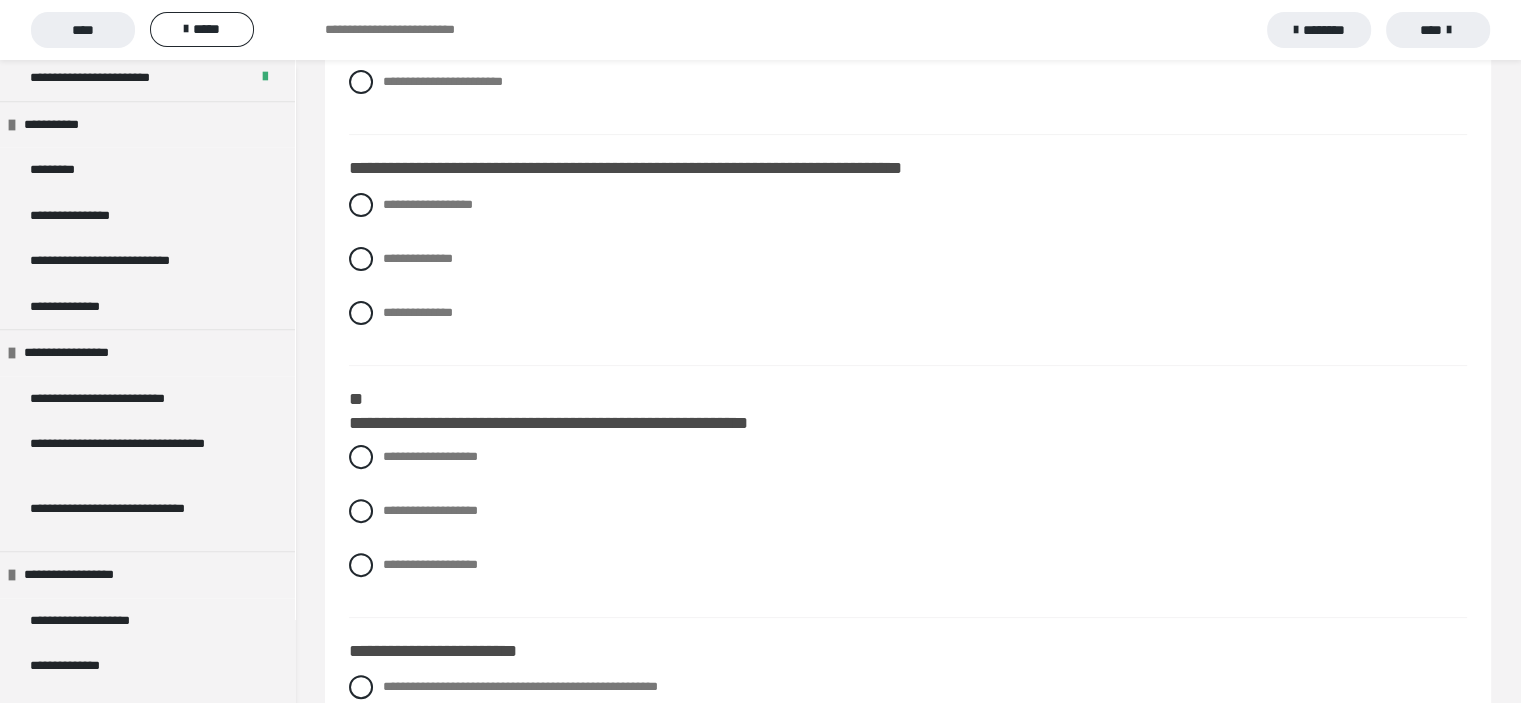 scroll, scrollTop: 500, scrollLeft: 0, axis: vertical 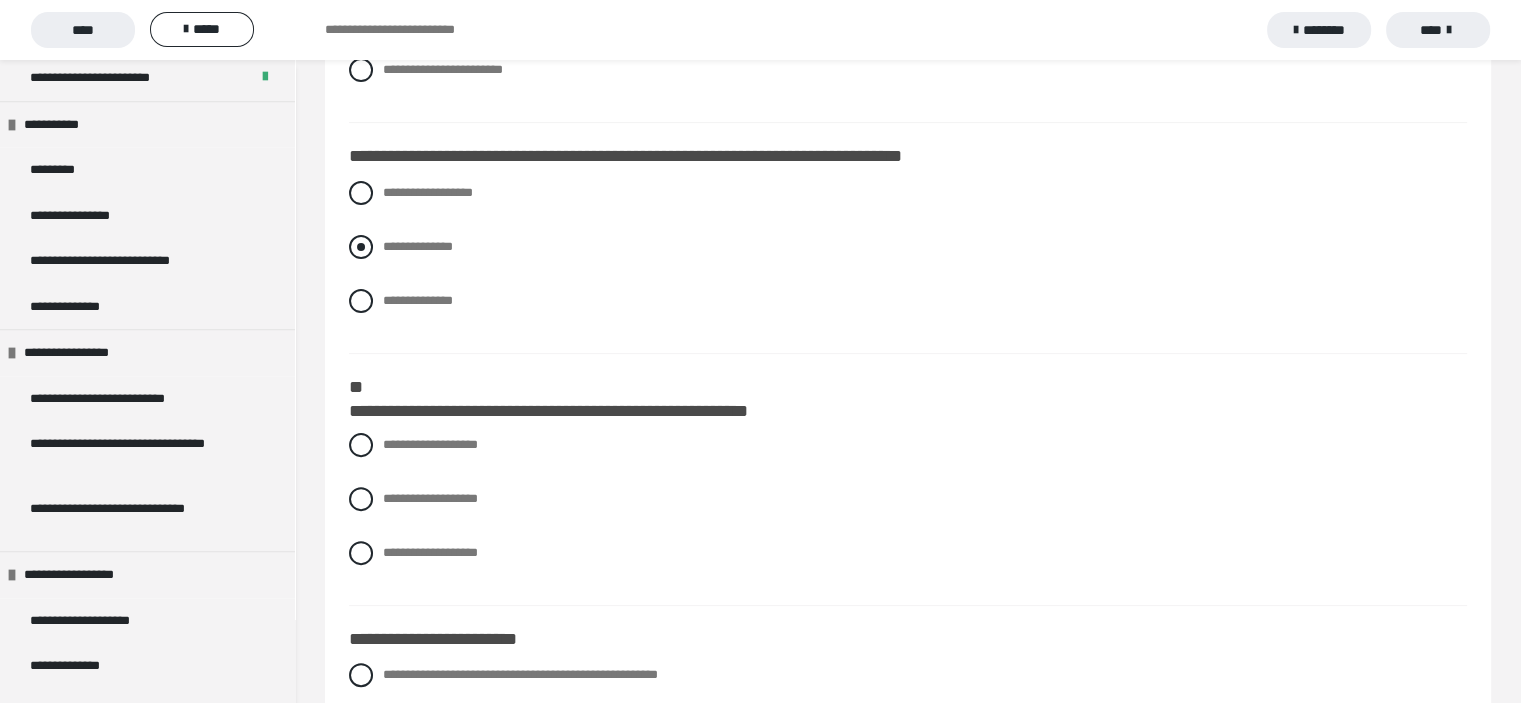 click at bounding box center [361, 247] 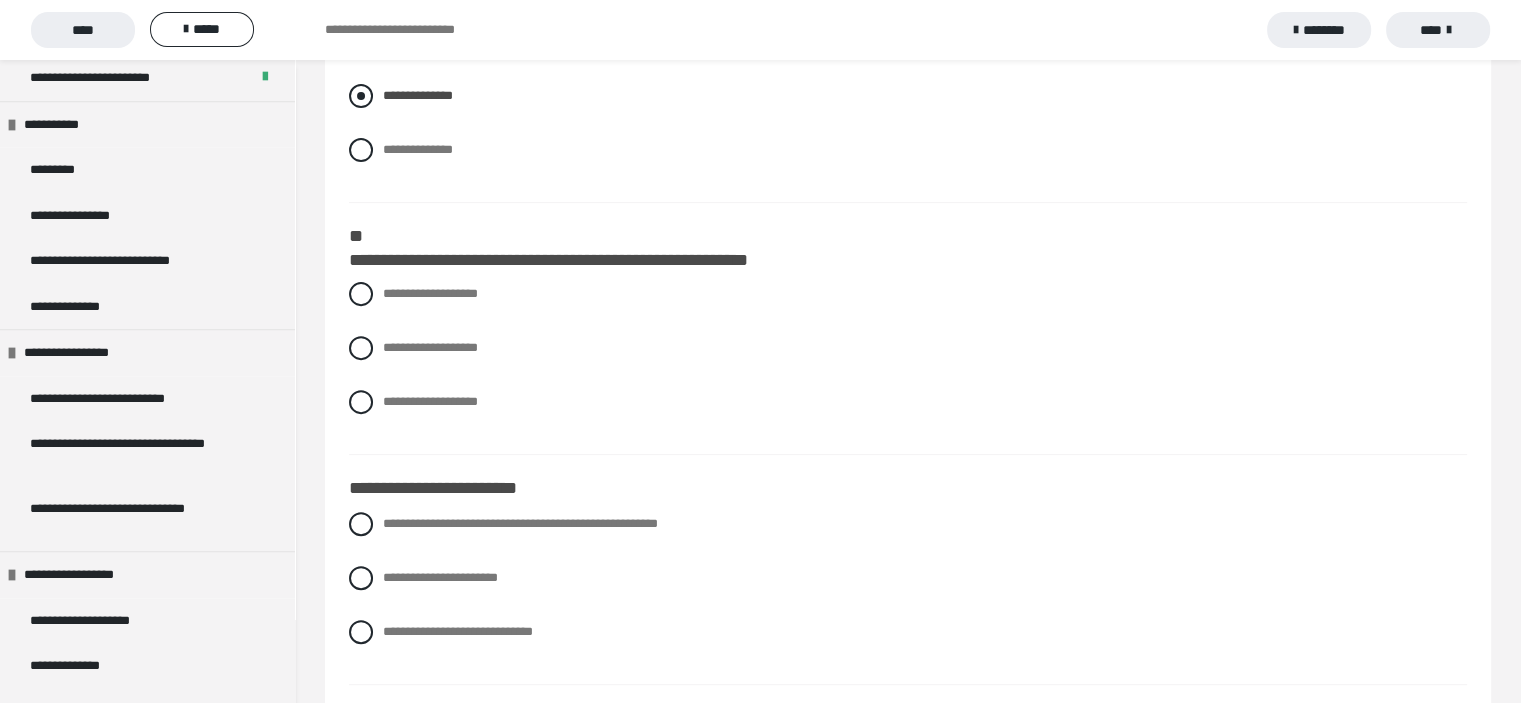 scroll, scrollTop: 700, scrollLeft: 0, axis: vertical 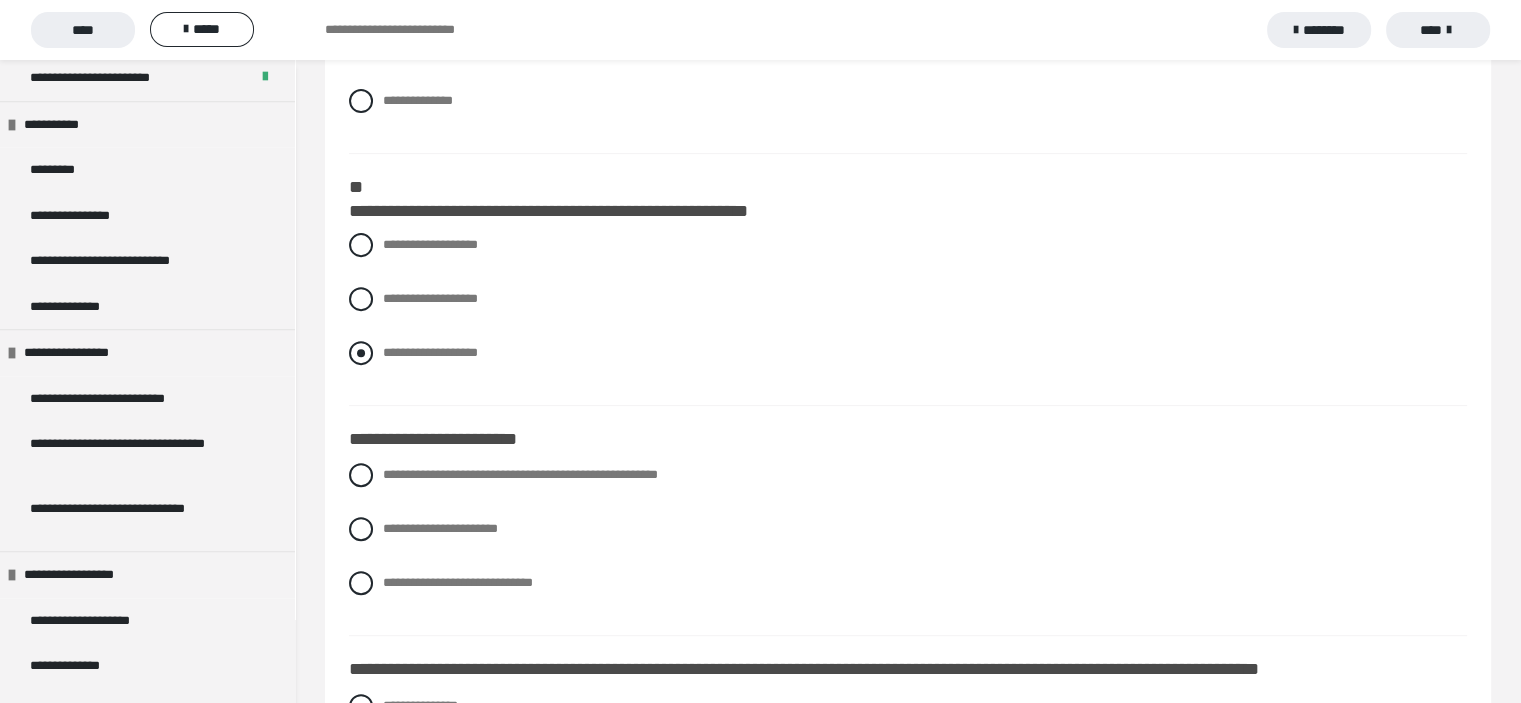 click at bounding box center (361, 353) 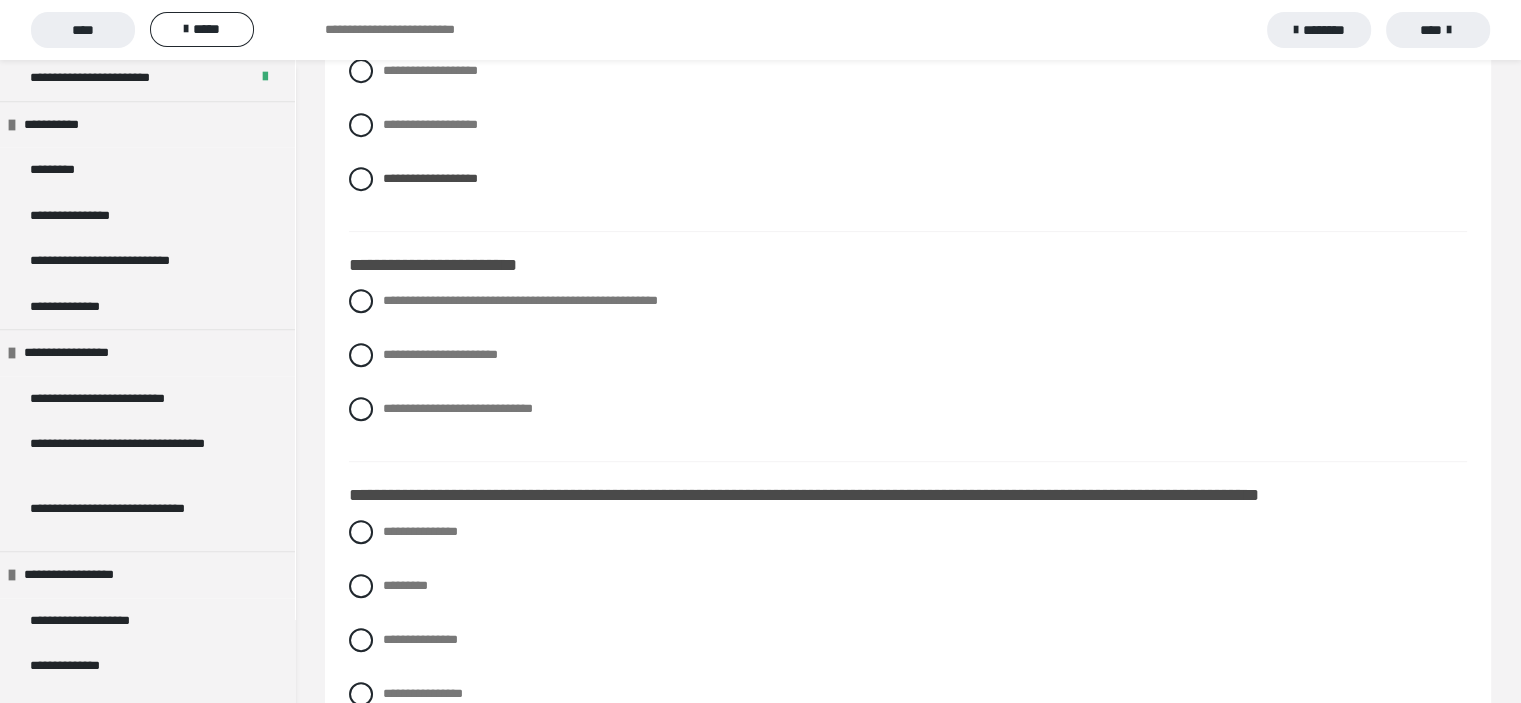 scroll, scrollTop: 900, scrollLeft: 0, axis: vertical 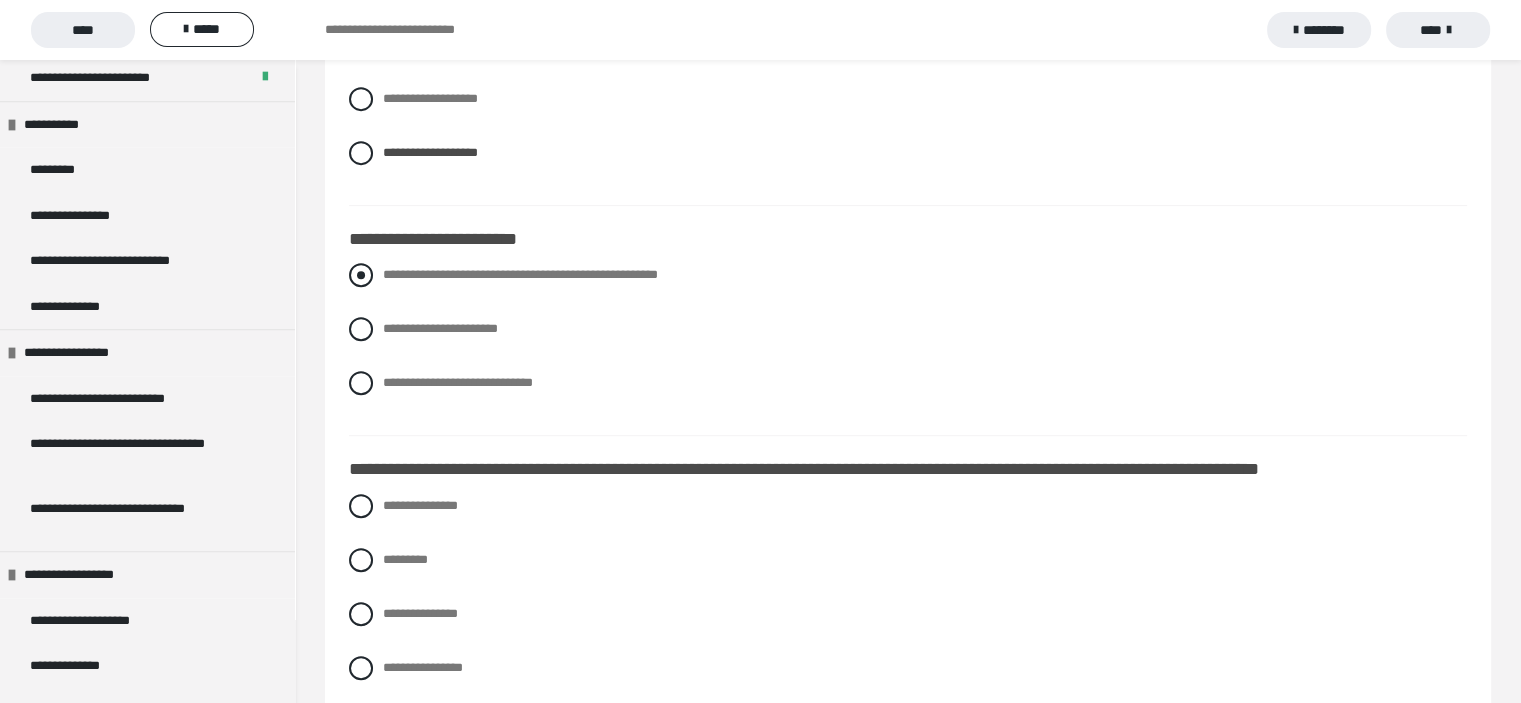 click at bounding box center (361, 275) 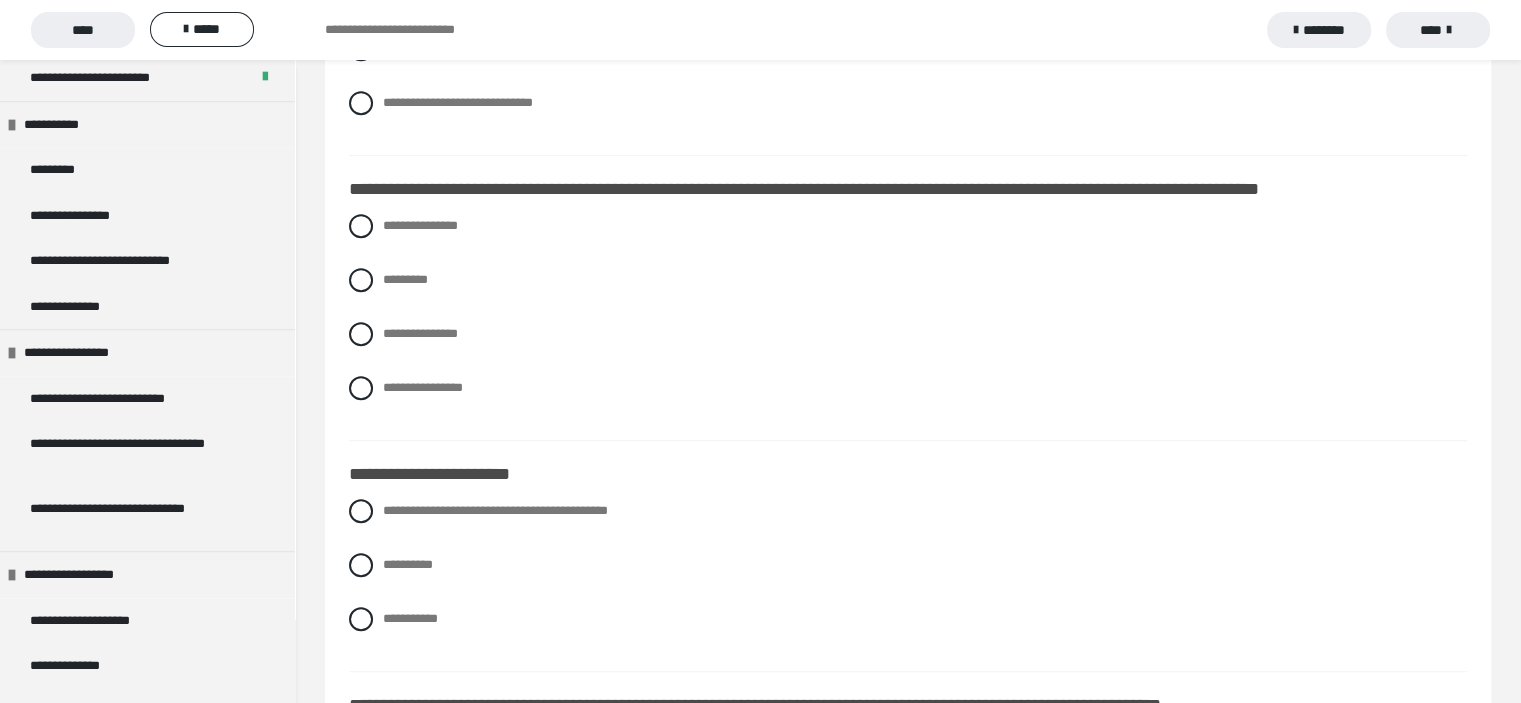 scroll, scrollTop: 1200, scrollLeft: 0, axis: vertical 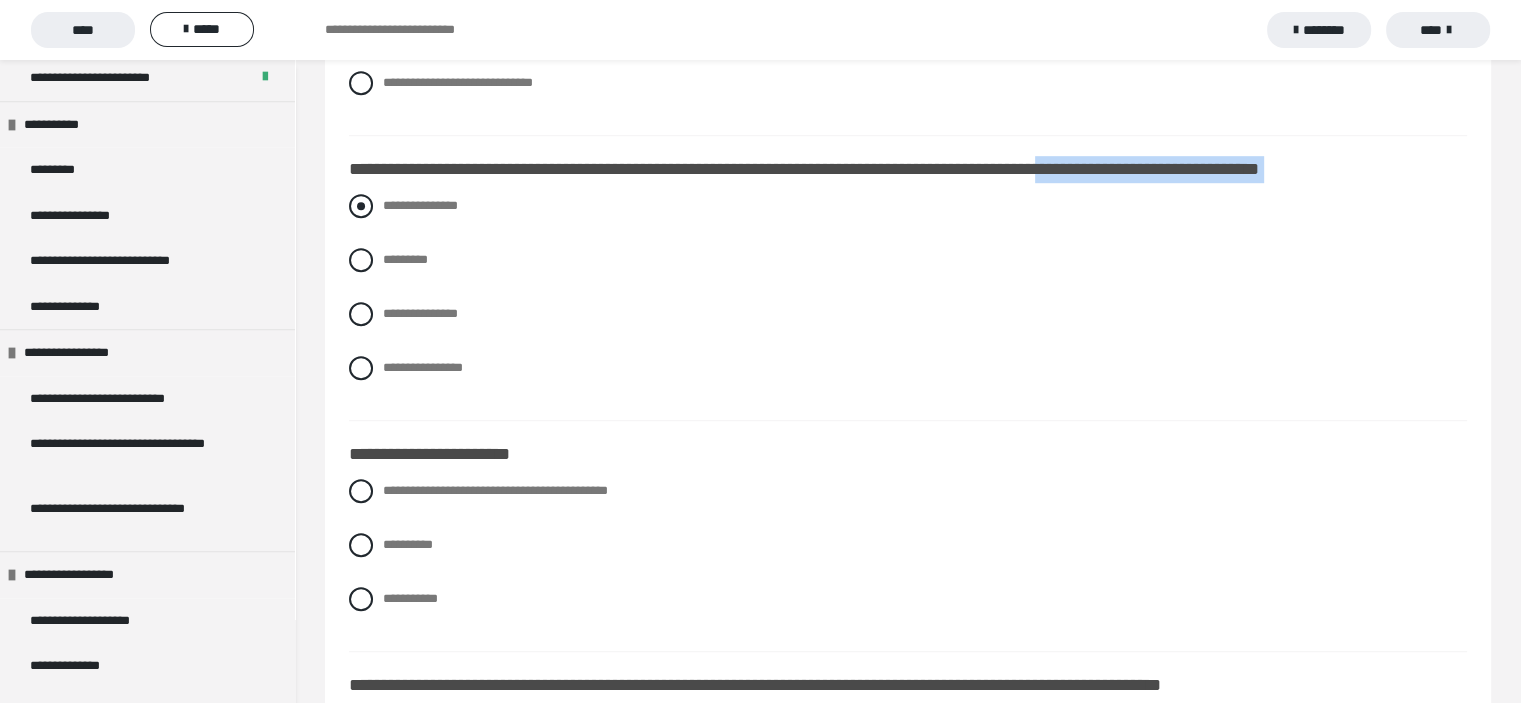 drag, startPoint x: 1184, startPoint y: 199, endPoint x: 1388, endPoint y: 240, distance: 208.07932 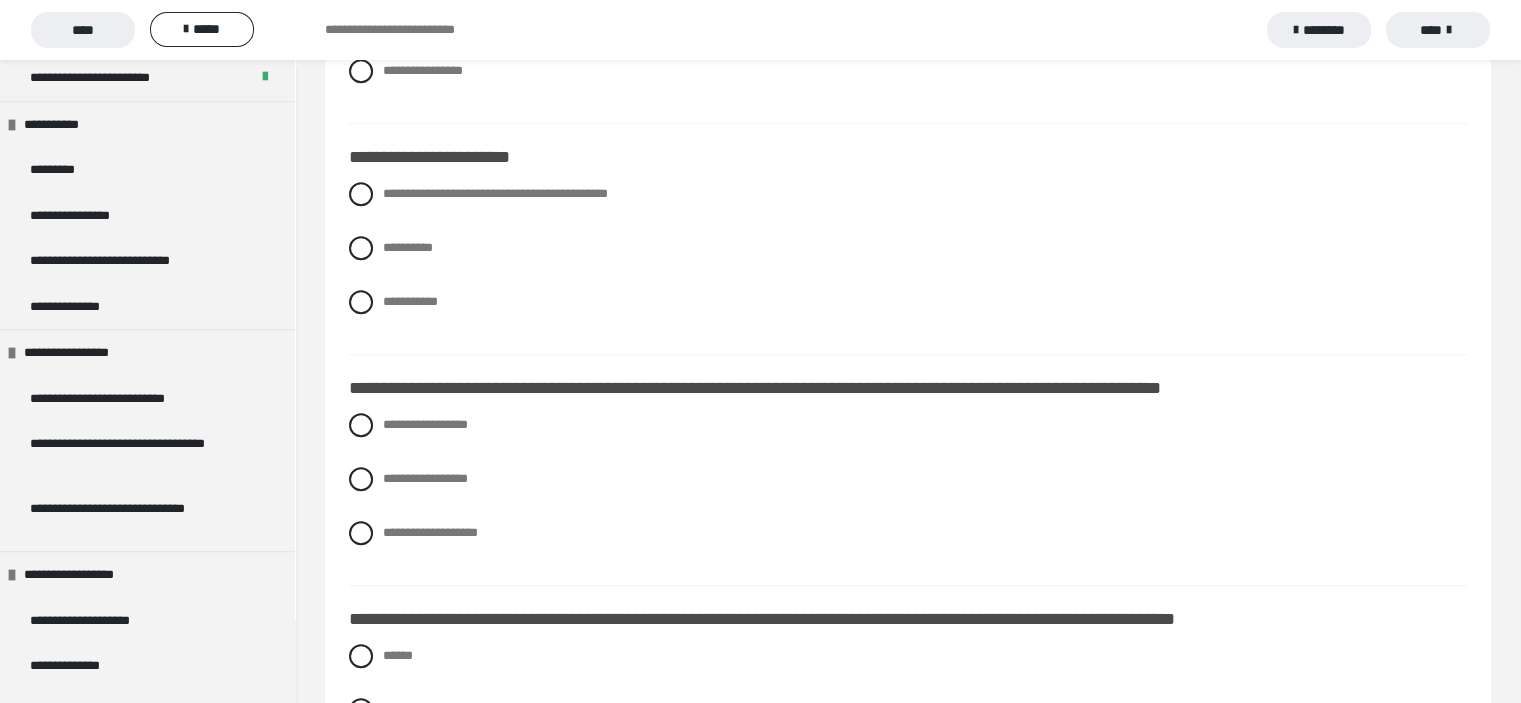 scroll, scrollTop: 1500, scrollLeft: 0, axis: vertical 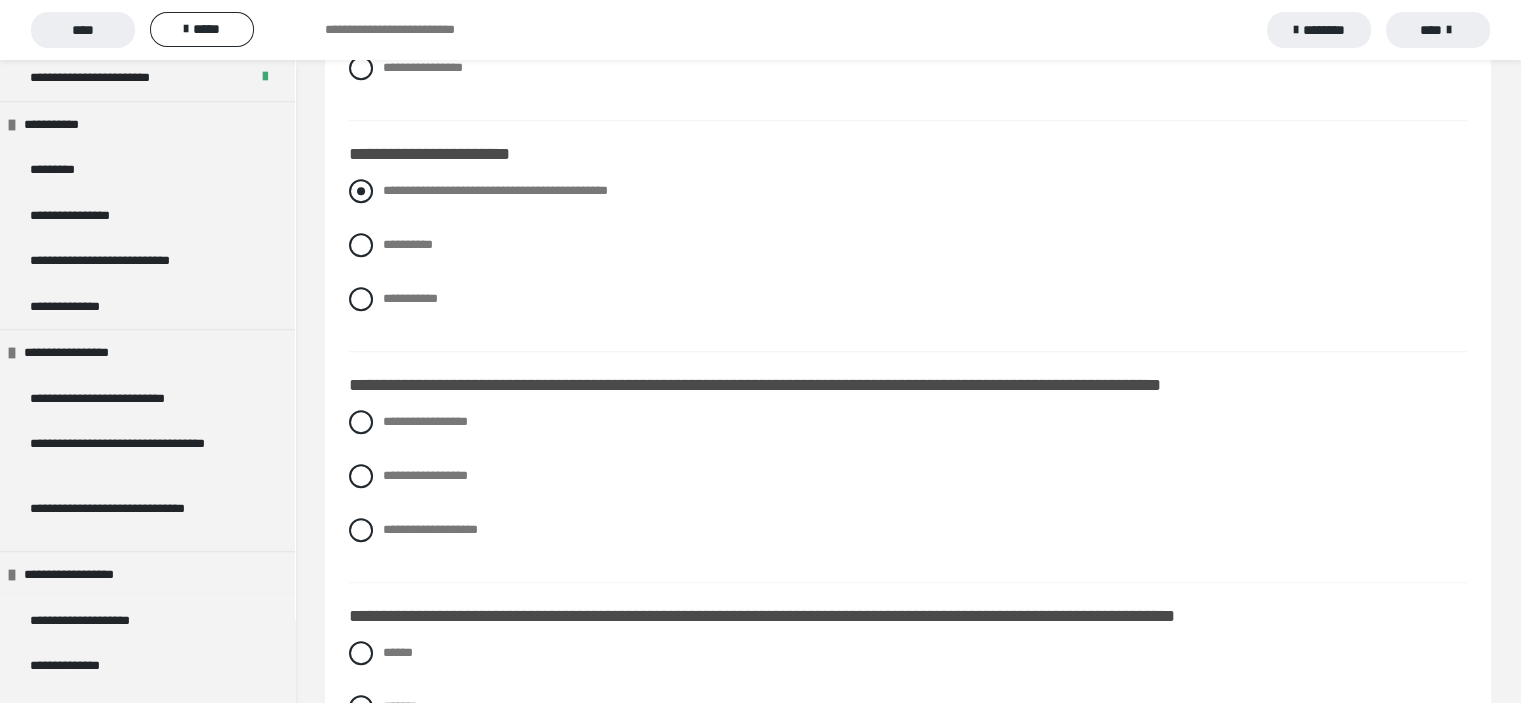 click at bounding box center [361, 191] 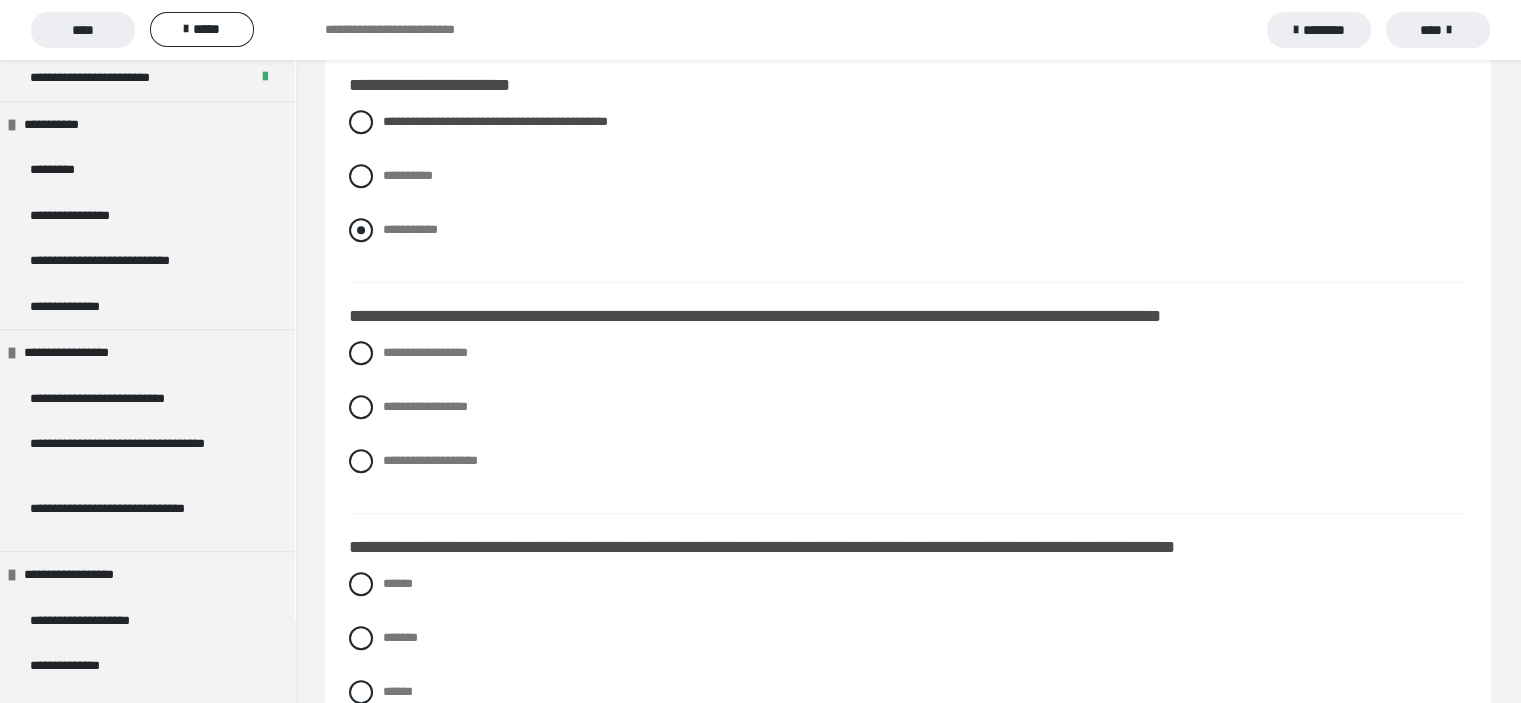 scroll, scrollTop: 1600, scrollLeft: 0, axis: vertical 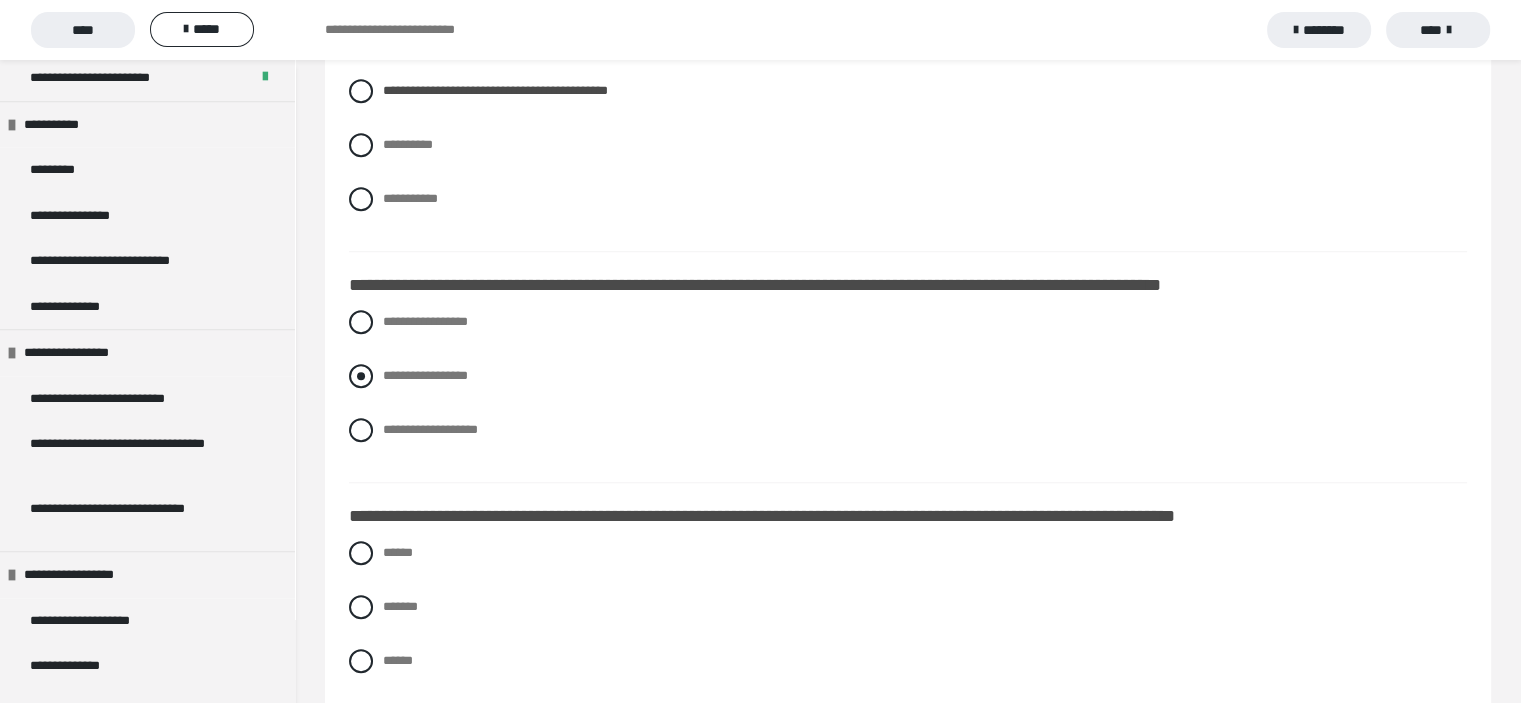 click at bounding box center (361, 376) 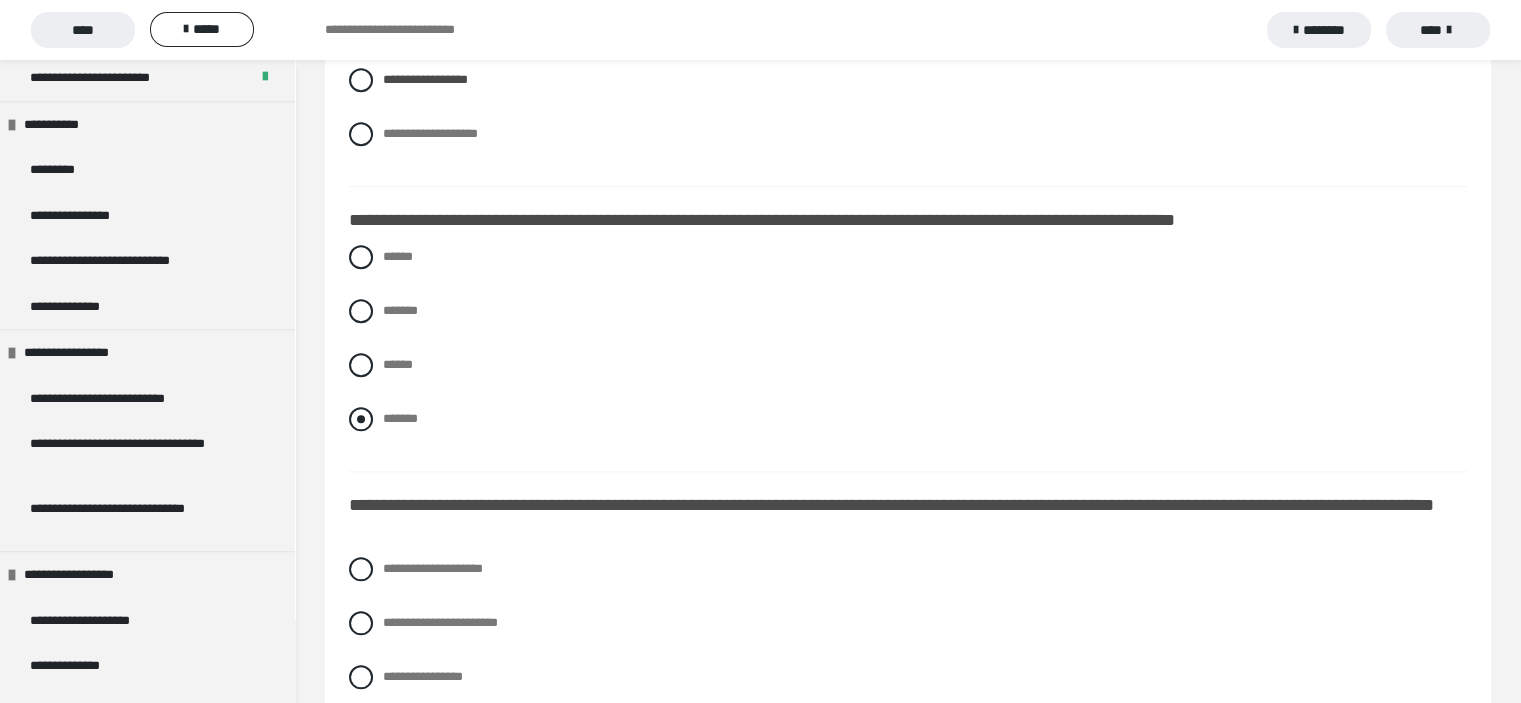 scroll, scrollTop: 1900, scrollLeft: 0, axis: vertical 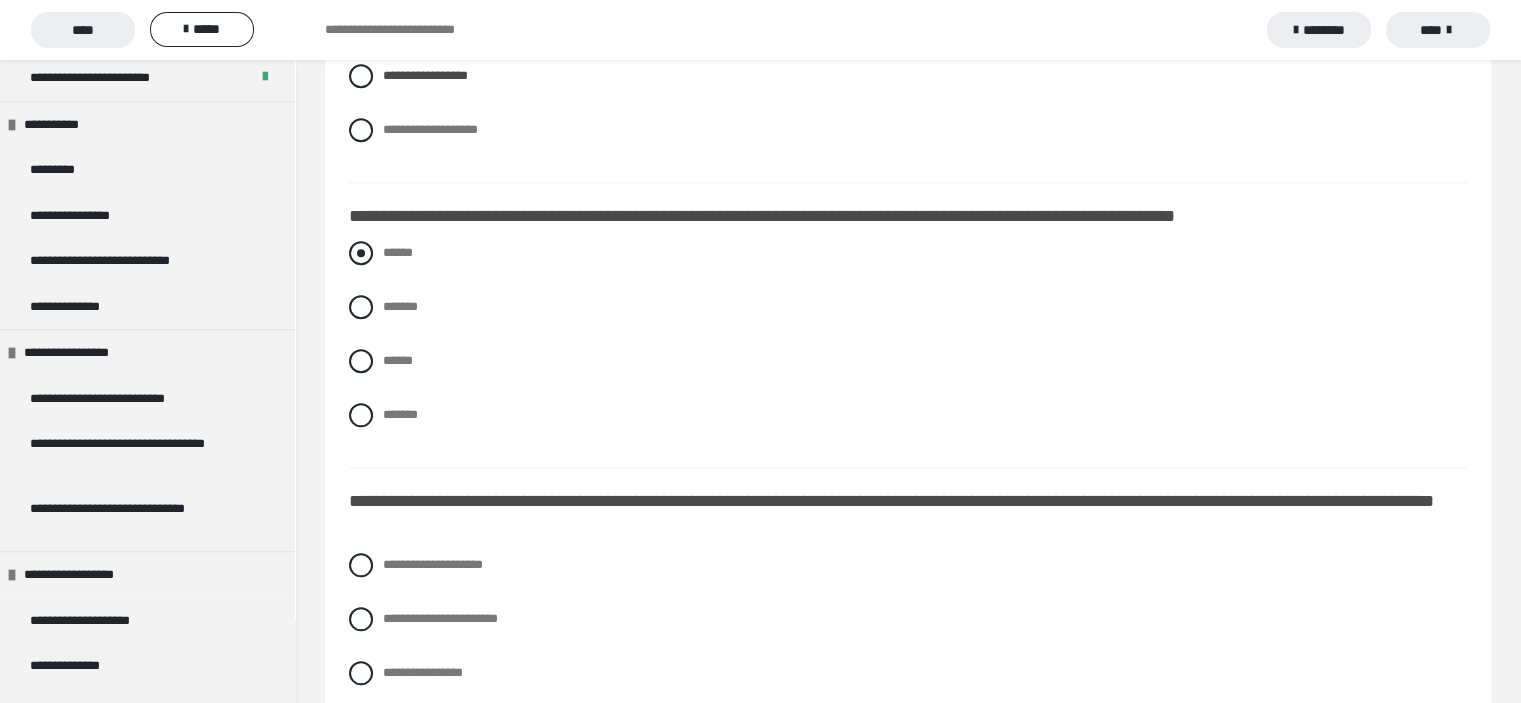 click at bounding box center (361, 253) 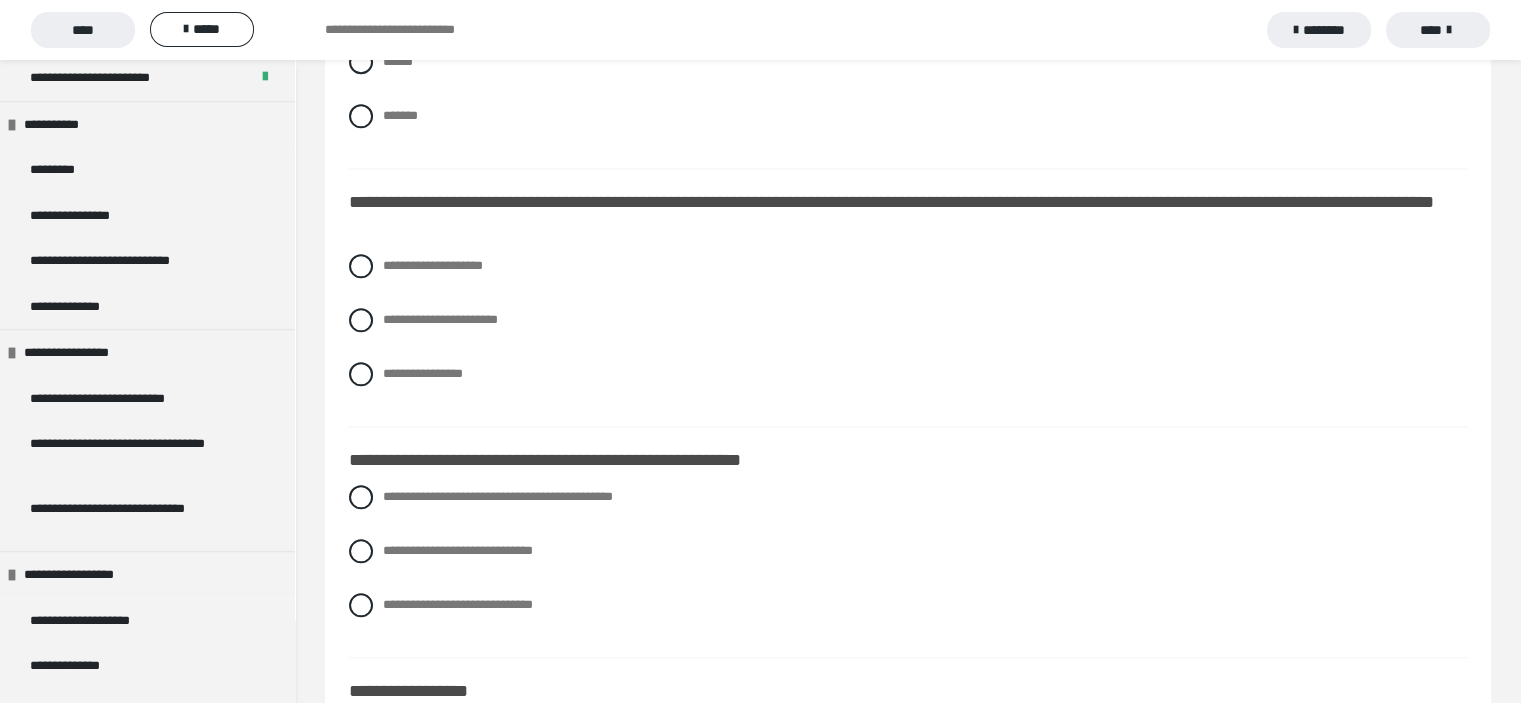 scroll, scrollTop: 2200, scrollLeft: 0, axis: vertical 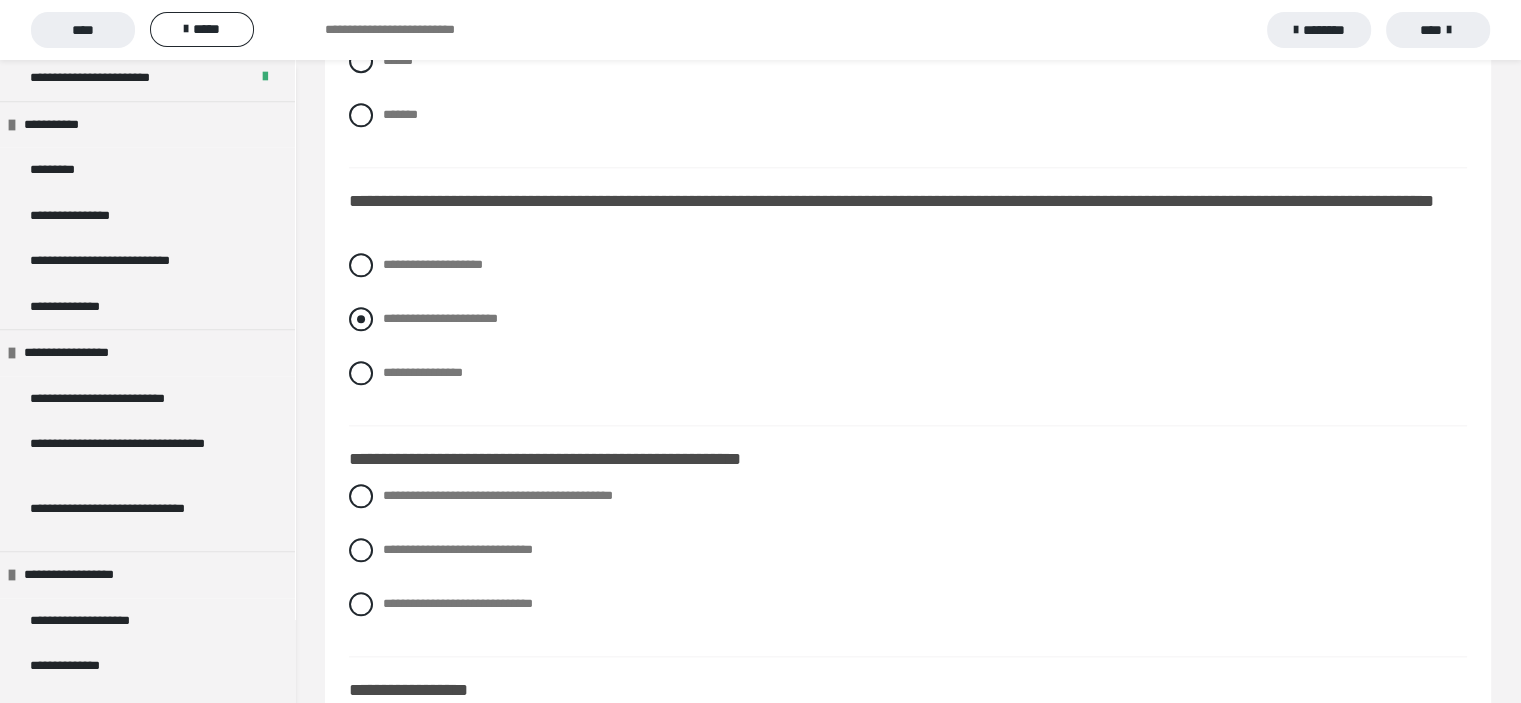click at bounding box center [361, 319] 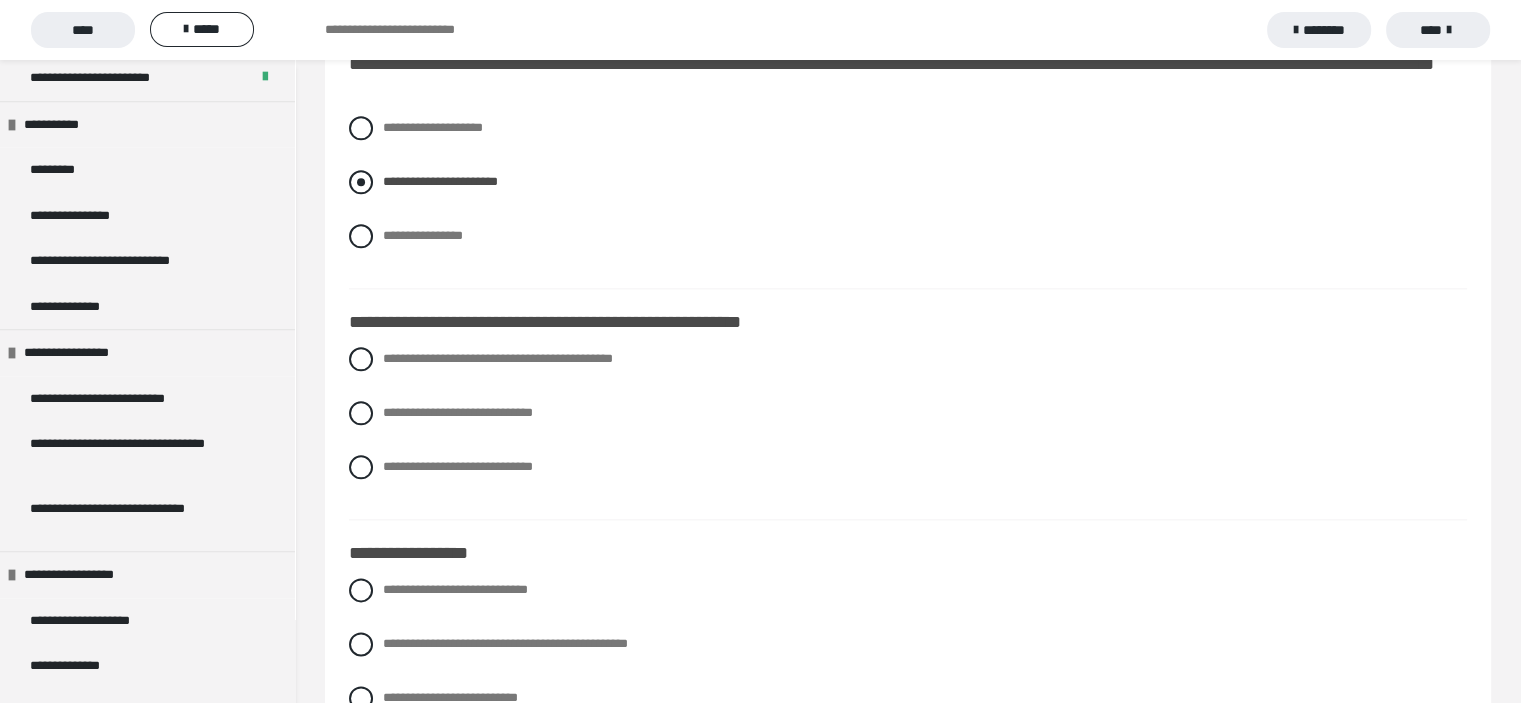 scroll, scrollTop: 2400, scrollLeft: 0, axis: vertical 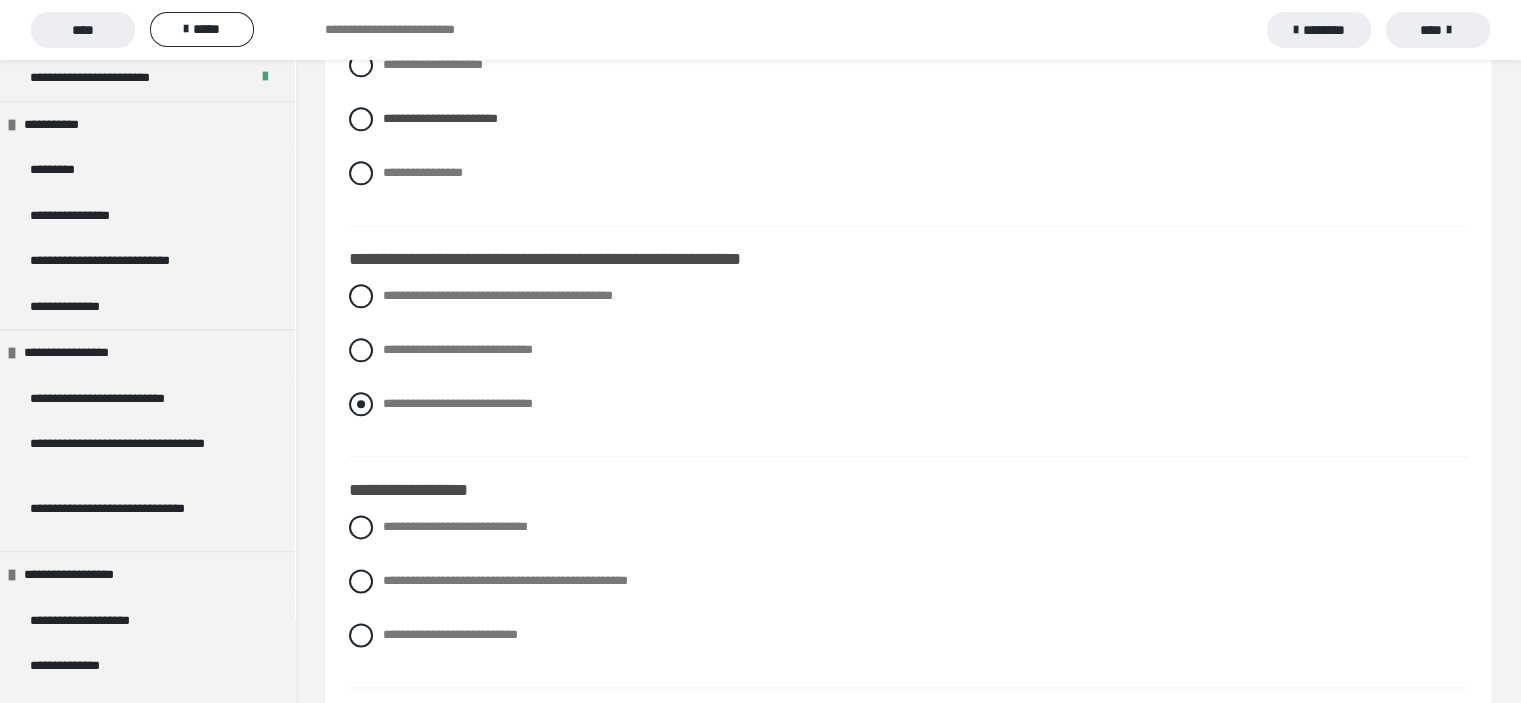 click at bounding box center (361, 404) 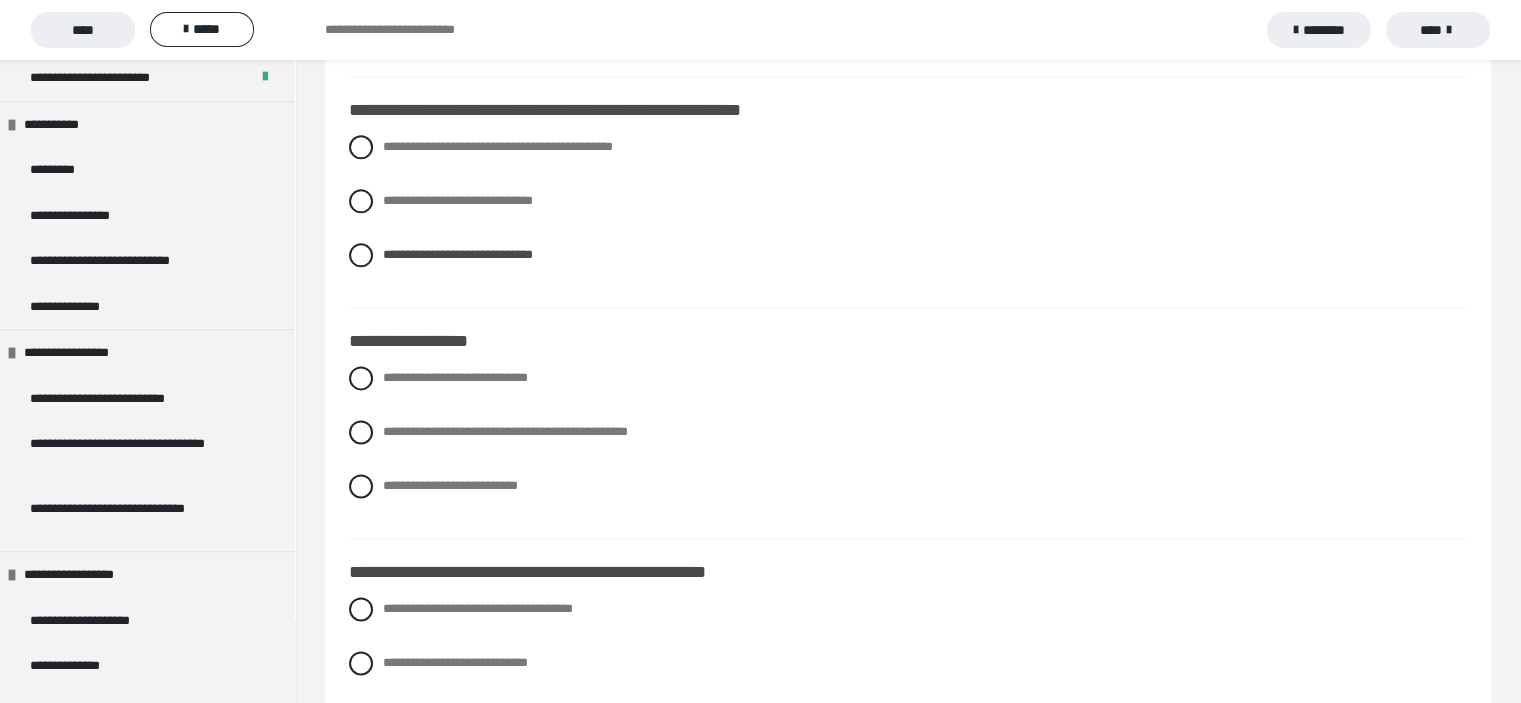 scroll, scrollTop: 2600, scrollLeft: 0, axis: vertical 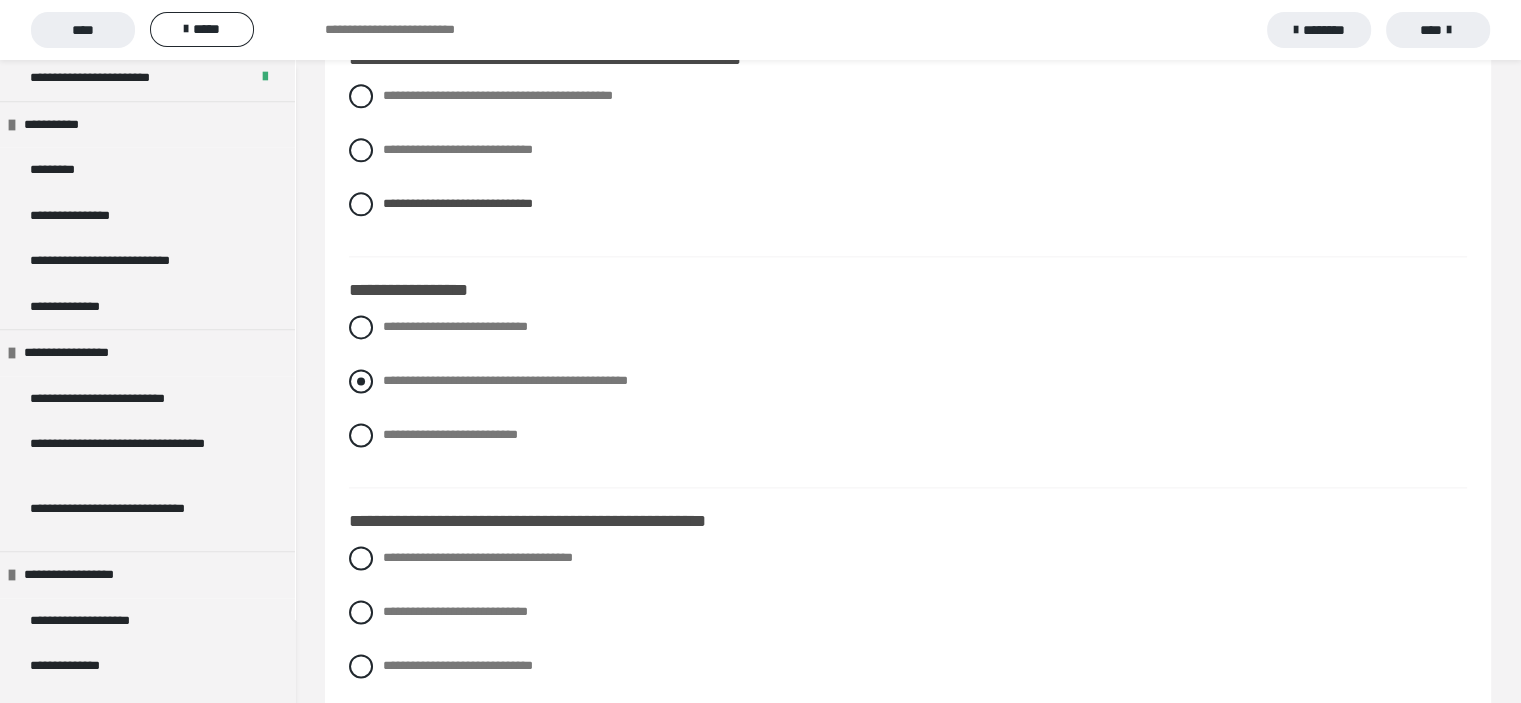 click at bounding box center (361, 381) 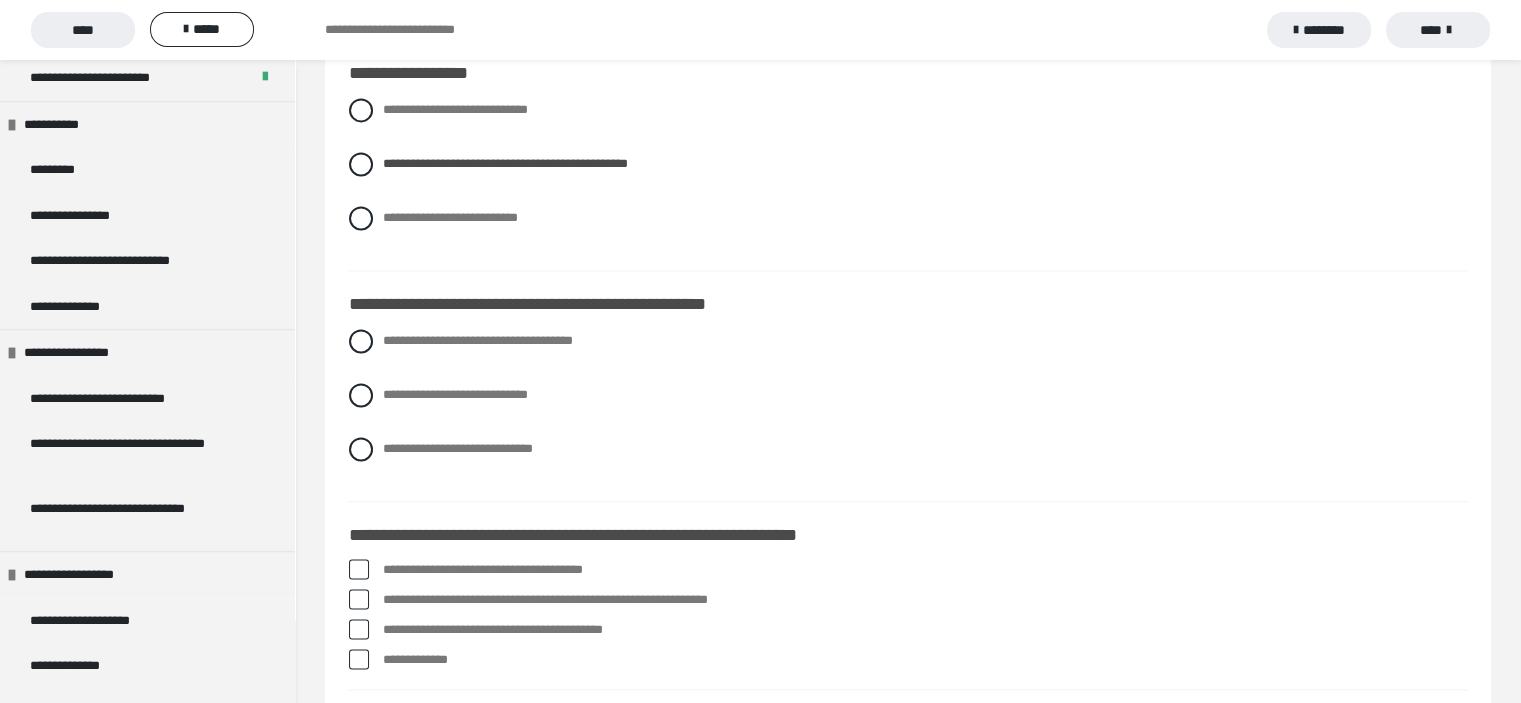 scroll, scrollTop: 2900, scrollLeft: 0, axis: vertical 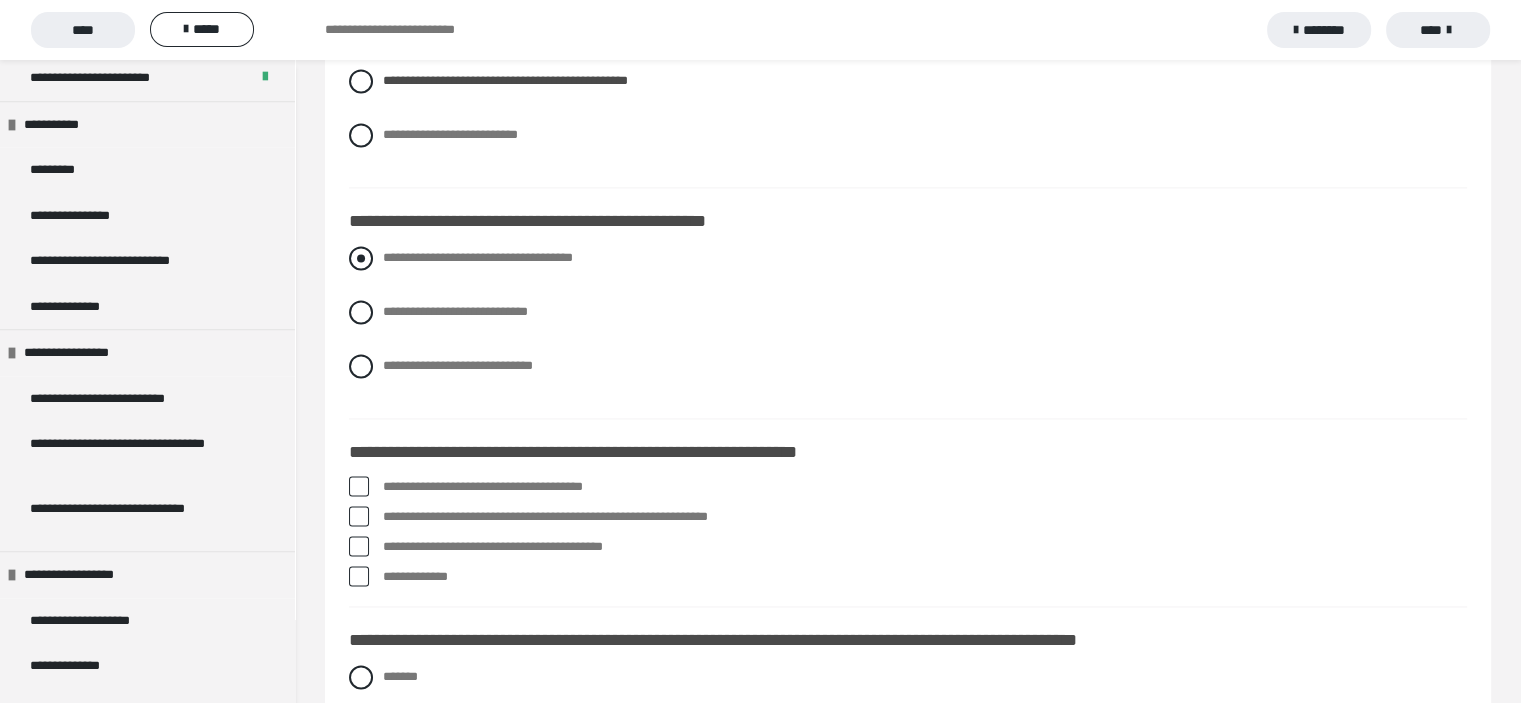 click at bounding box center (361, 258) 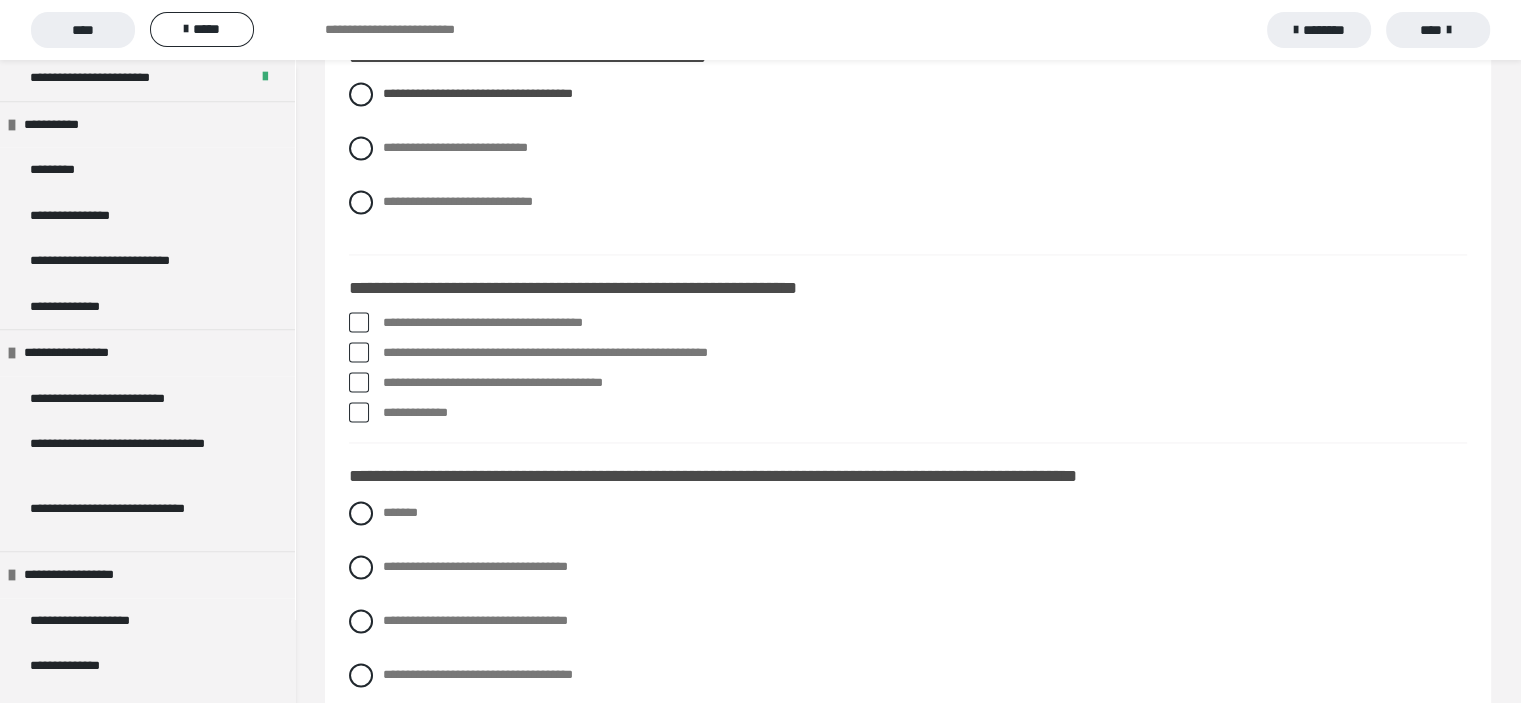 scroll, scrollTop: 3100, scrollLeft: 0, axis: vertical 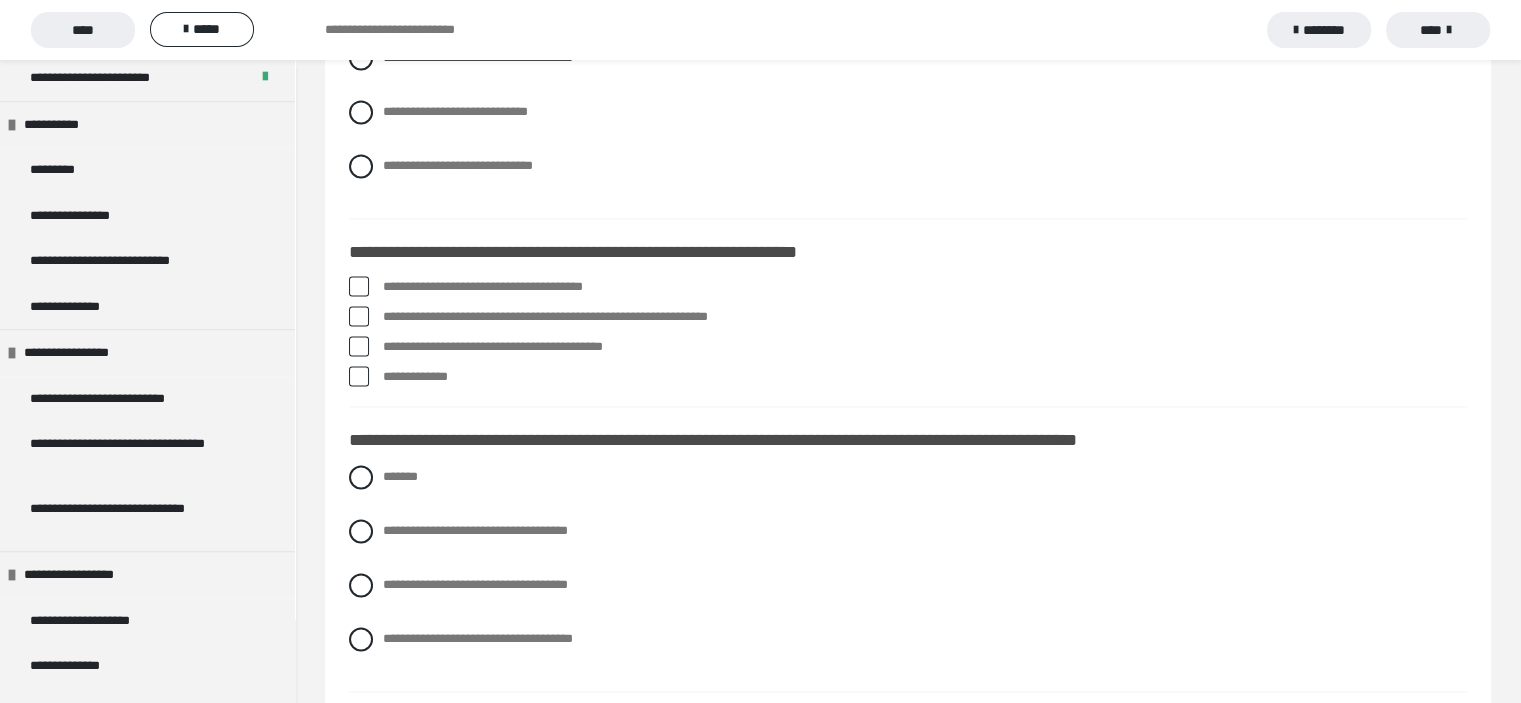 click at bounding box center (359, 286) 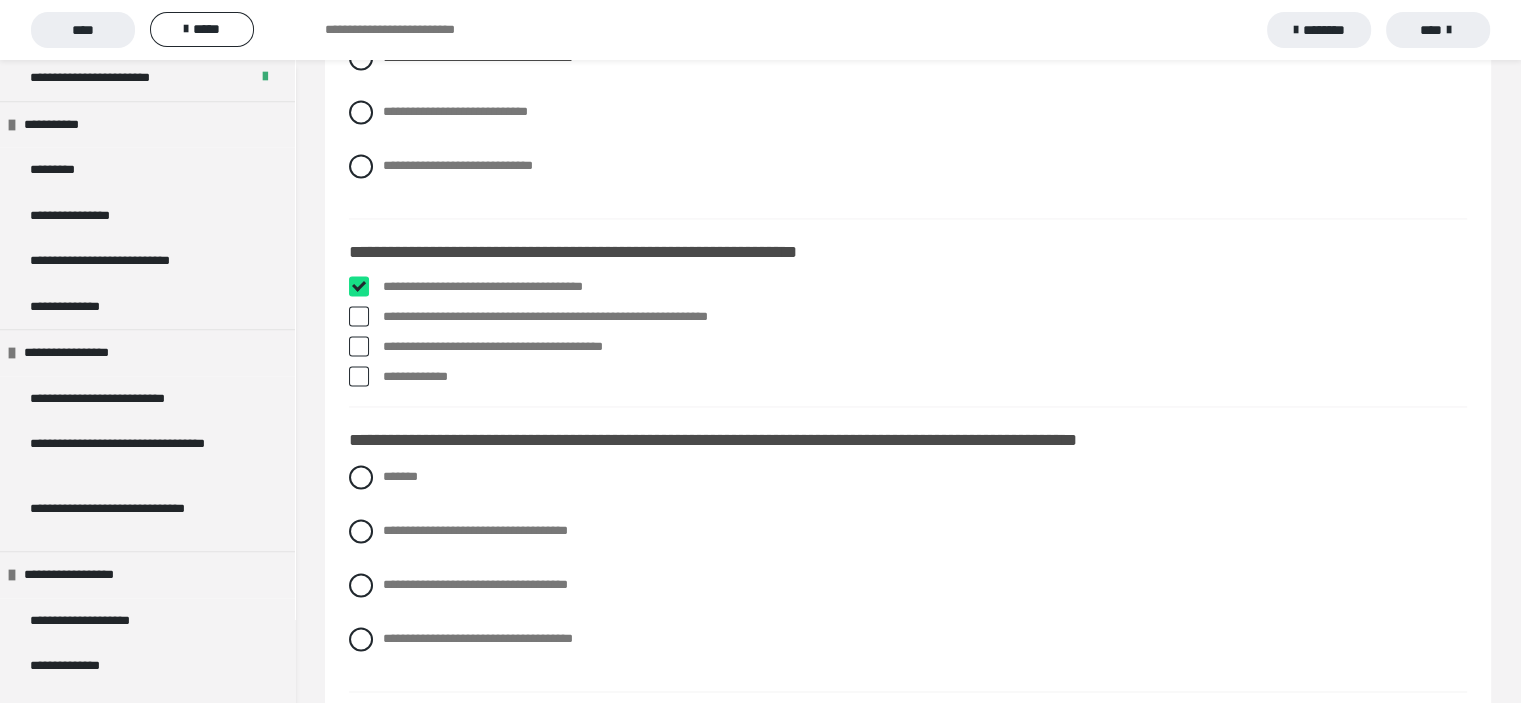 checkbox on "****" 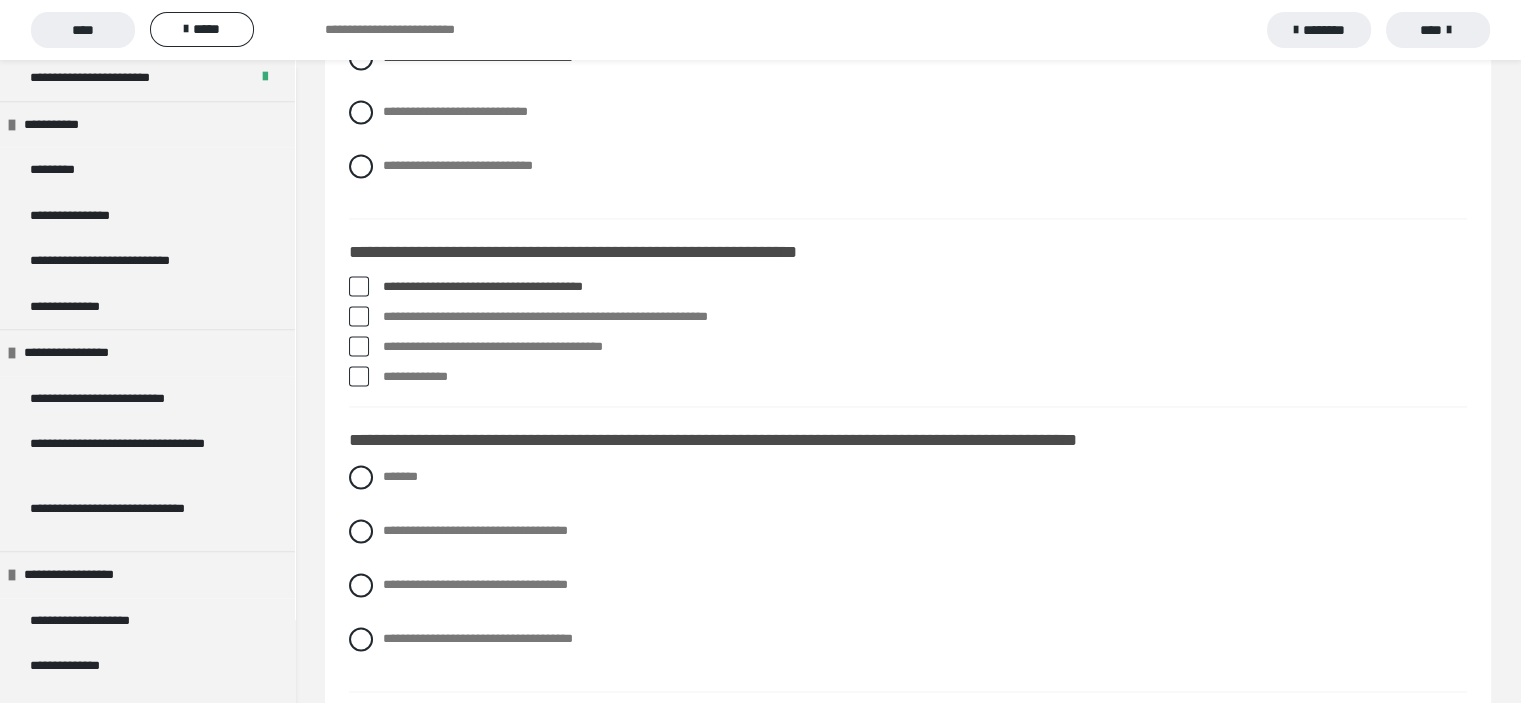 click at bounding box center (359, 376) 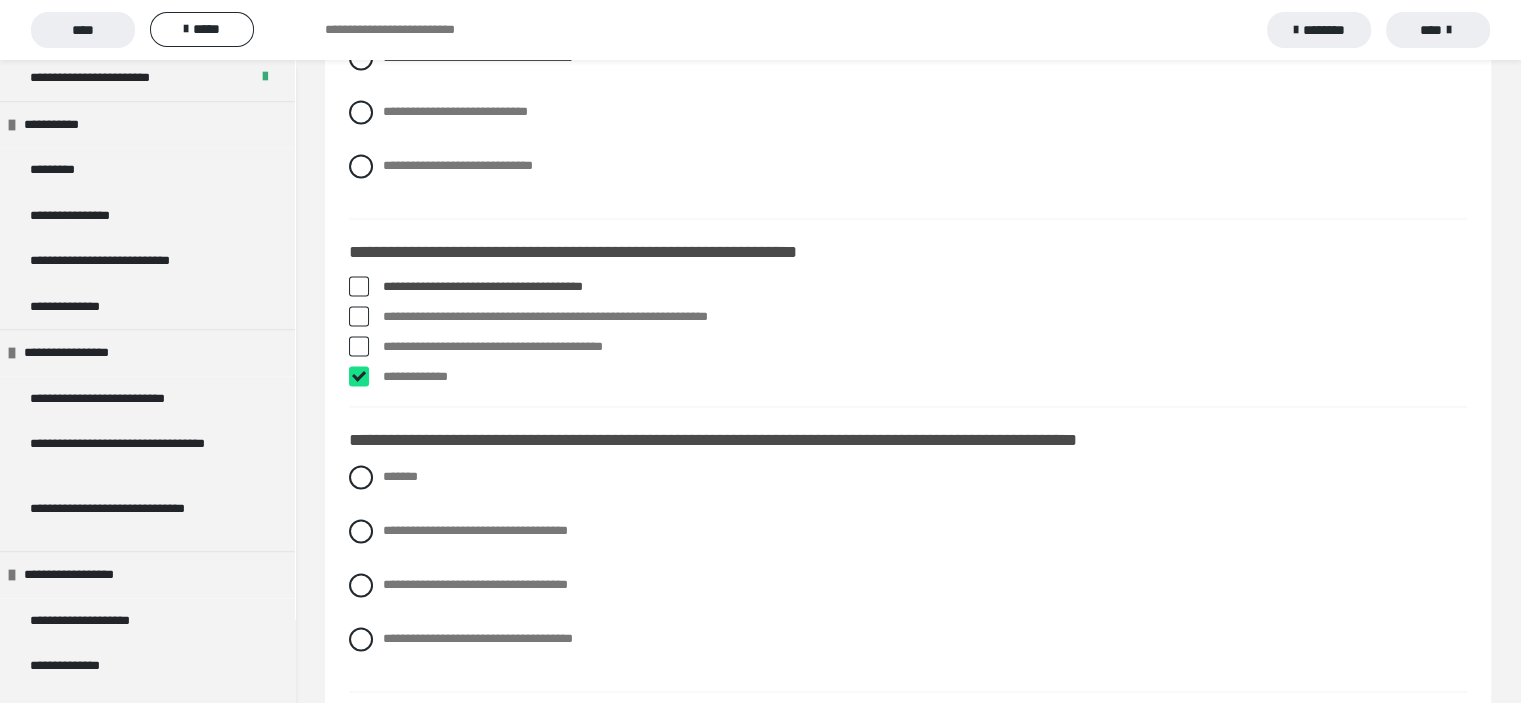 checkbox on "****" 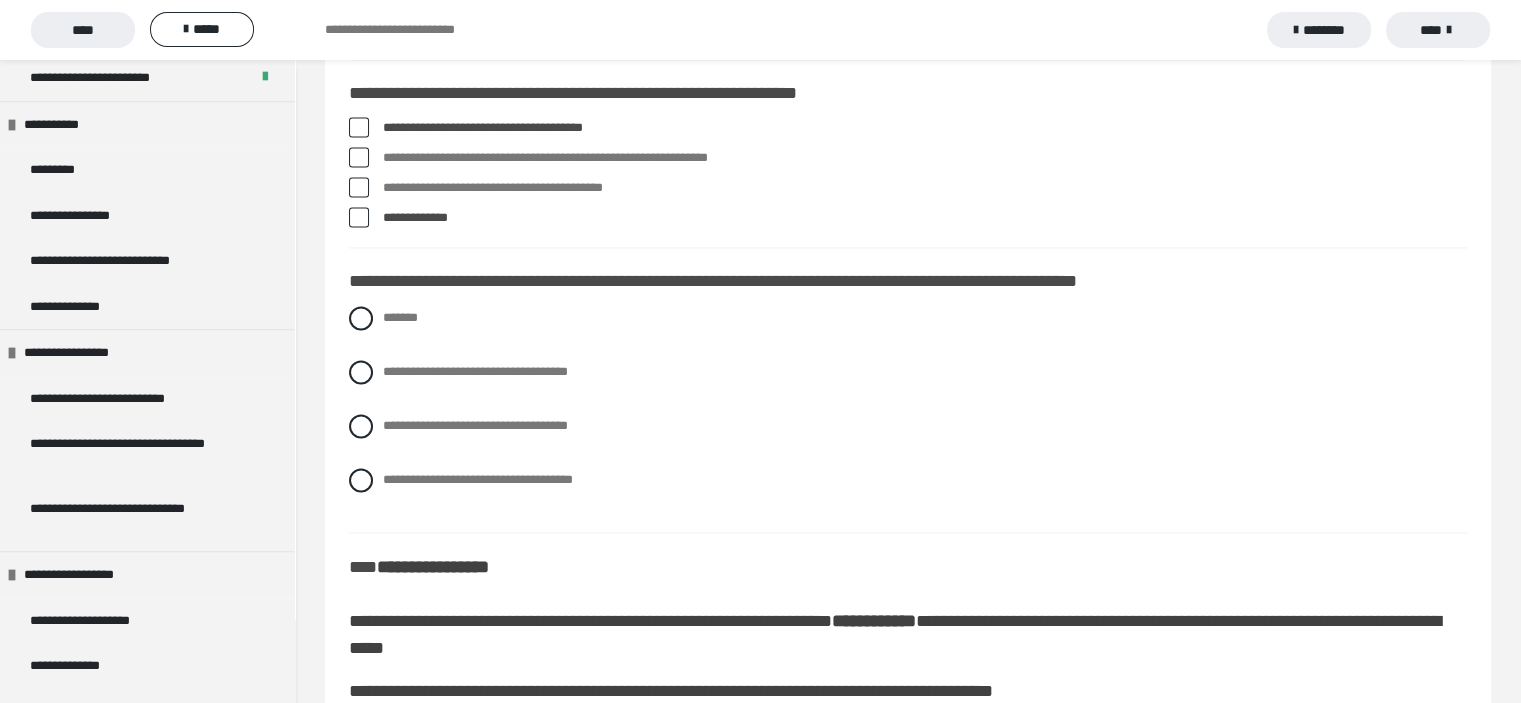 scroll, scrollTop: 3300, scrollLeft: 0, axis: vertical 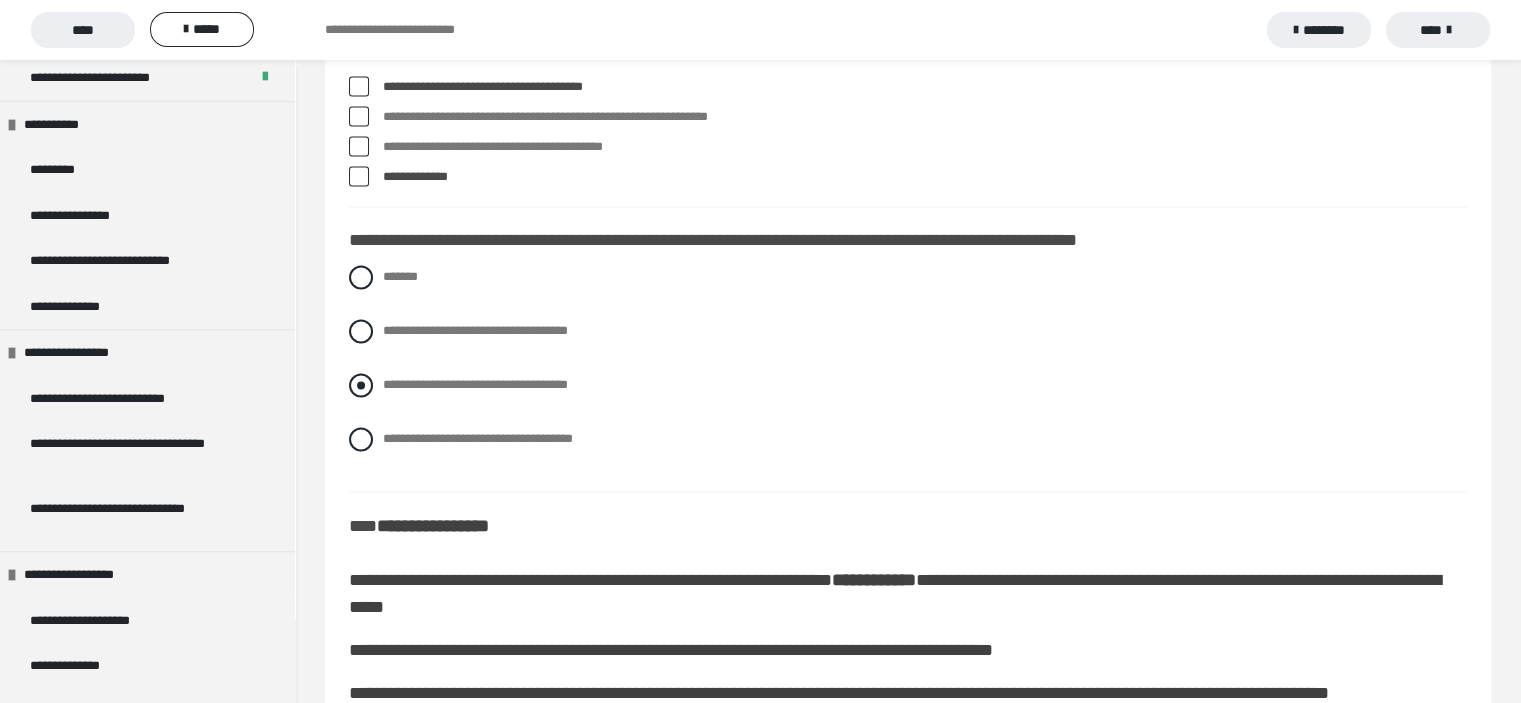 click at bounding box center (361, 385) 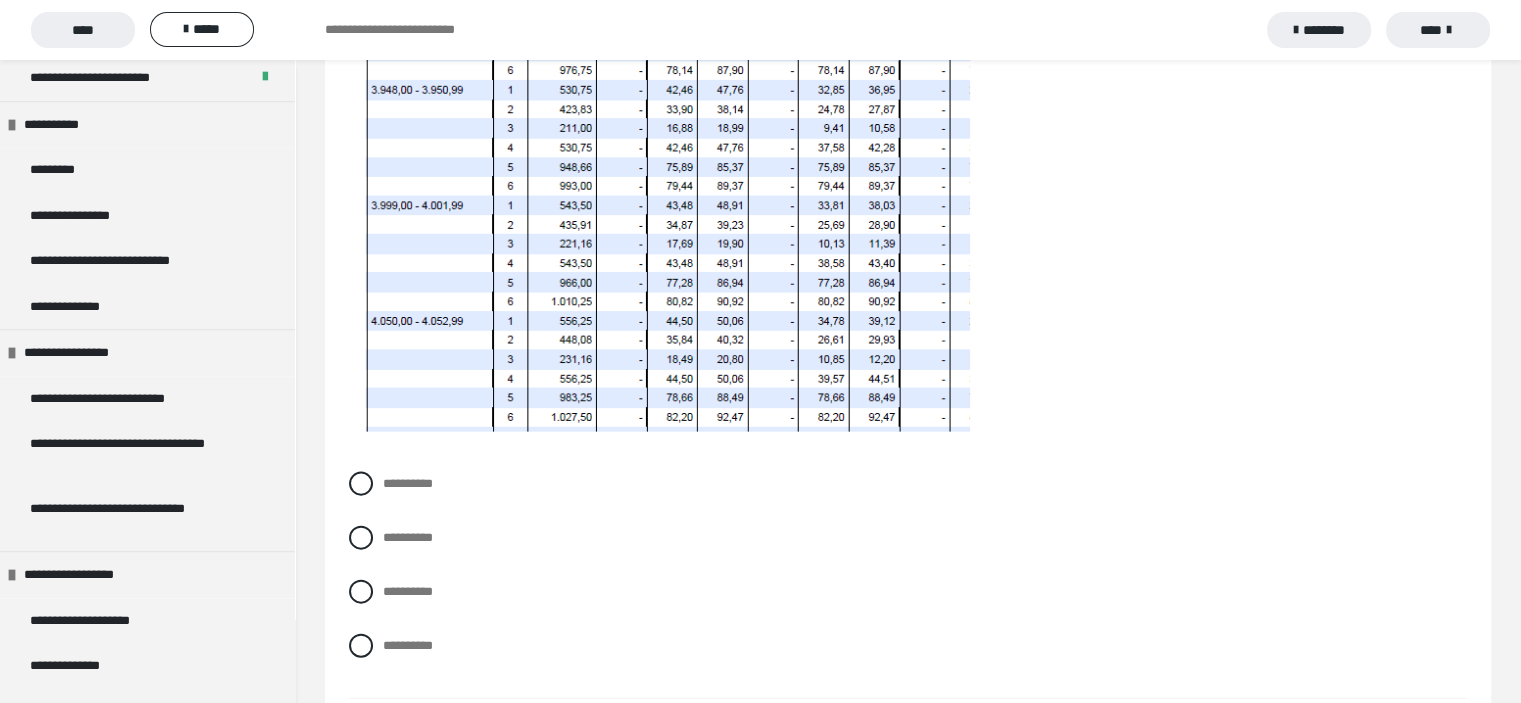 scroll, scrollTop: 4400, scrollLeft: 0, axis: vertical 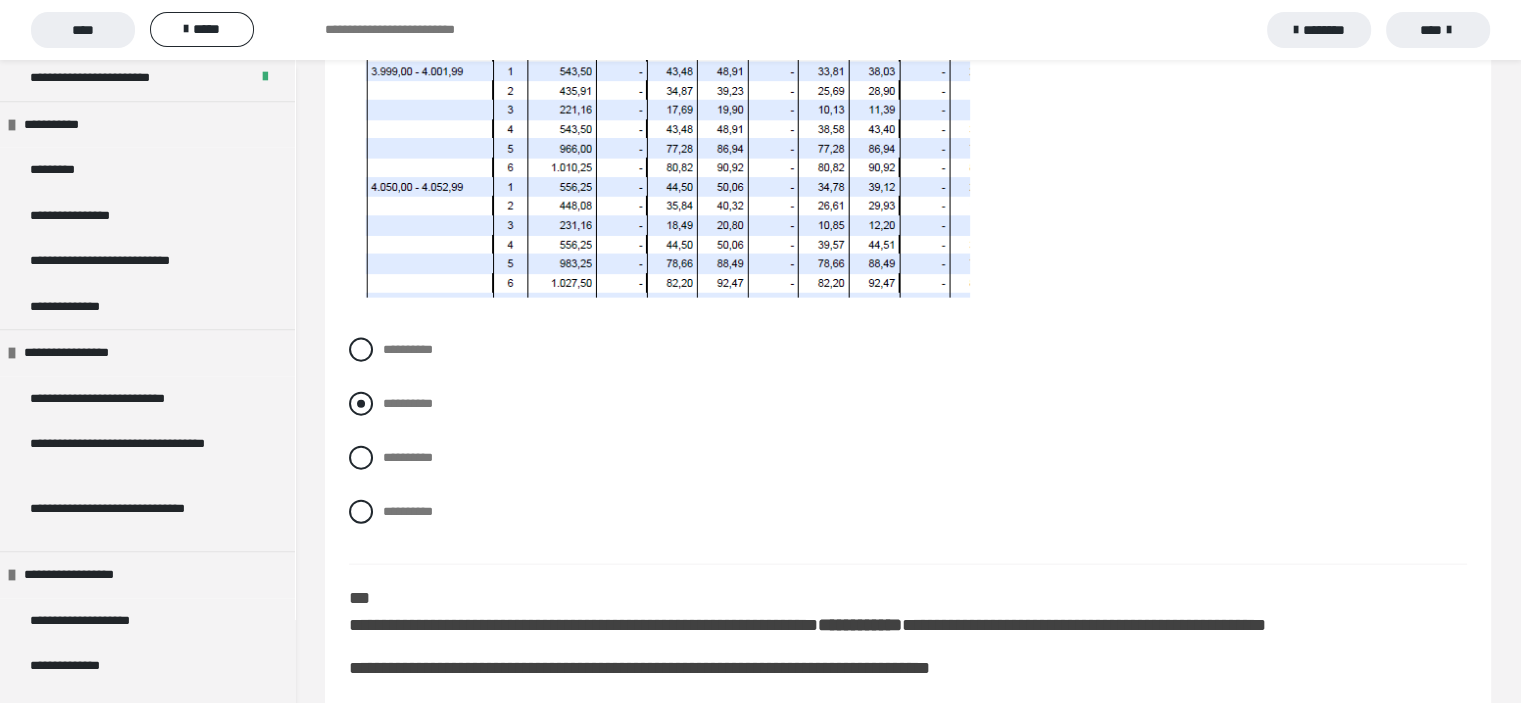 click at bounding box center (361, 404) 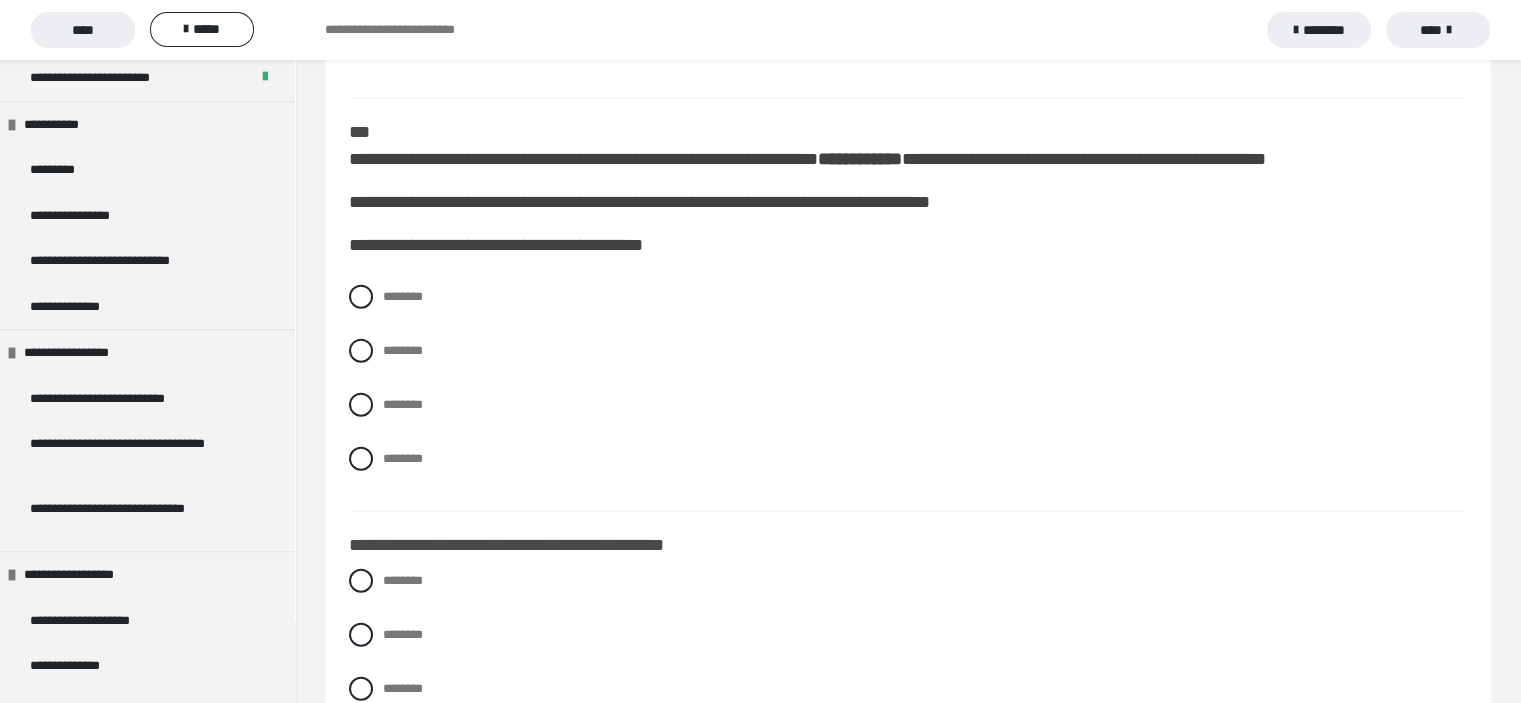 scroll, scrollTop: 4900, scrollLeft: 0, axis: vertical 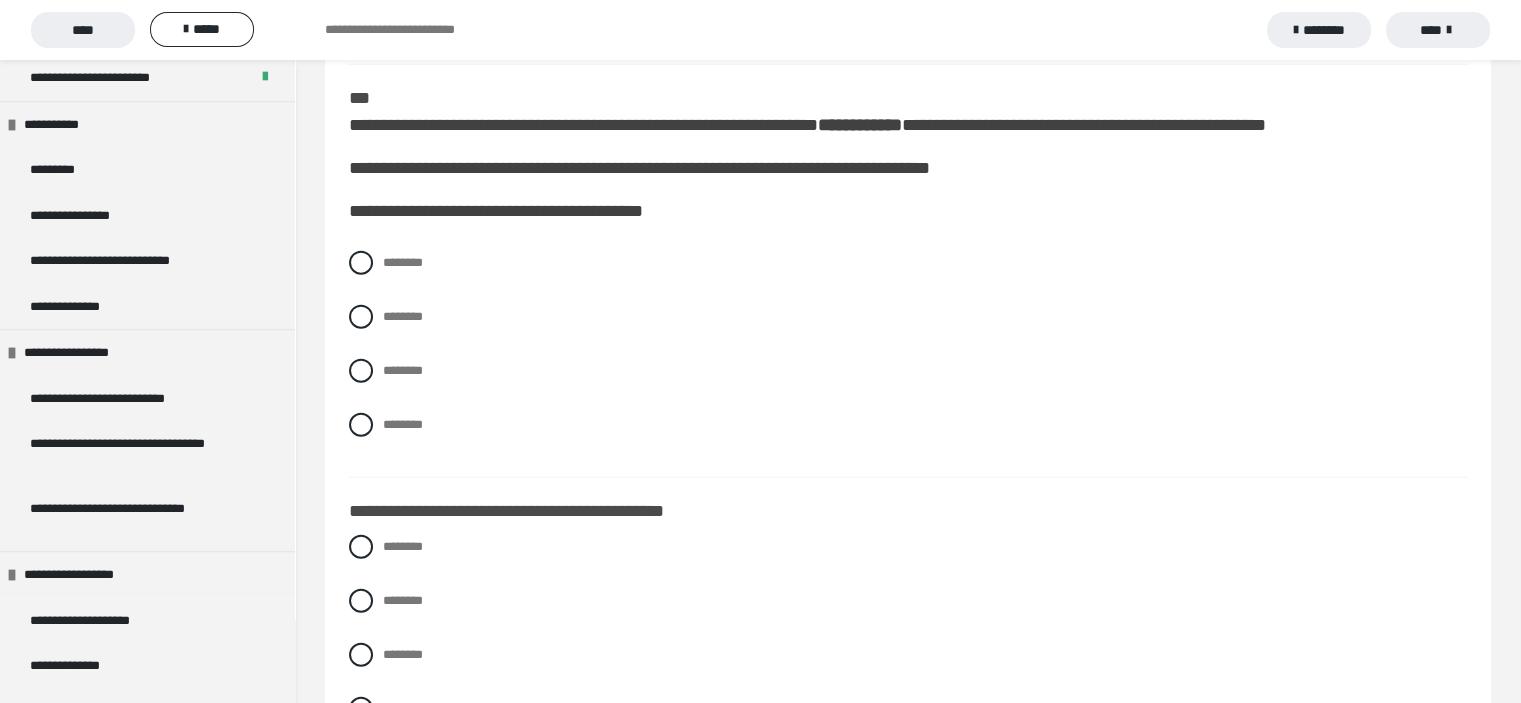 click on "******** ******** ******** ********" at bounding box center (908, 359) 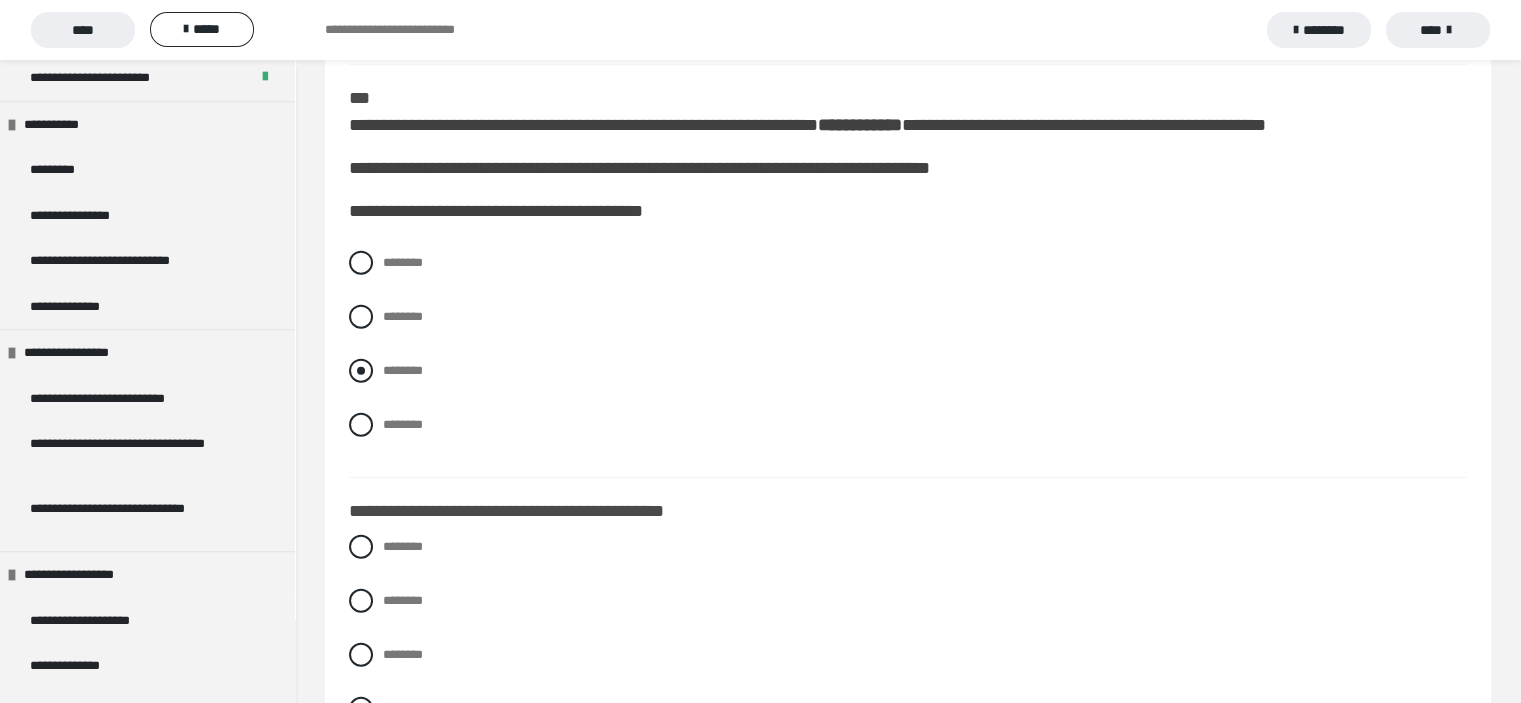 click at bounding box center (361, 371) 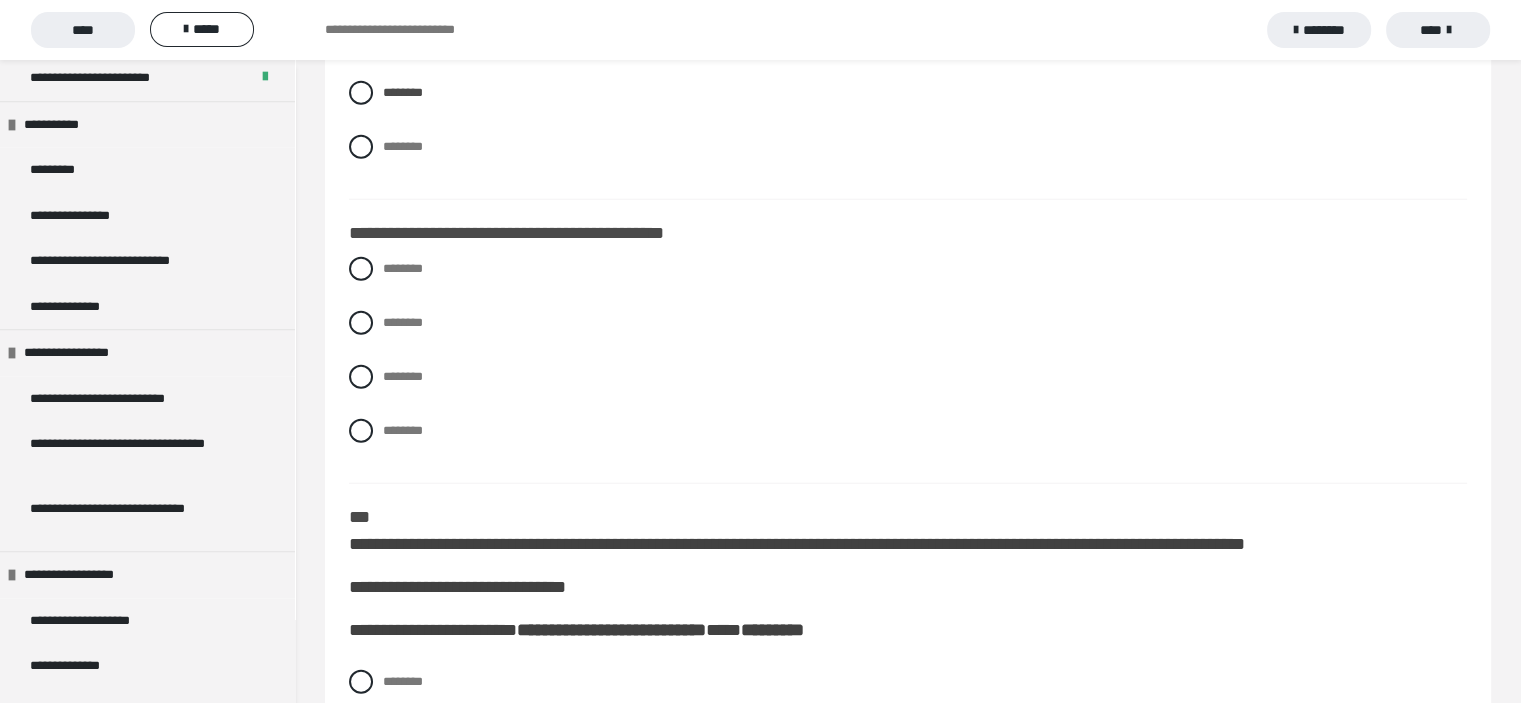 scroll, scrollTop: 5200, scrollLeft: 0, axis: vertical 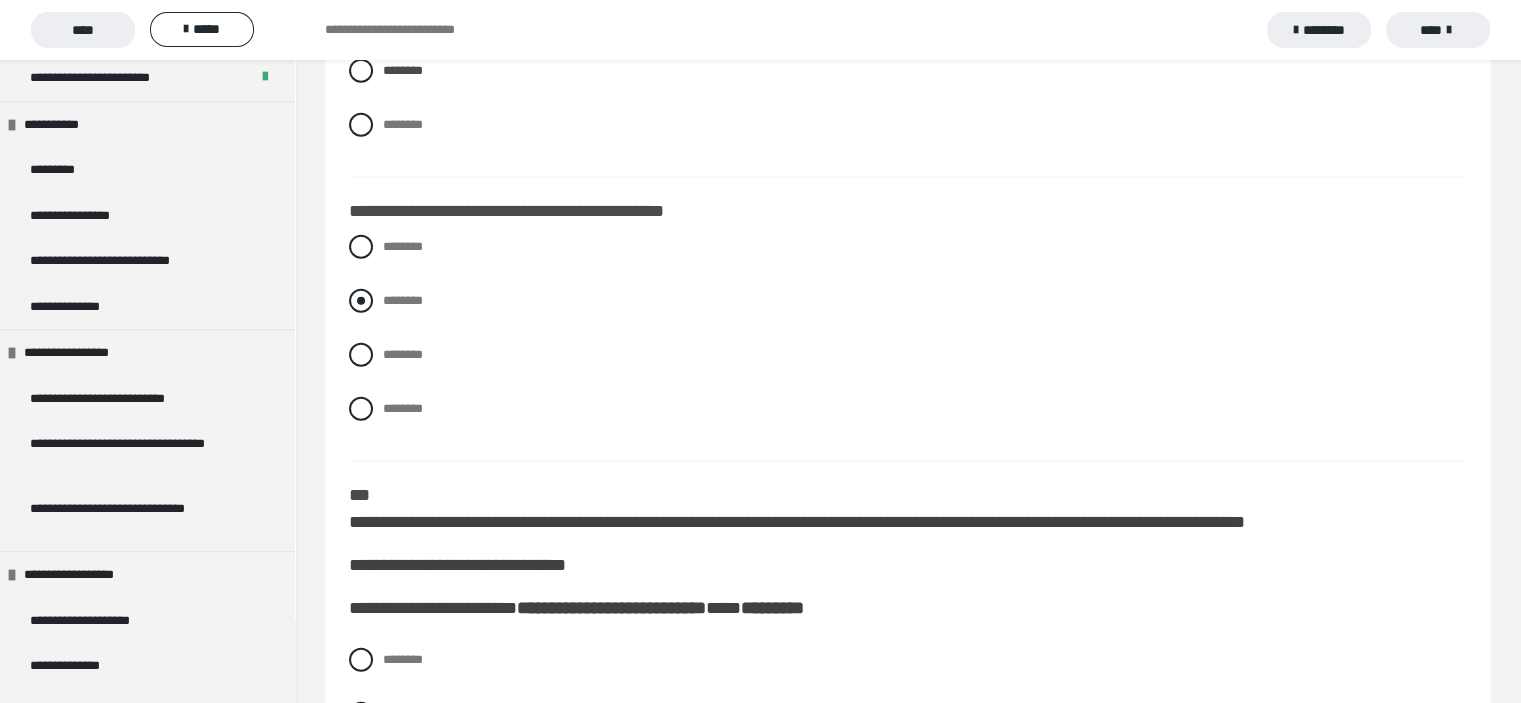 click at bounding box center [361, 301] 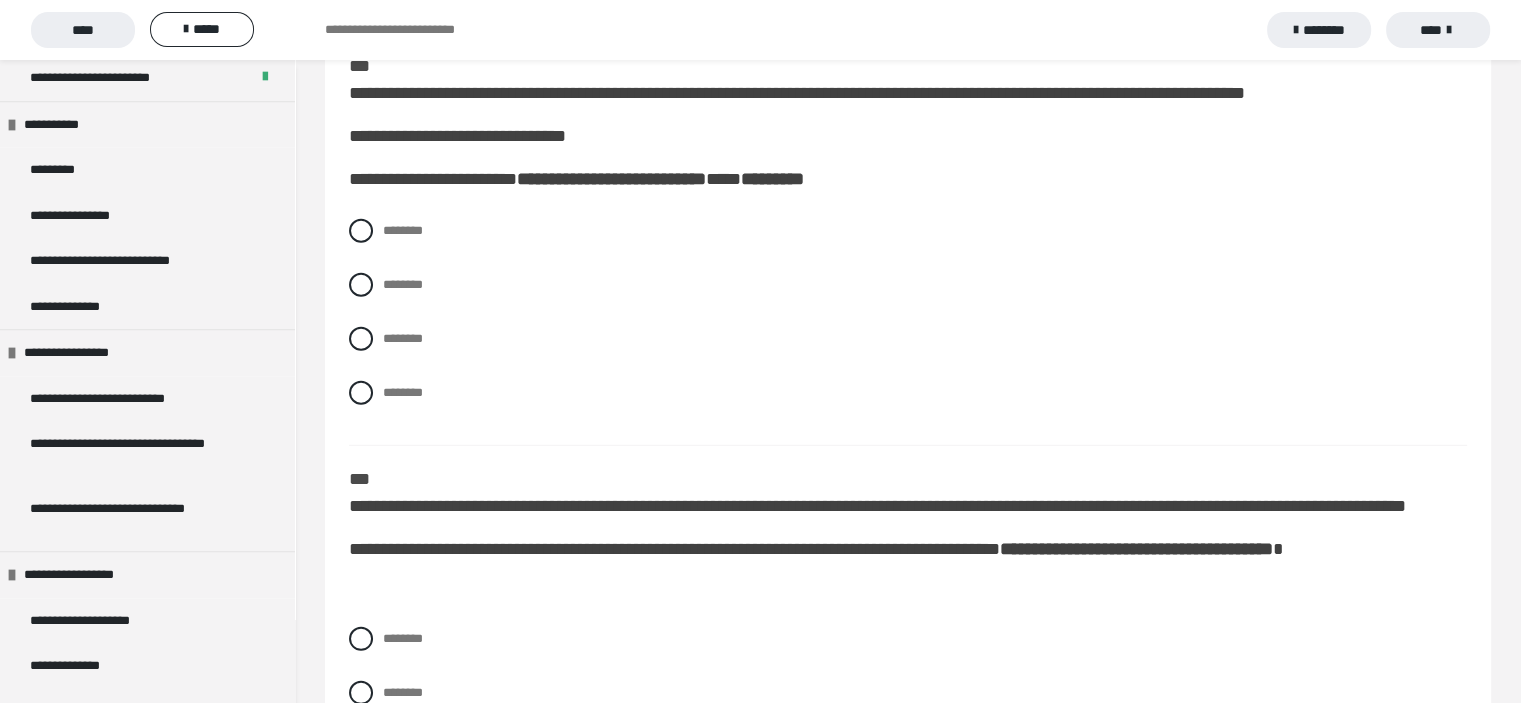 scroll, scrollTop: 5600, scrollLeft: 0, axis: vertical 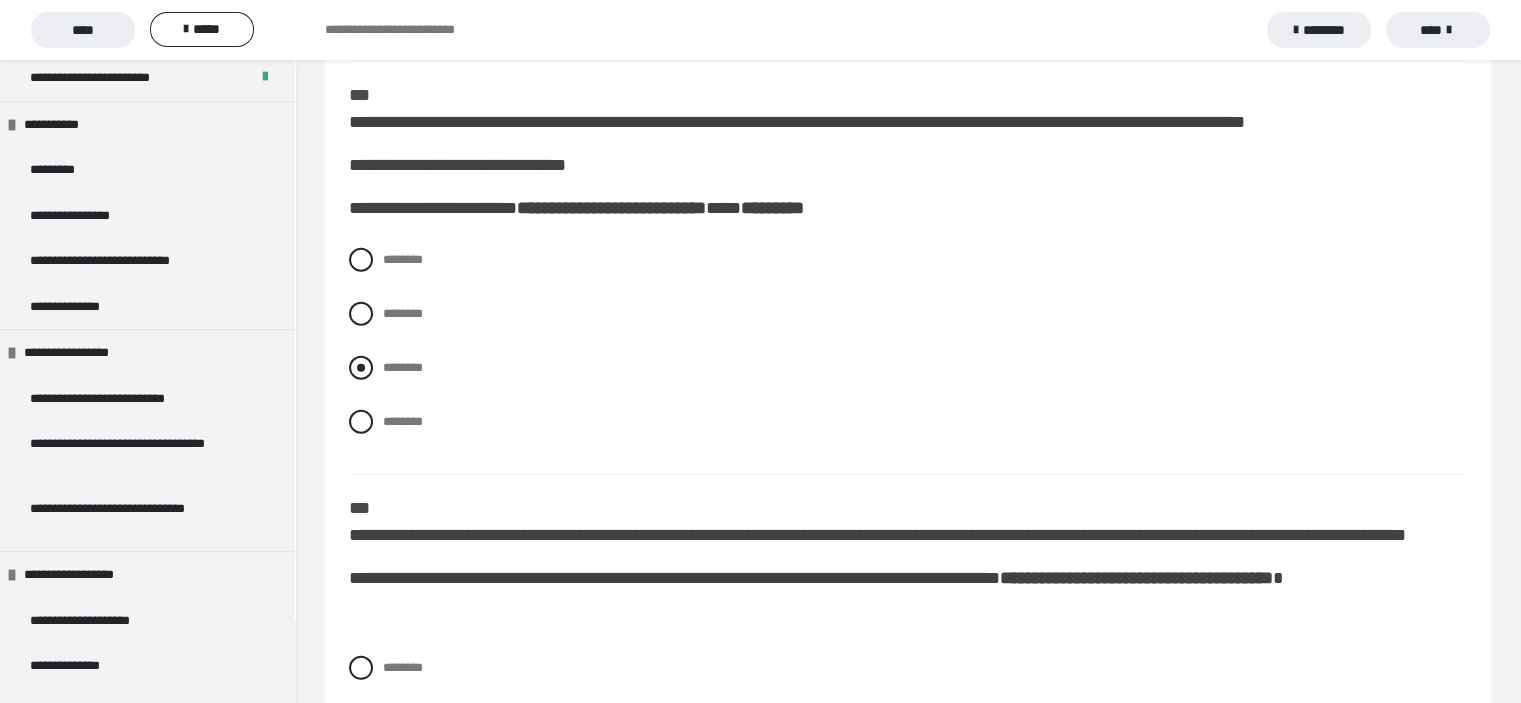 click at bounding box center (361, 368) 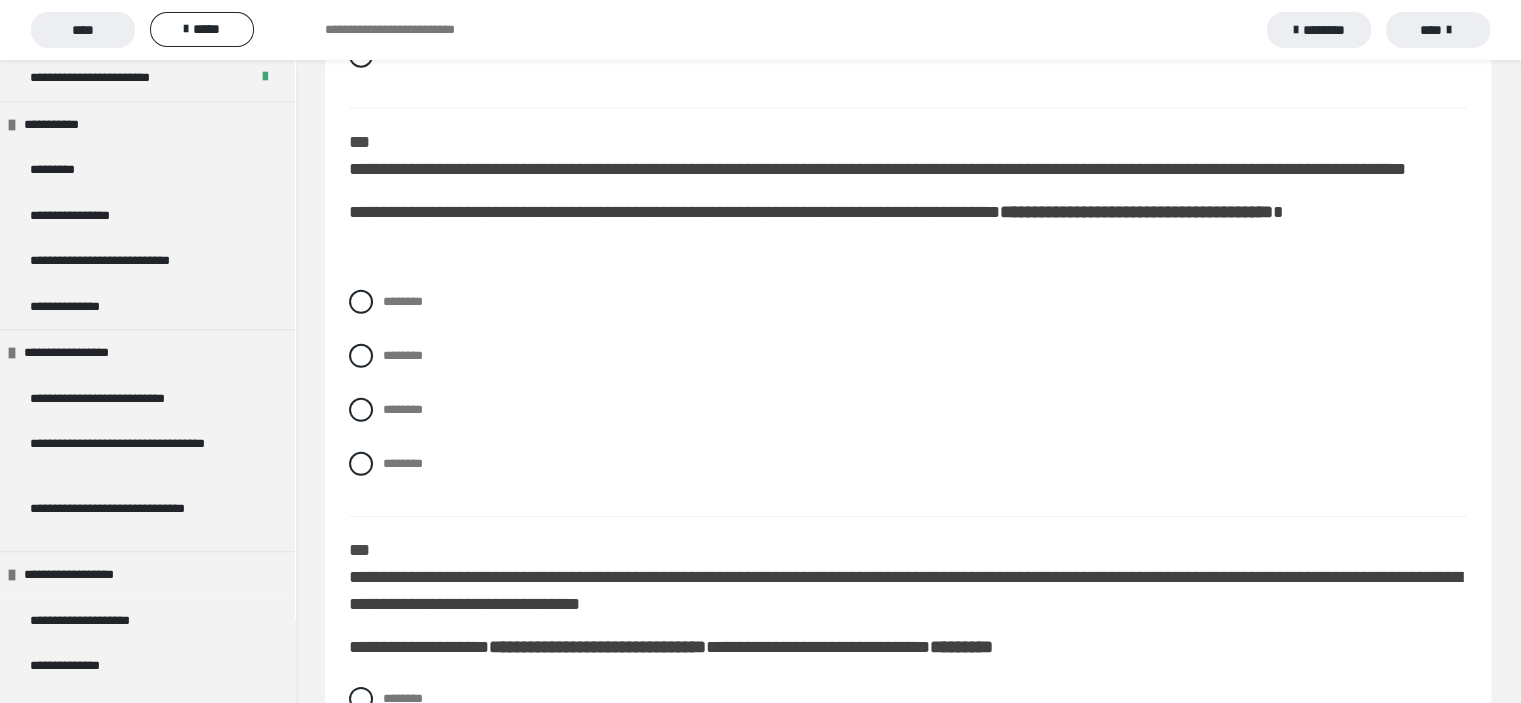 scroll, scrollTop: 6000, scrollLeft: 0, axis: vertical 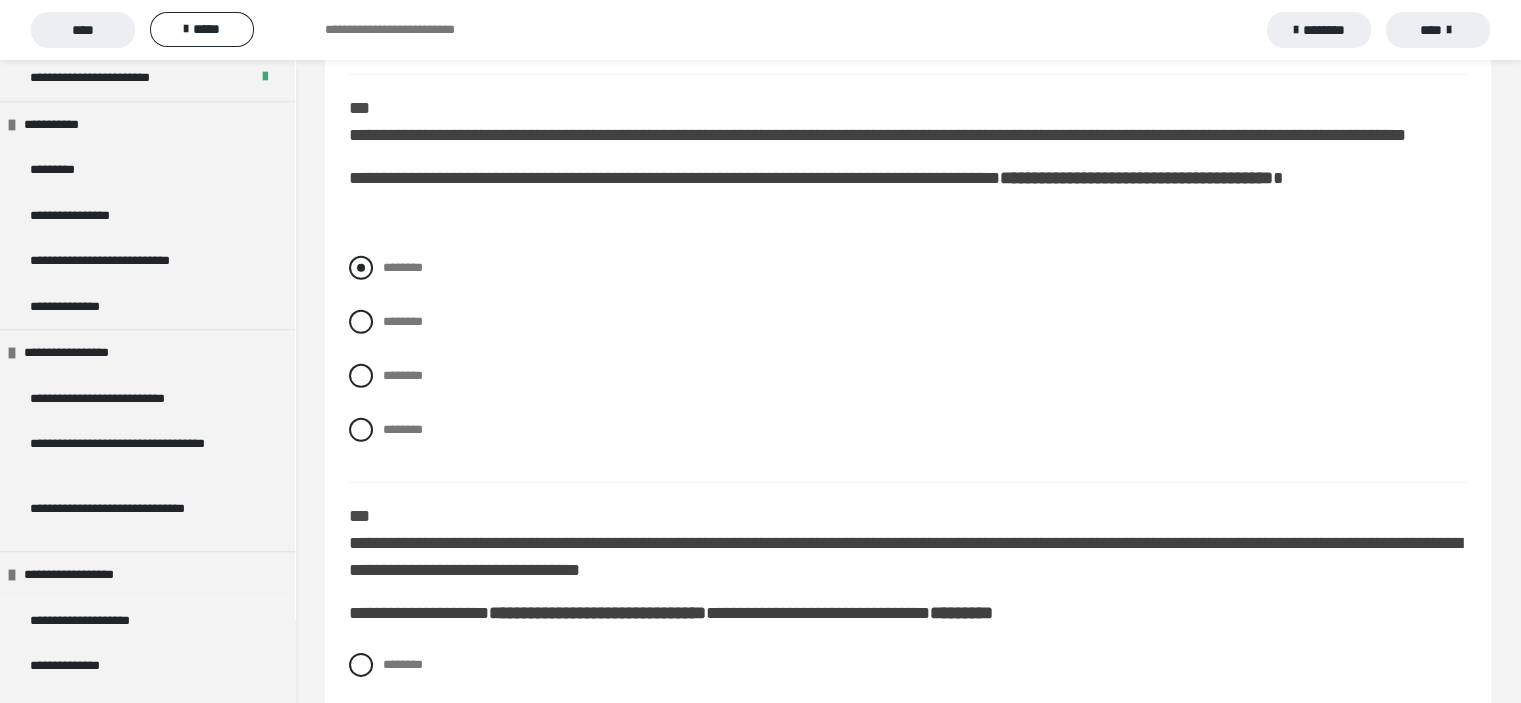 click at bounding box center (361, 268) 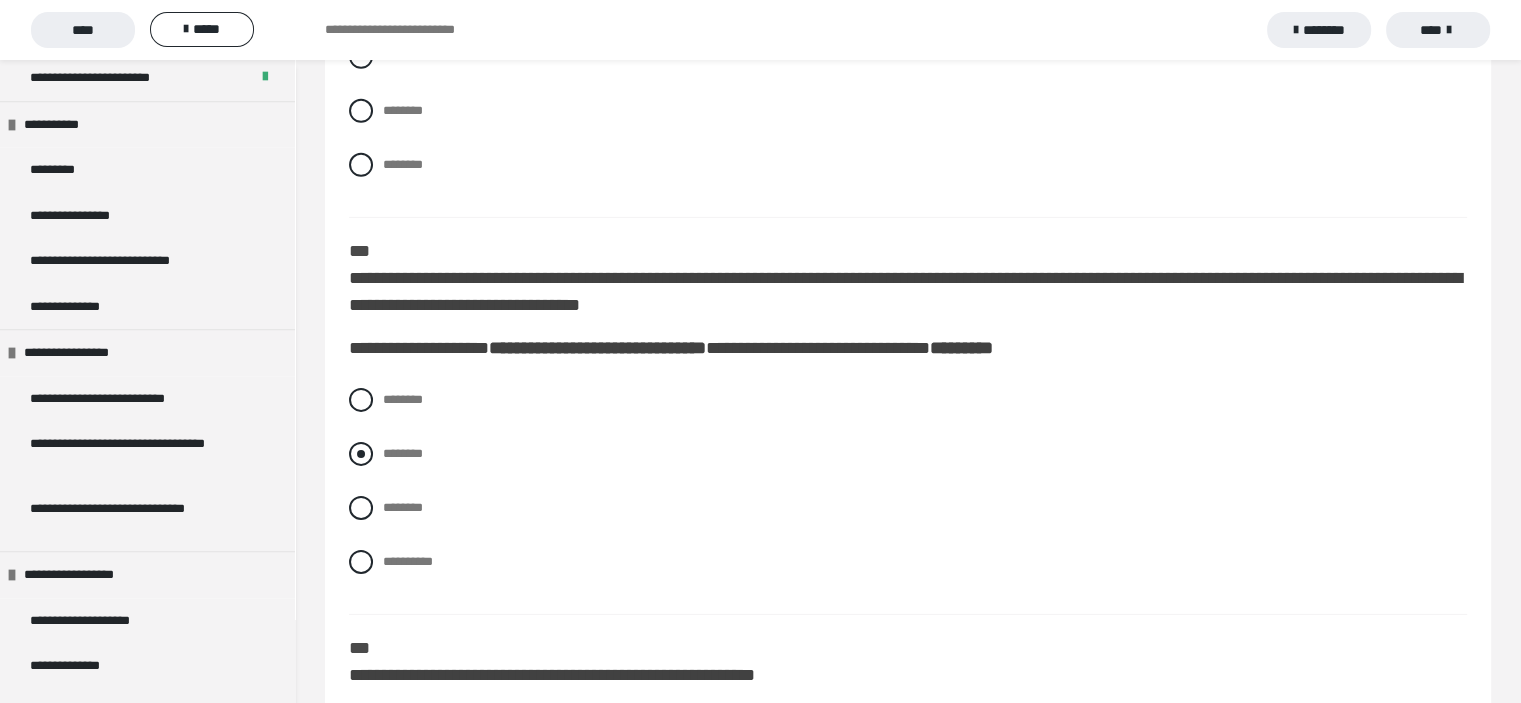 scroll, scrollTop: 6300, scrollLeft: 0, axis: vertical 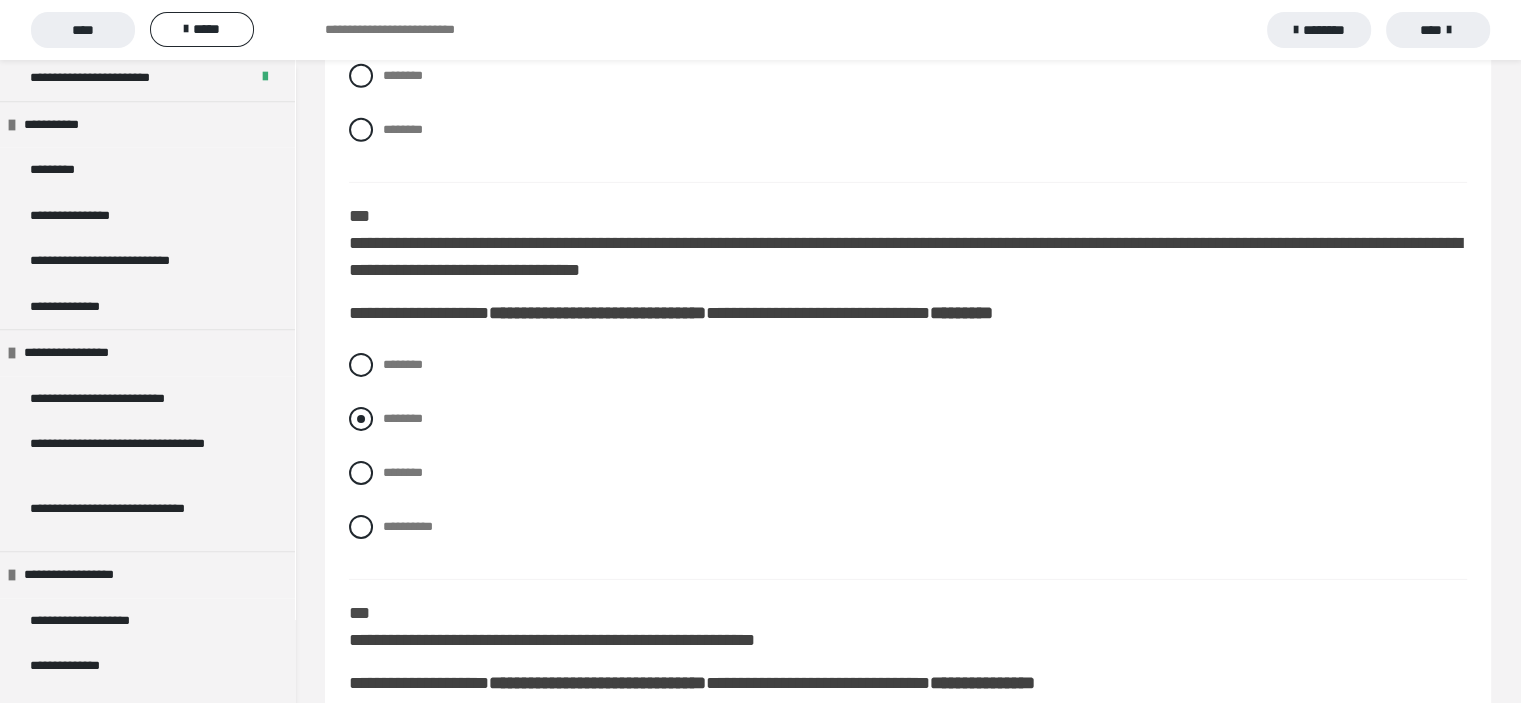 click at bounding box center [361, 419] 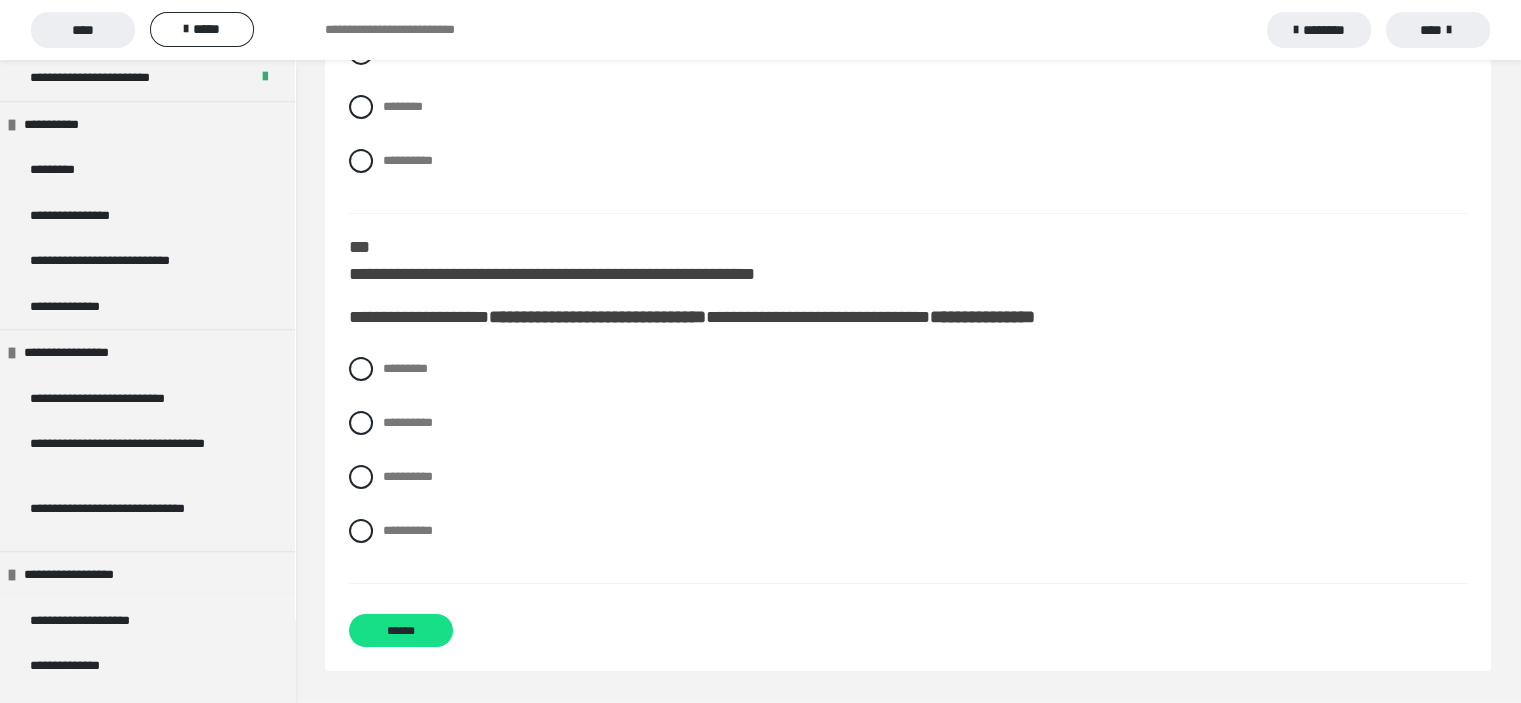 scroll, scrollTop: 6700, scrollLeft: 0, axis: vertical 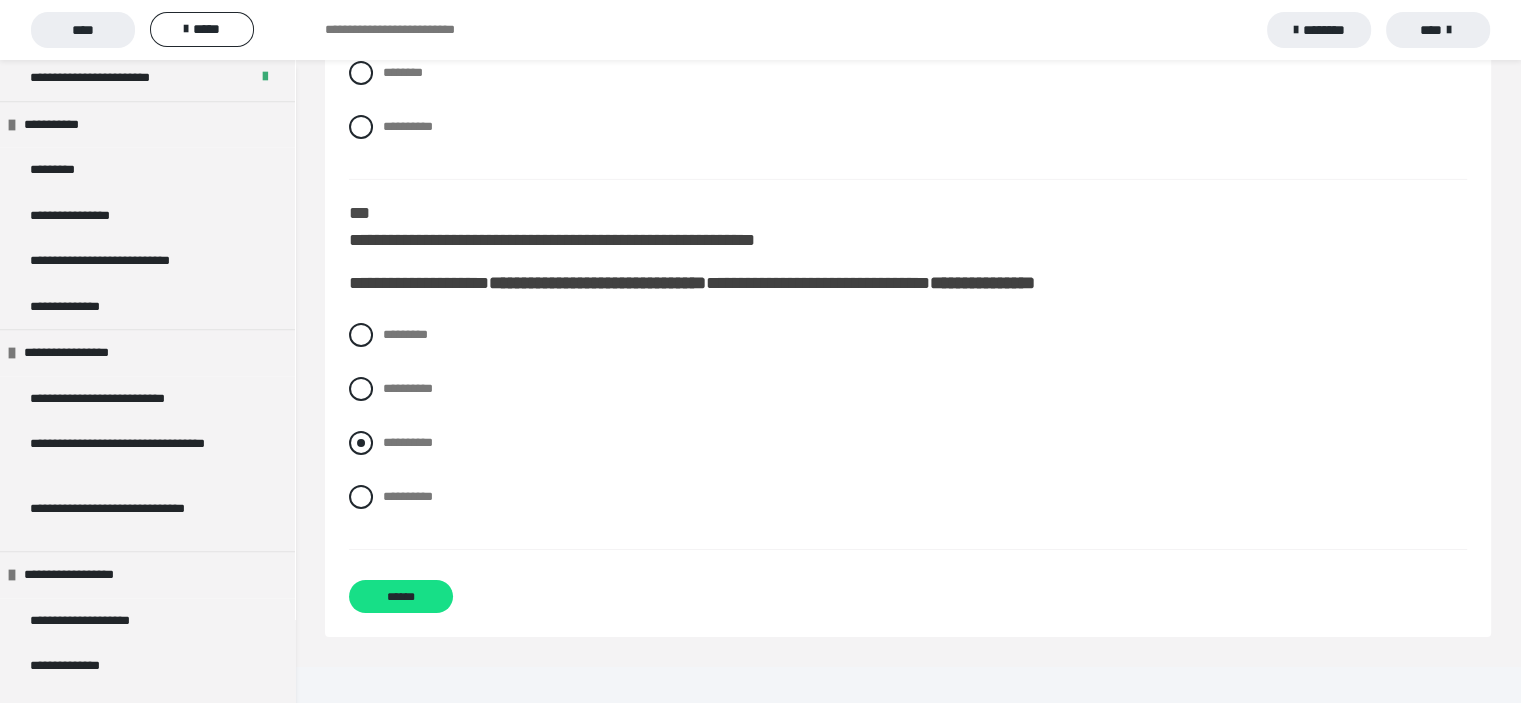 click at bounding box center (361, 443) 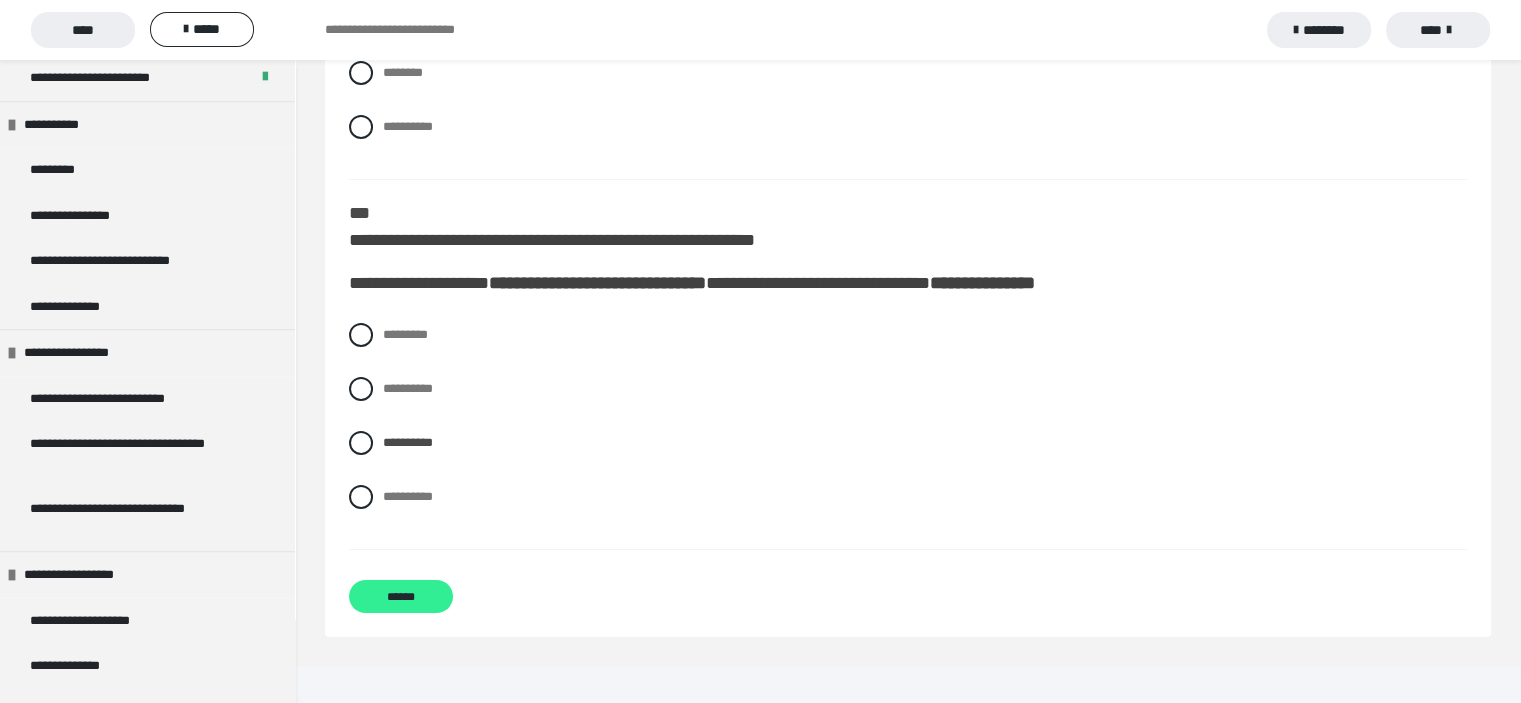 click on "******" at bounding box center (401, 596) 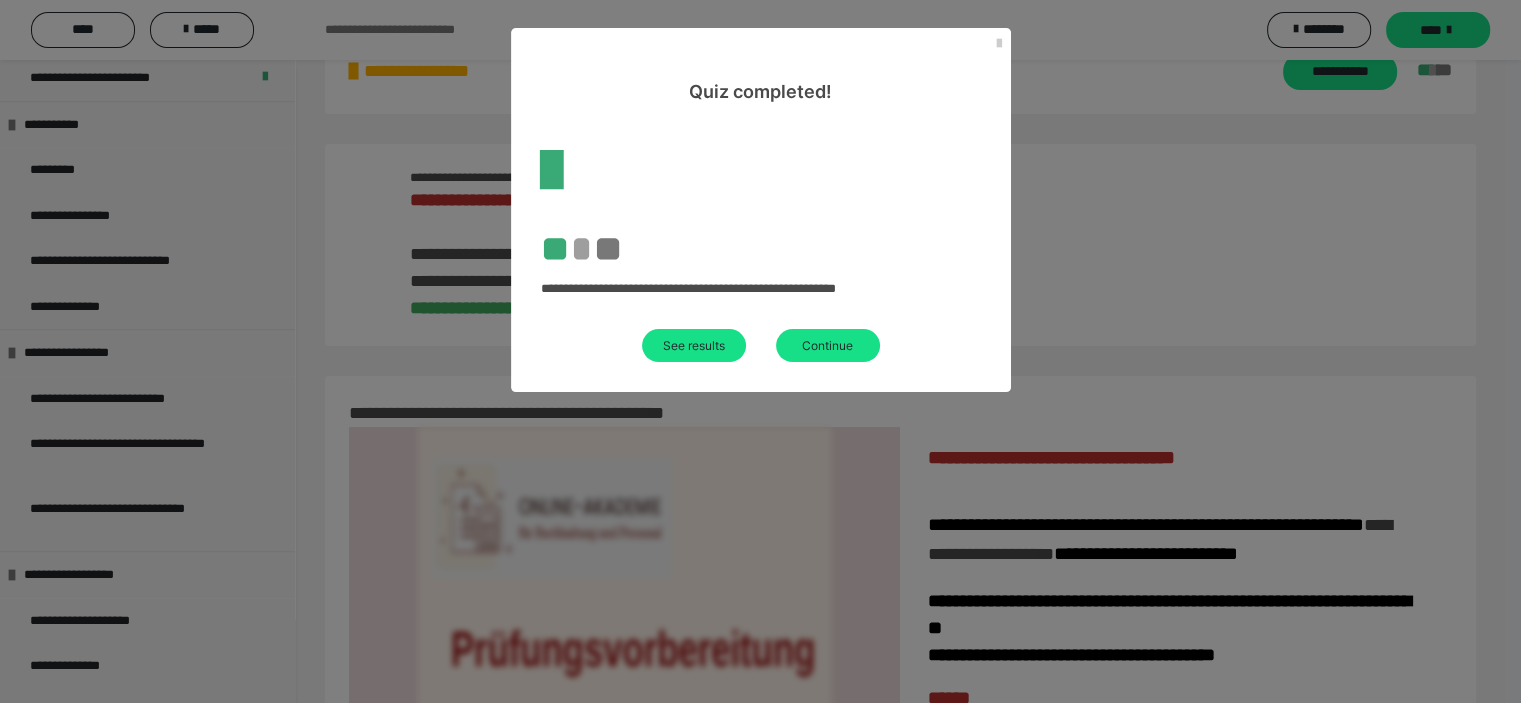 scroll, scrollTop: 496, scrollLeft: 0, axis: vertical 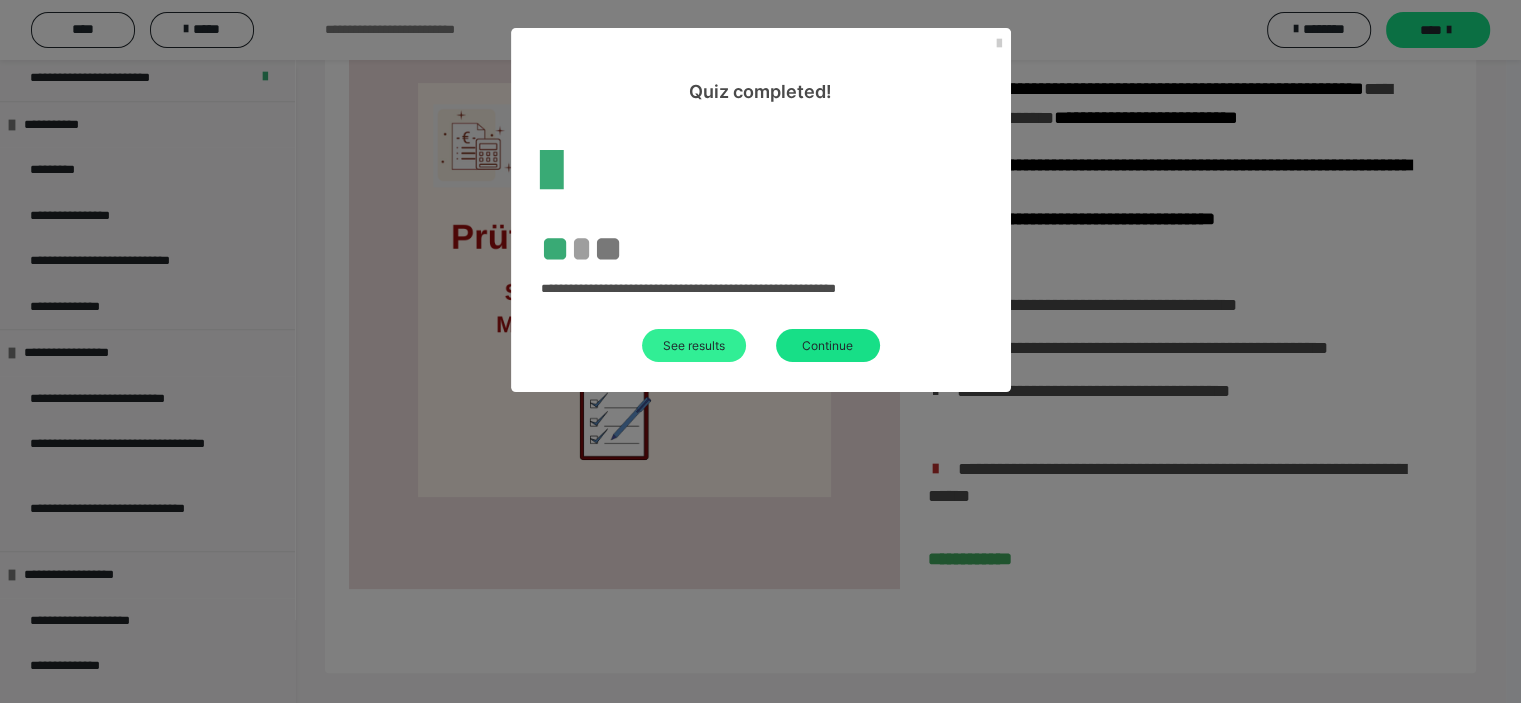 click on "See results" at bounding box center [694, 345] 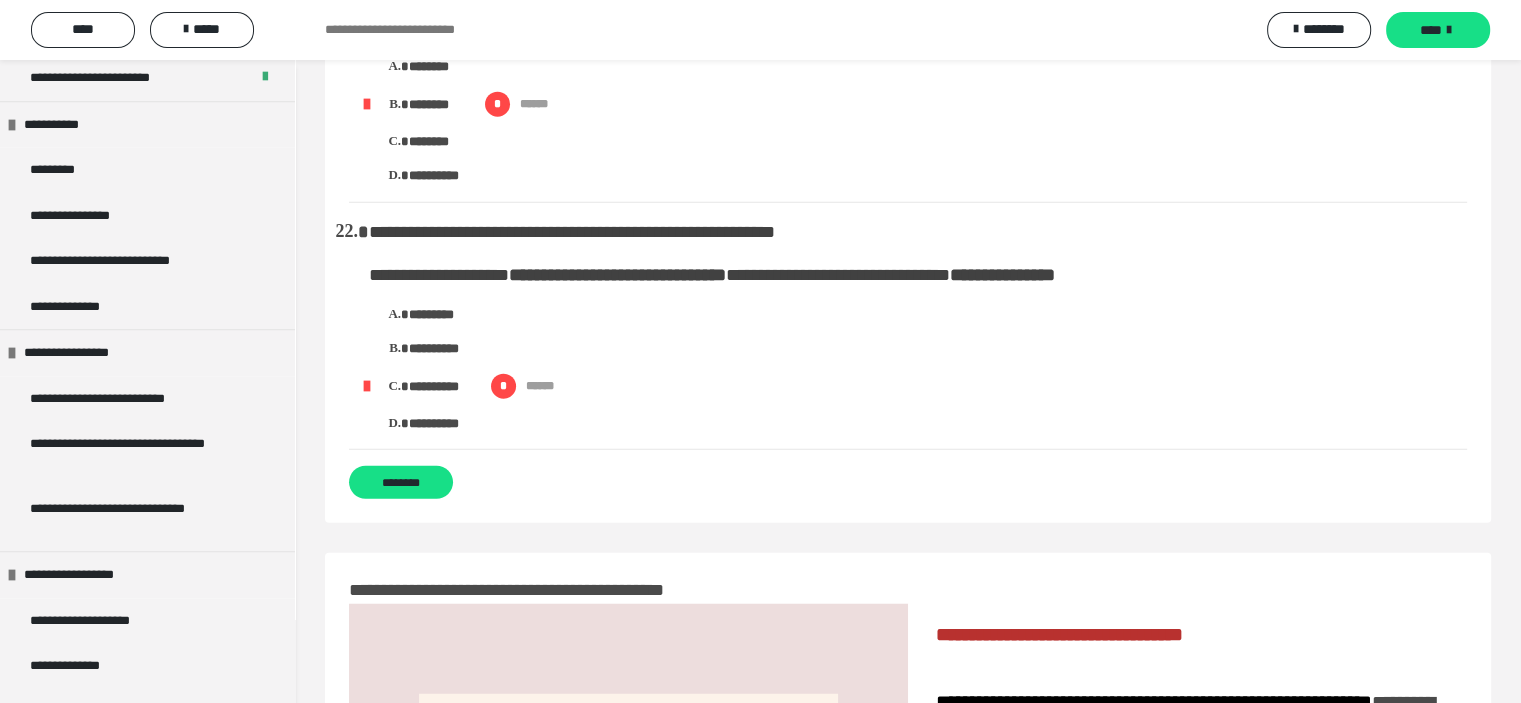 scroll, scrollTop: 5241, scrollLeft: 0, axis: vertical 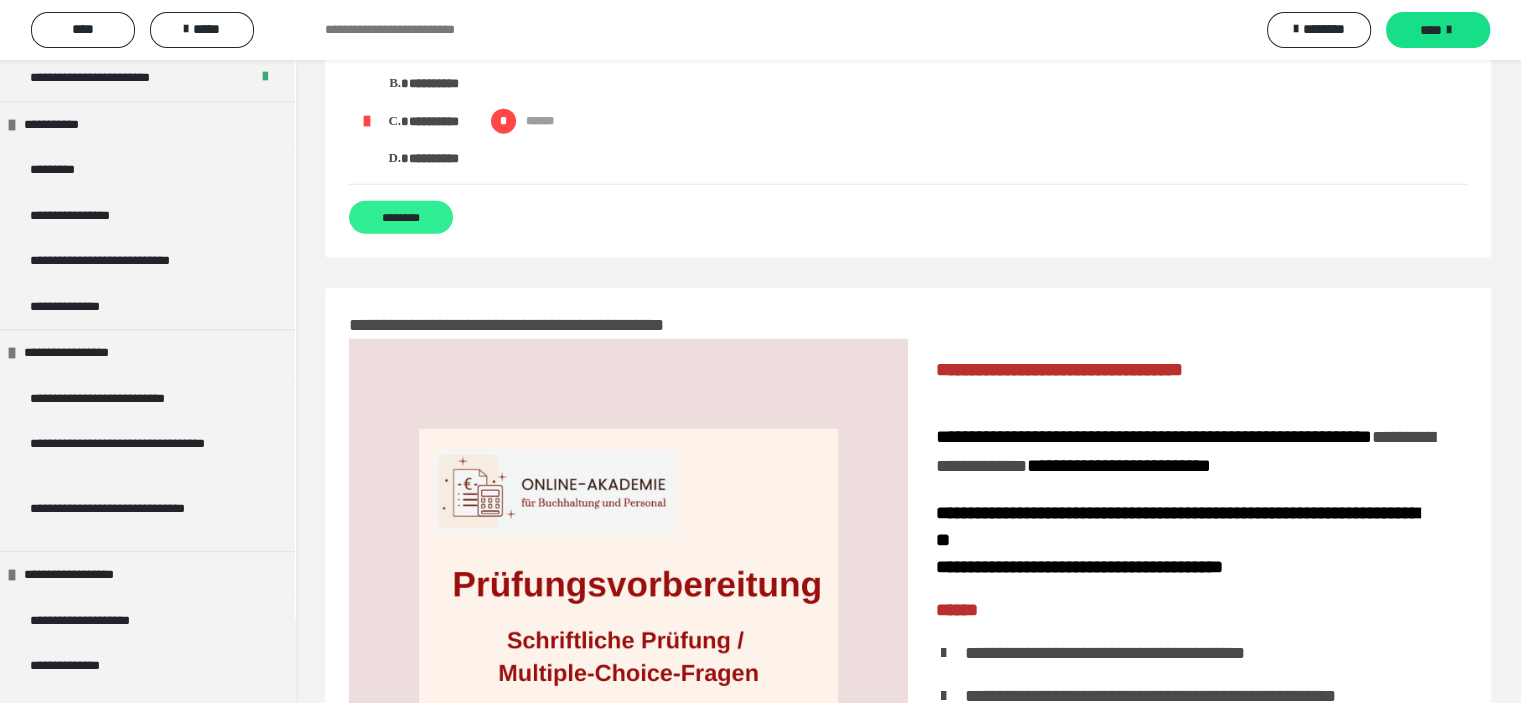 click on "********" at bounding box center [401, 217] 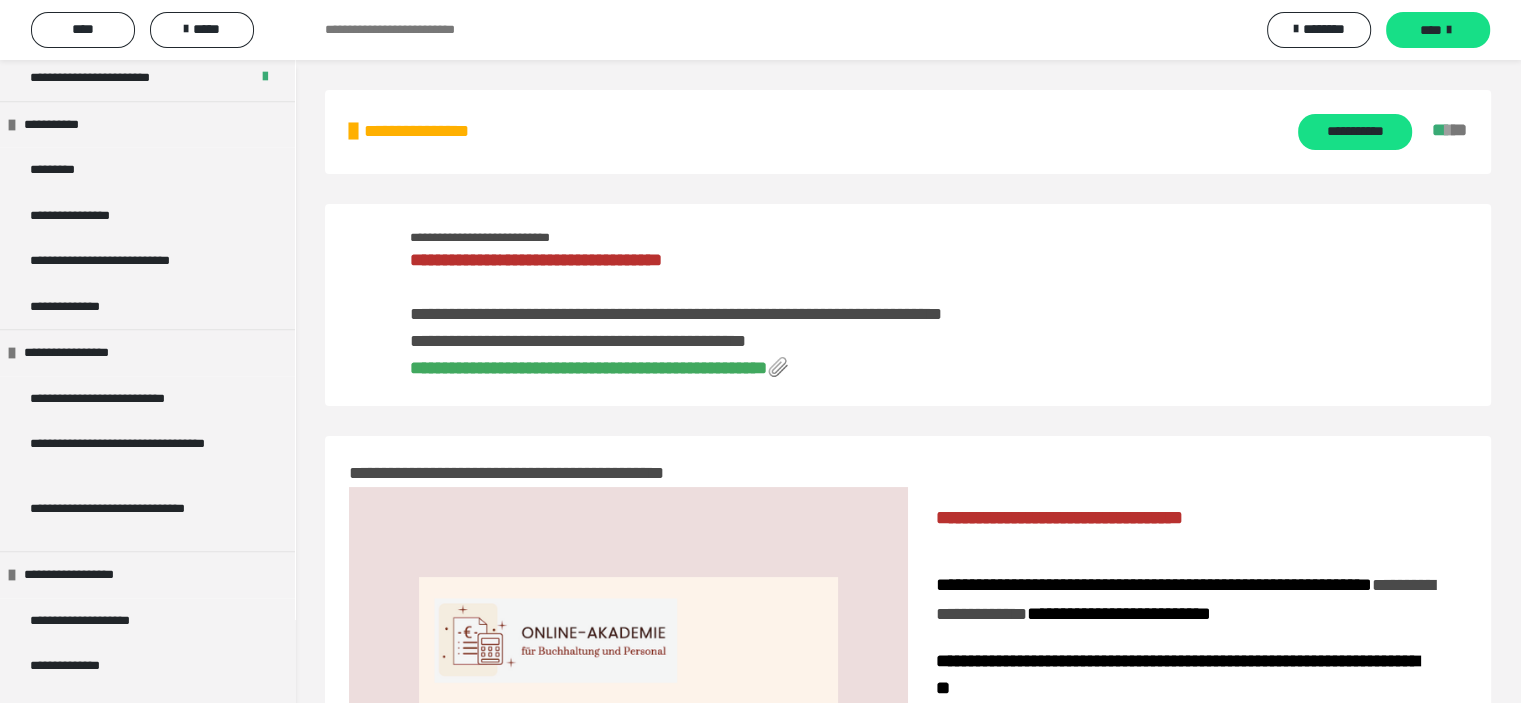 click on "**********" at bounding box center [588, 368] 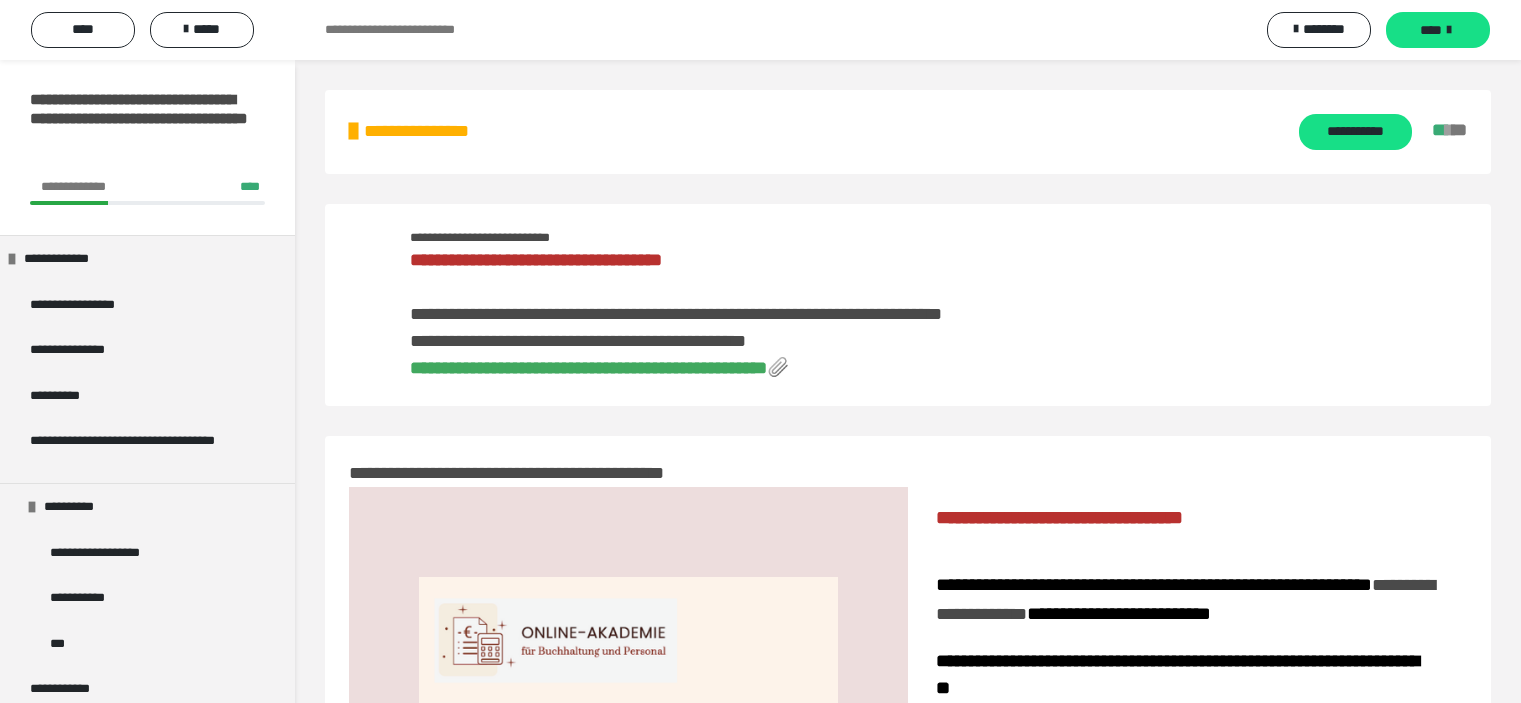 scroll, scrollTop: 0, scrollLeft: 0, axis: both 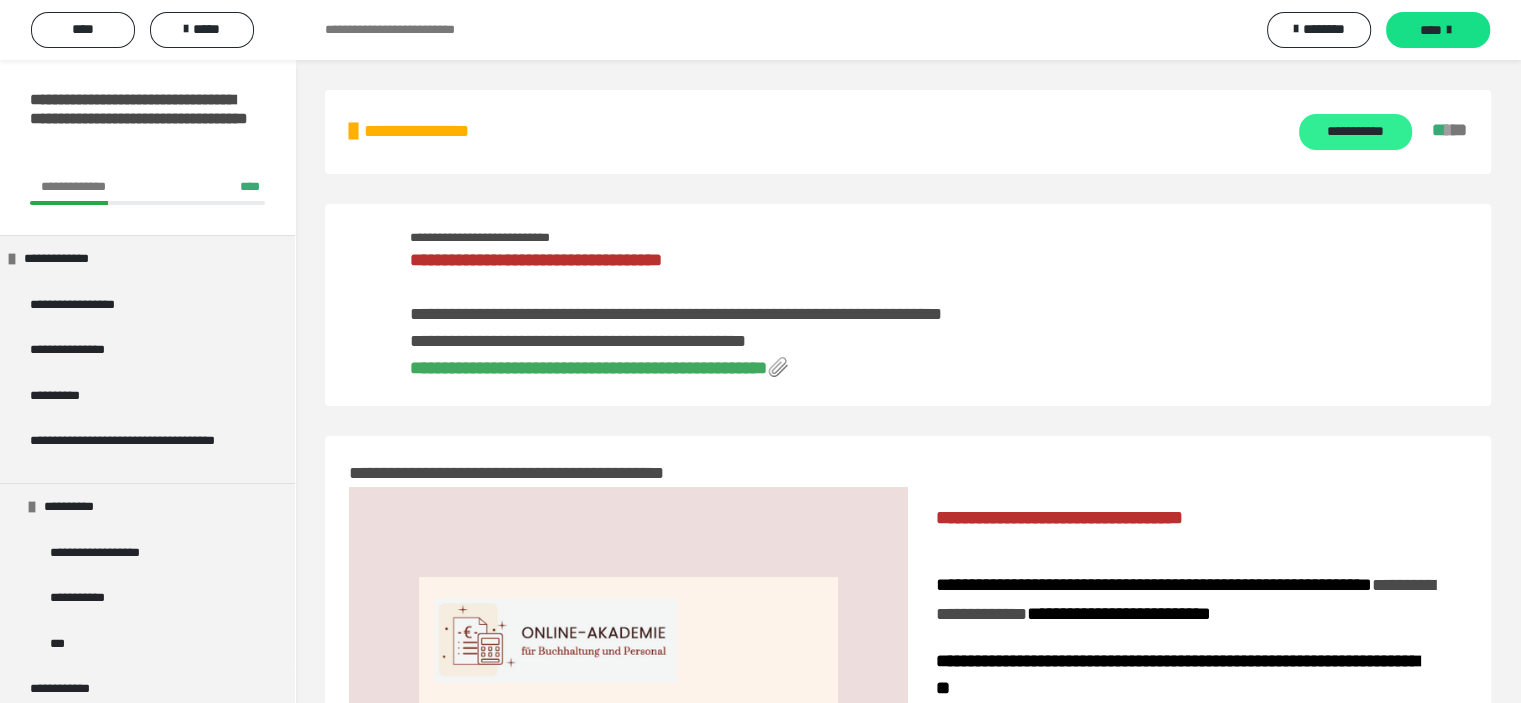 click on "**********" at bounding box center (1355, 132) 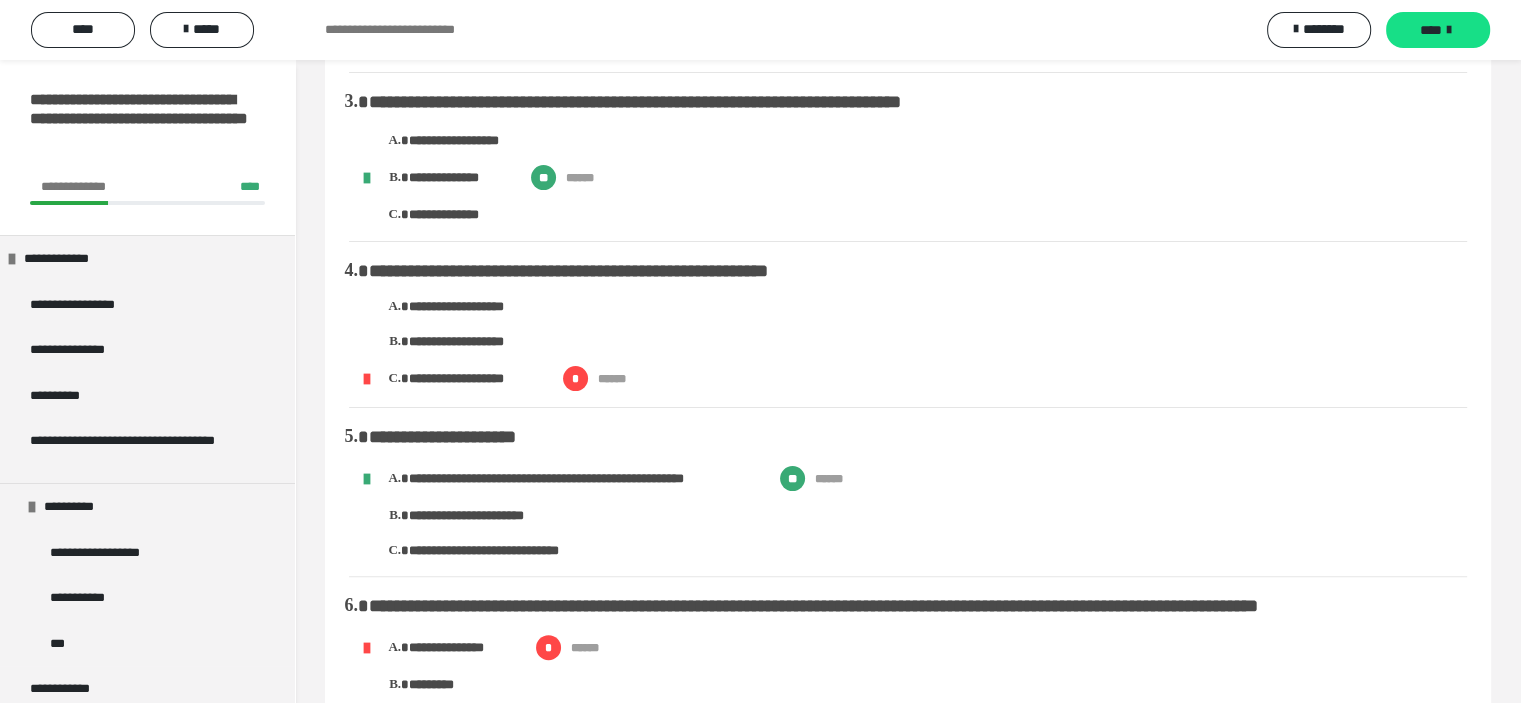 scroll, scrollTop: 400, scrollLeft: 0, axis: vertical 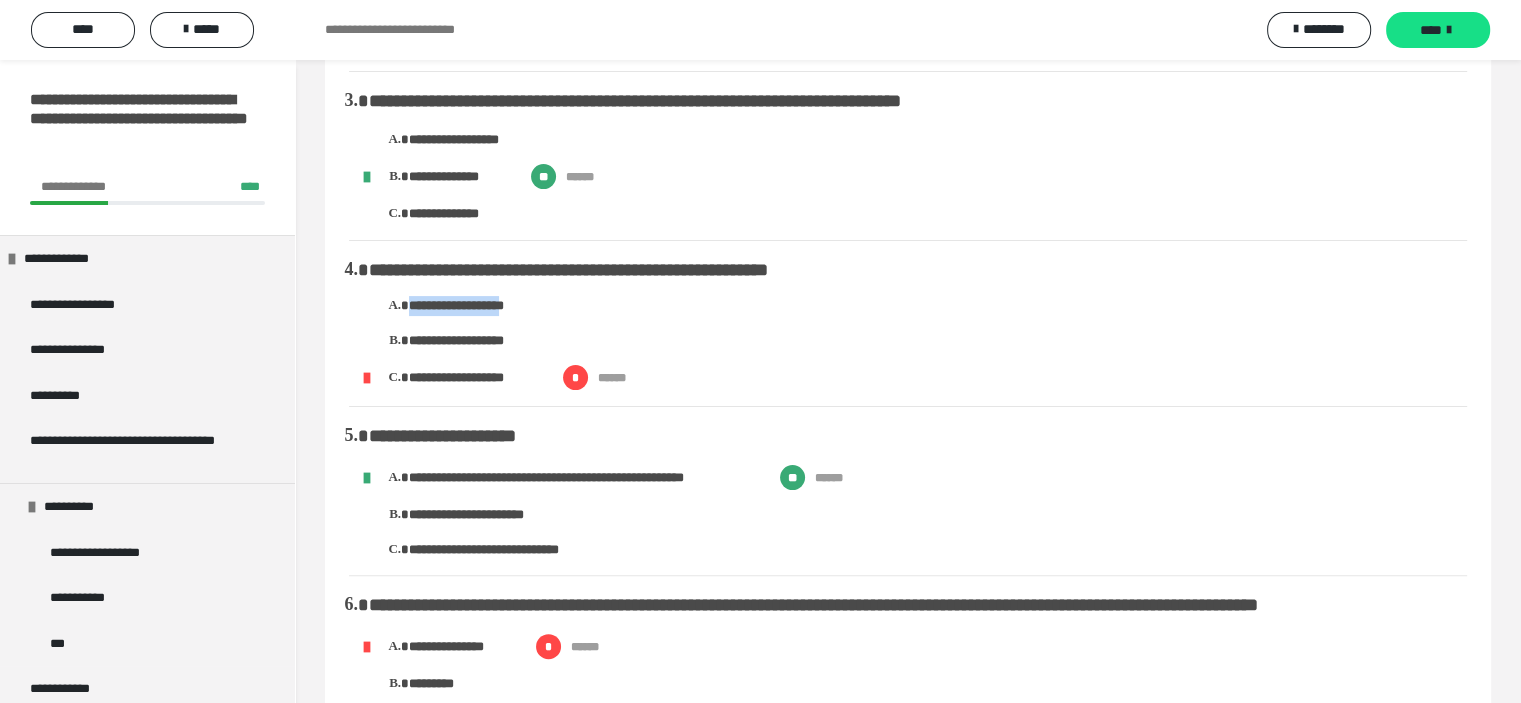 drag, startPoint x: 412, startPoint y: 309, endPoint x: 538, endPoint y: 315, distance: 126.14278 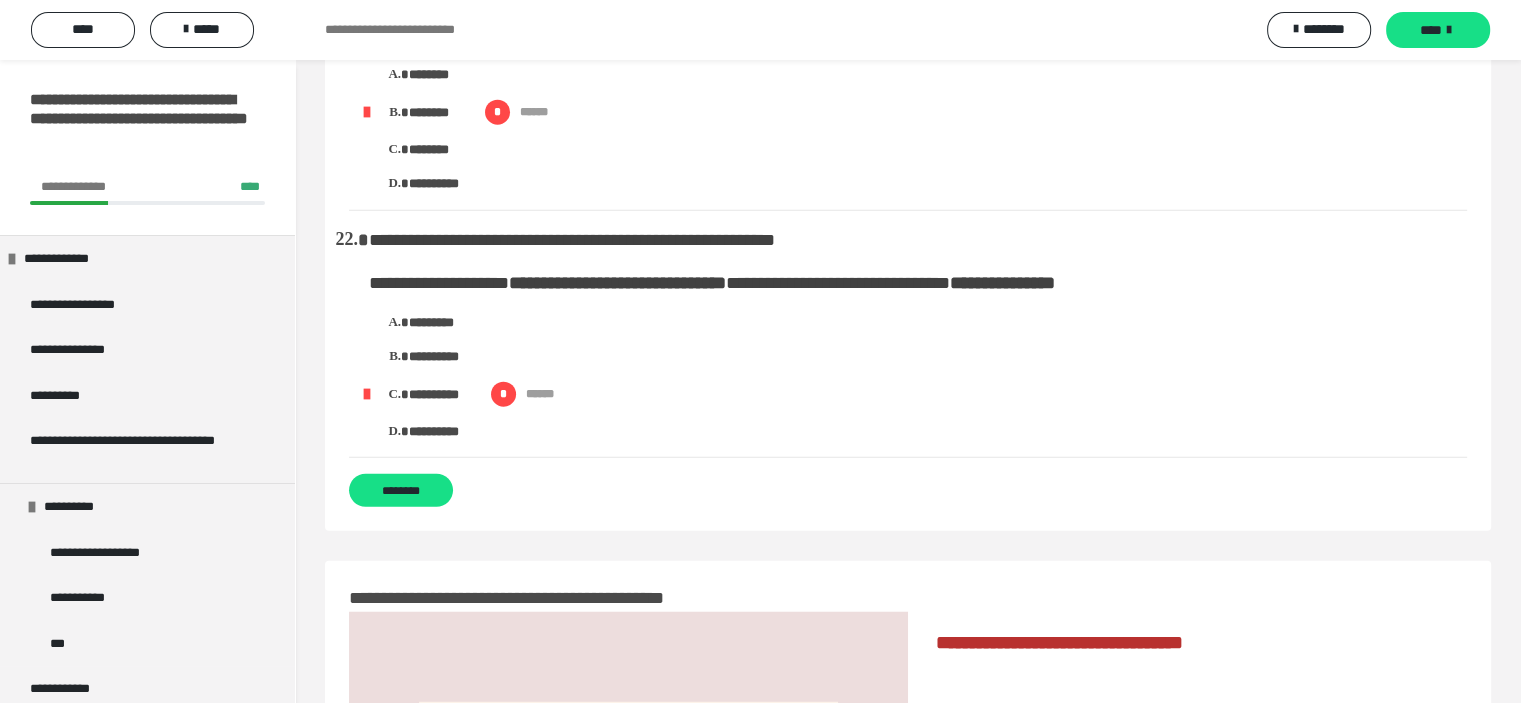 scroll, scrollTop: 5000, scrollLeft: 0, axis: vertical 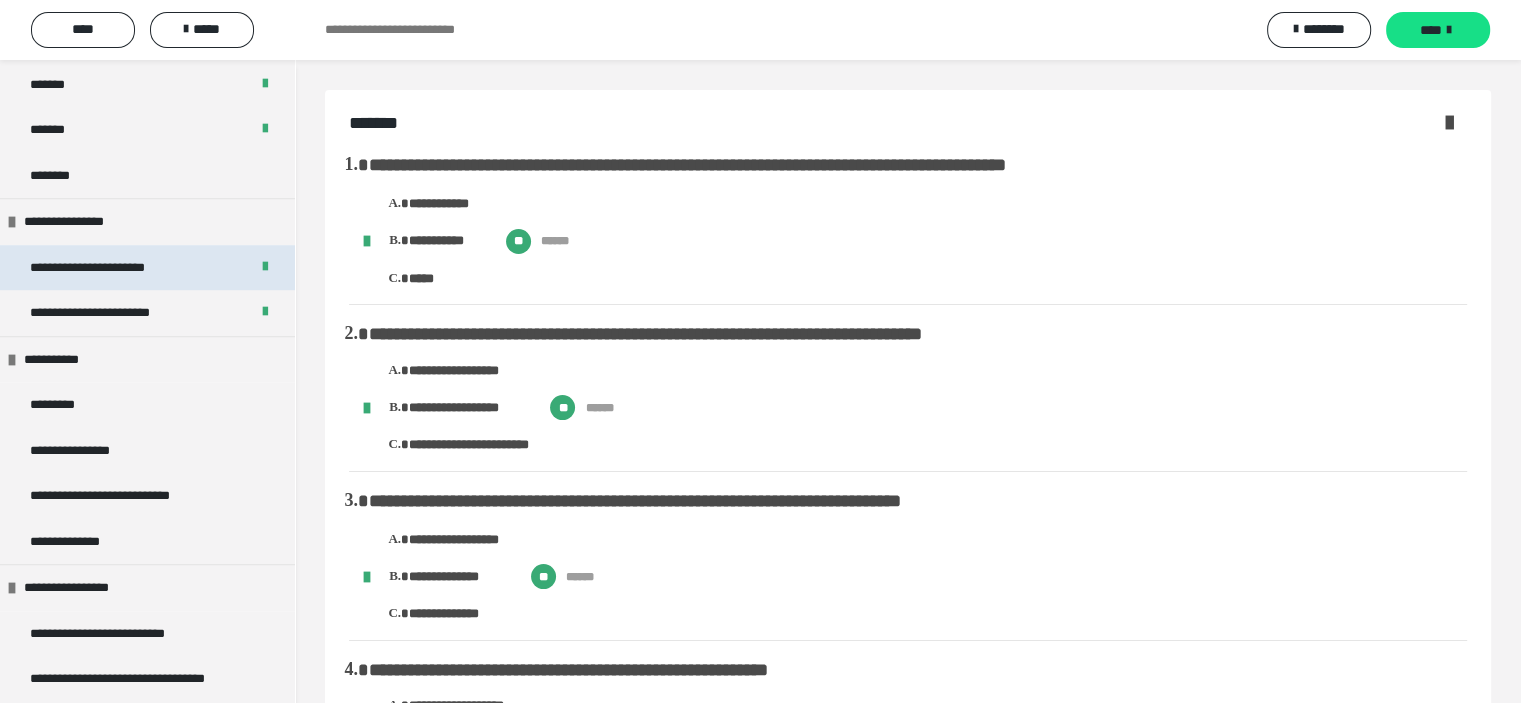 click on "**********" at bounding box center (147, 268) 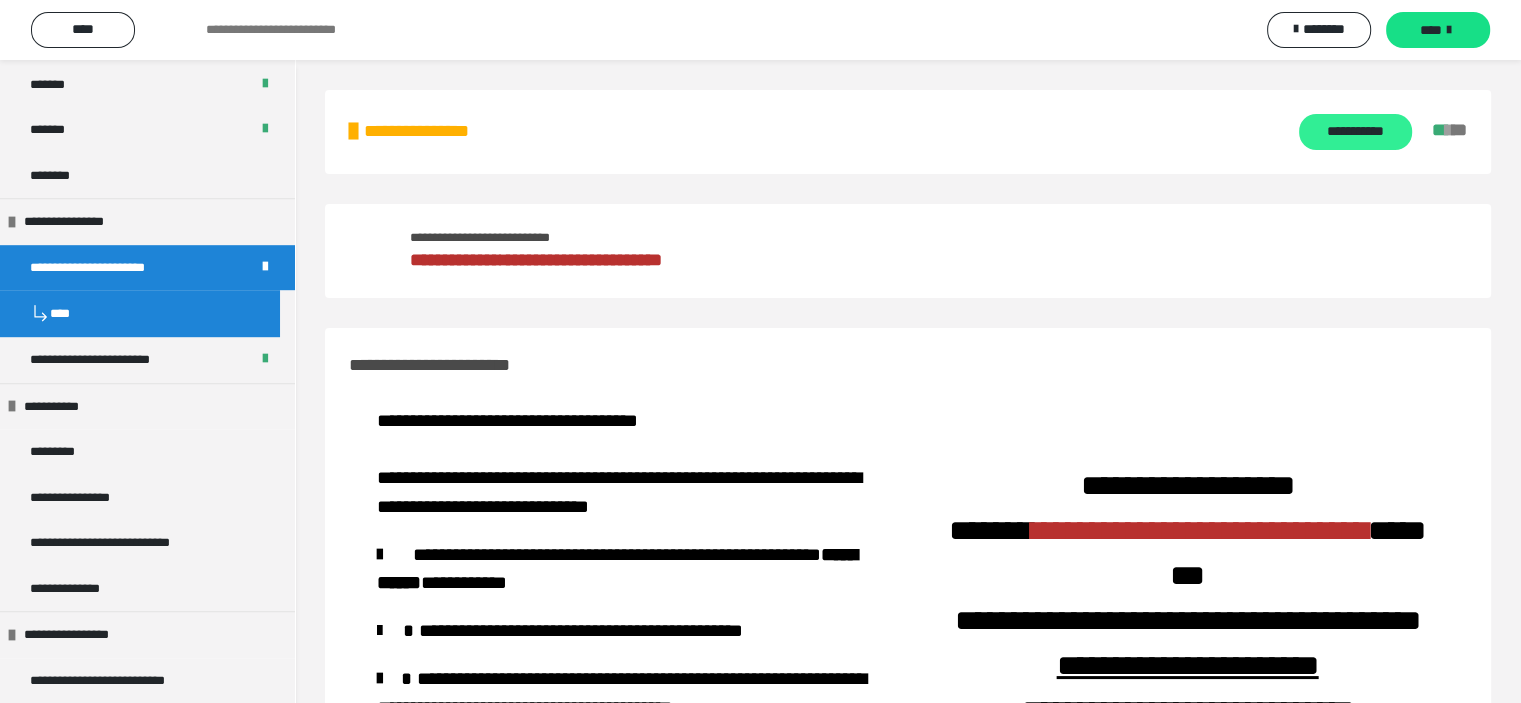 click on "**********" at bounding box center (1355, 132) 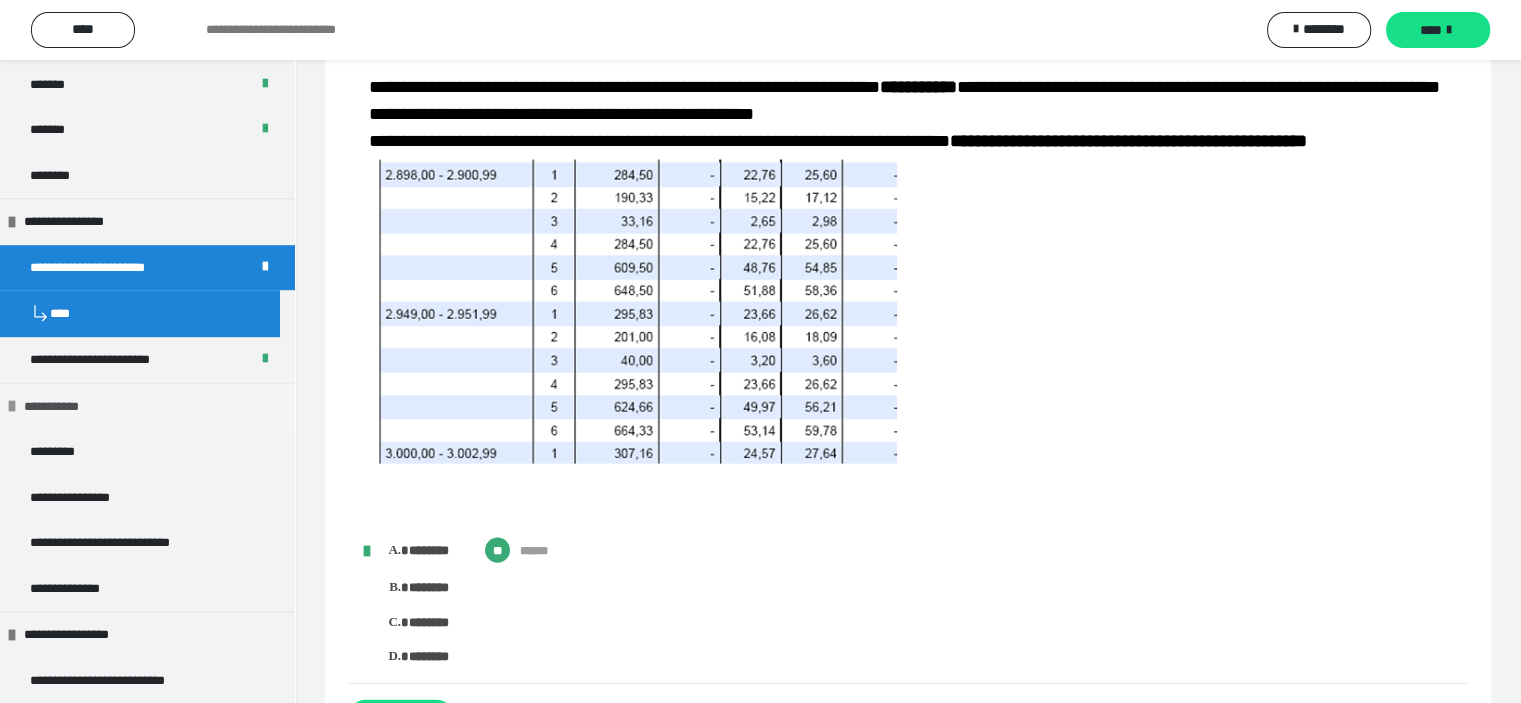 scroll, scrollTop: 4200, scrollLeft: 0, axis: vertical 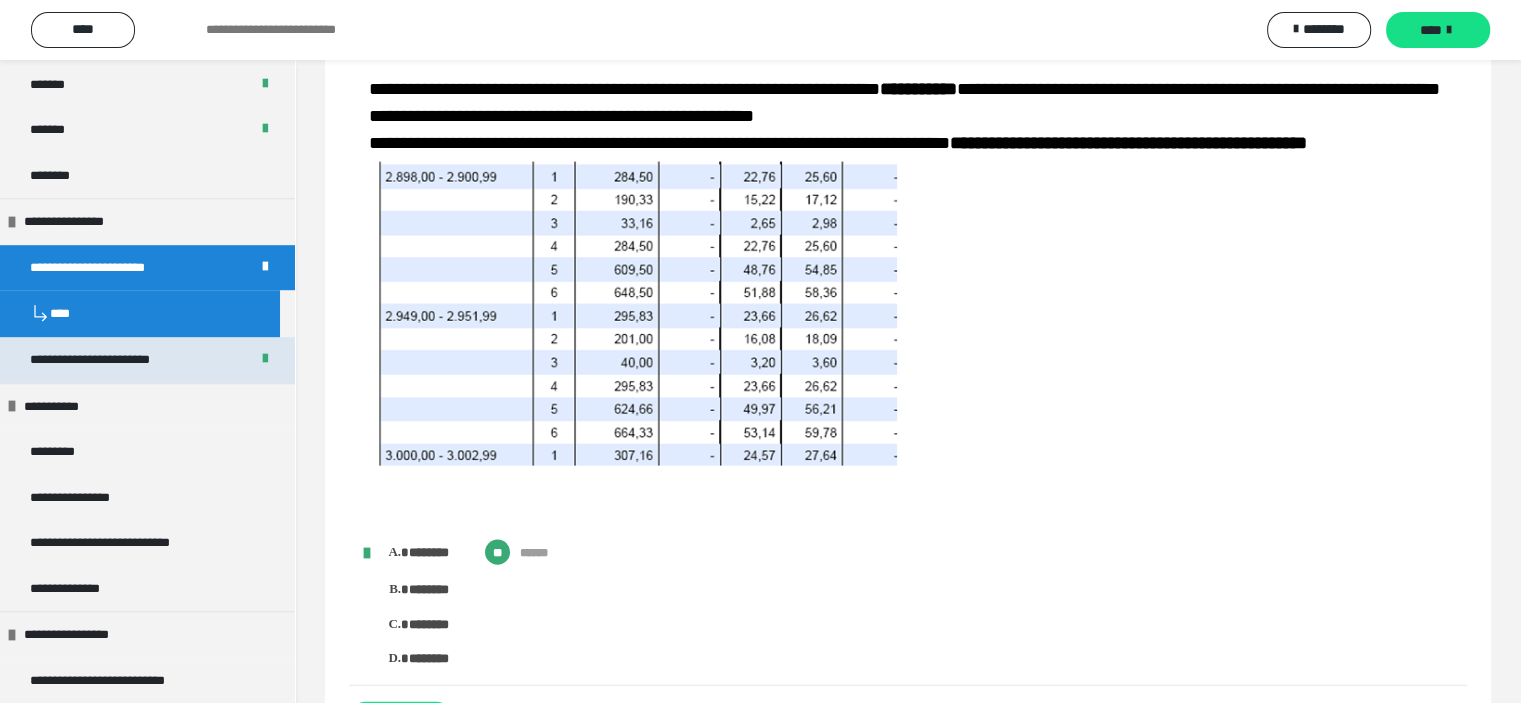 click on "**********" at bounding box center (147, 360) 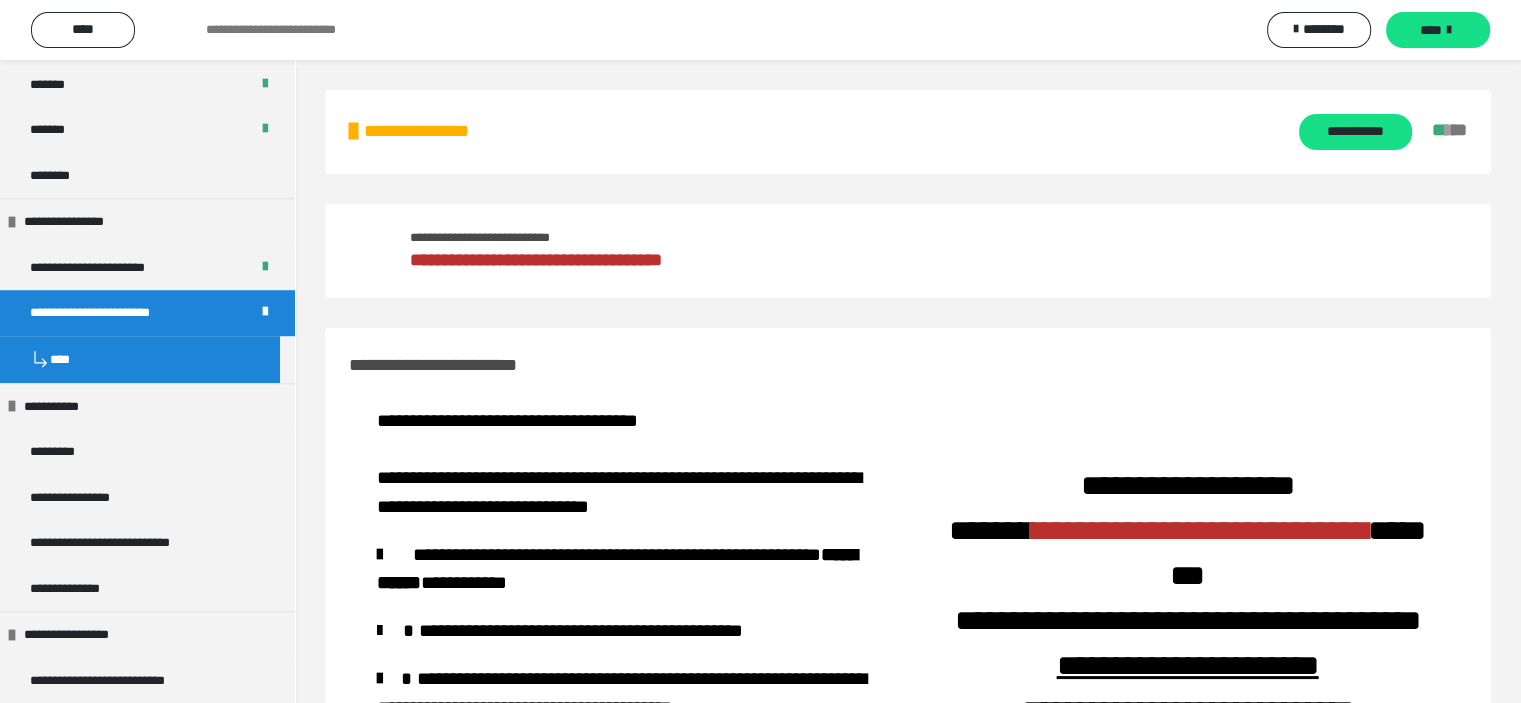 scroll, scrollTop: 0, scrollLeft: 0, axis: both 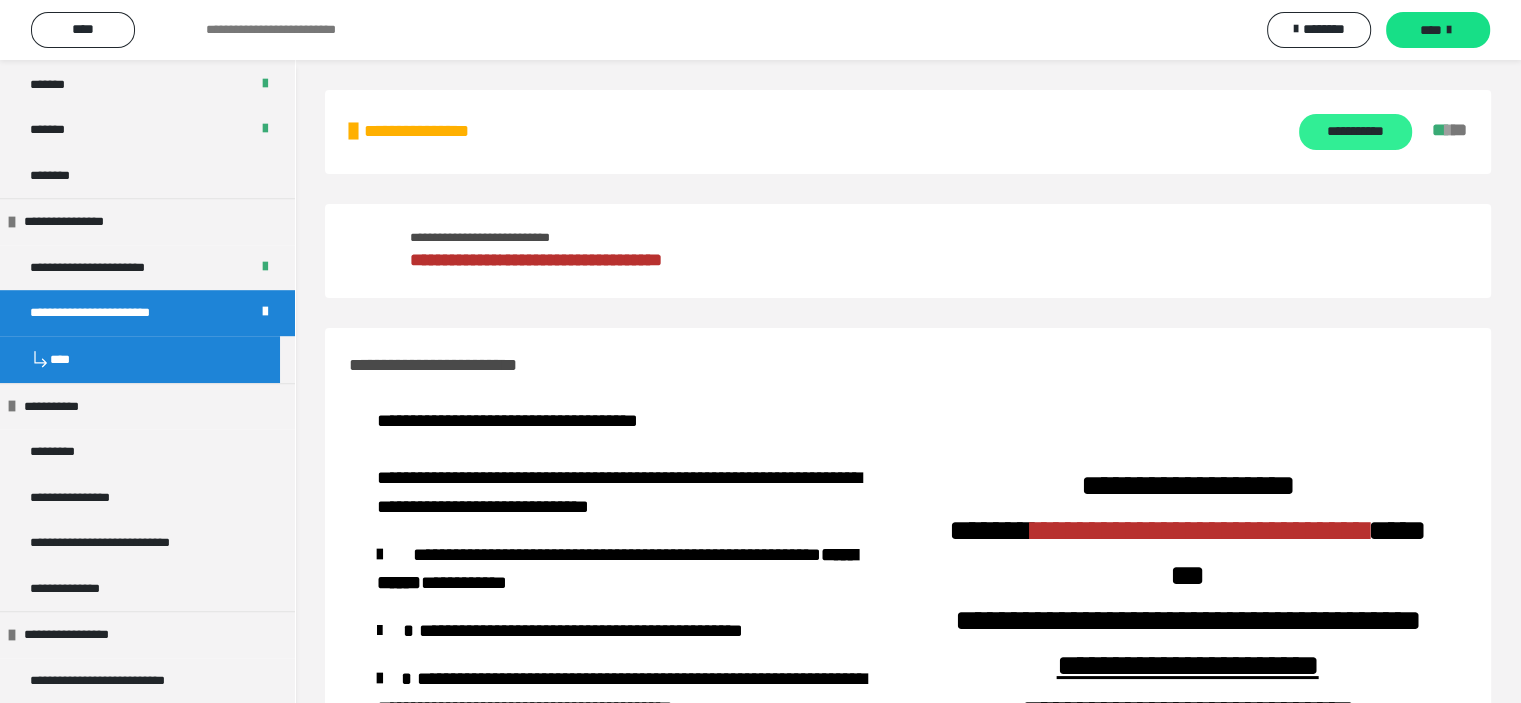click on "**********" at bounding box center [1355, 132] 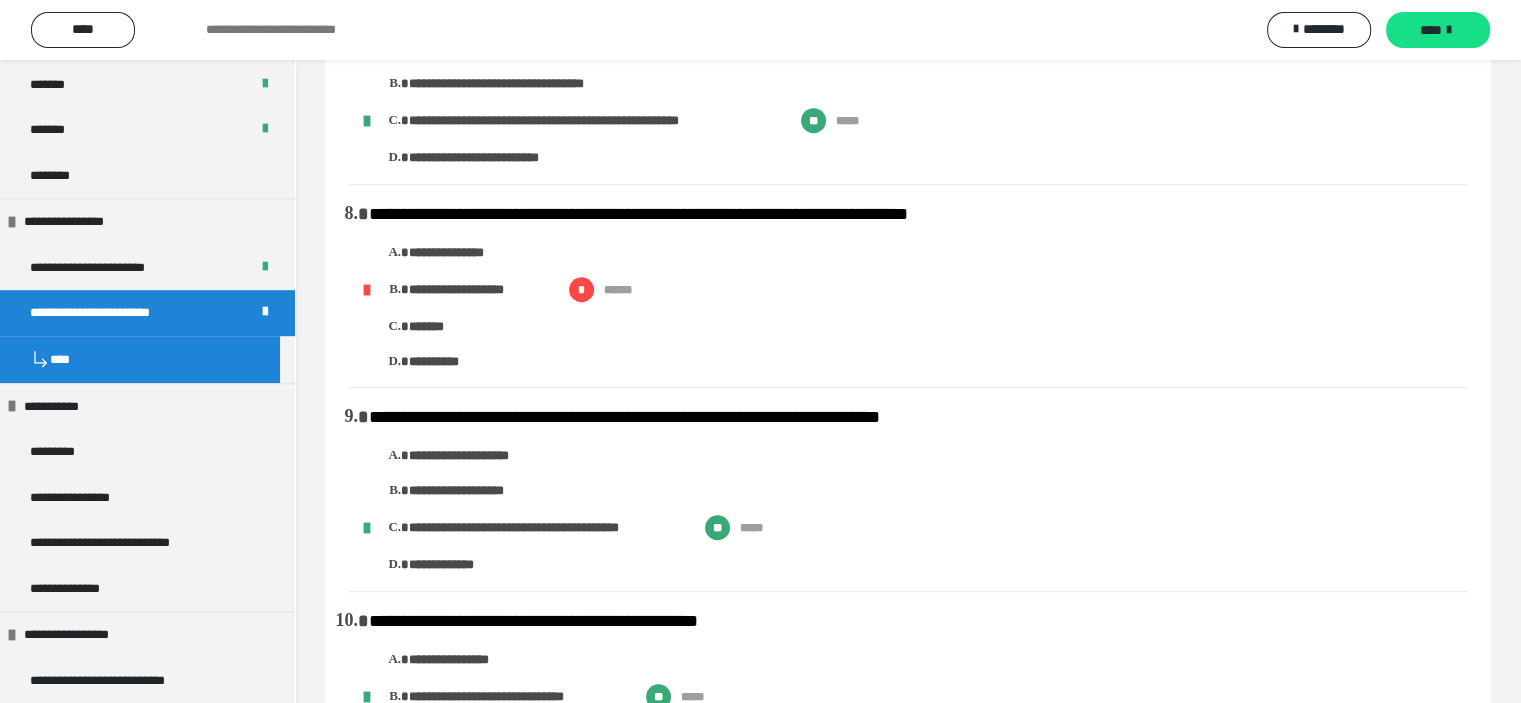 scroll, scrollTop: 1100, scrollLeft: 0, axis: vertical 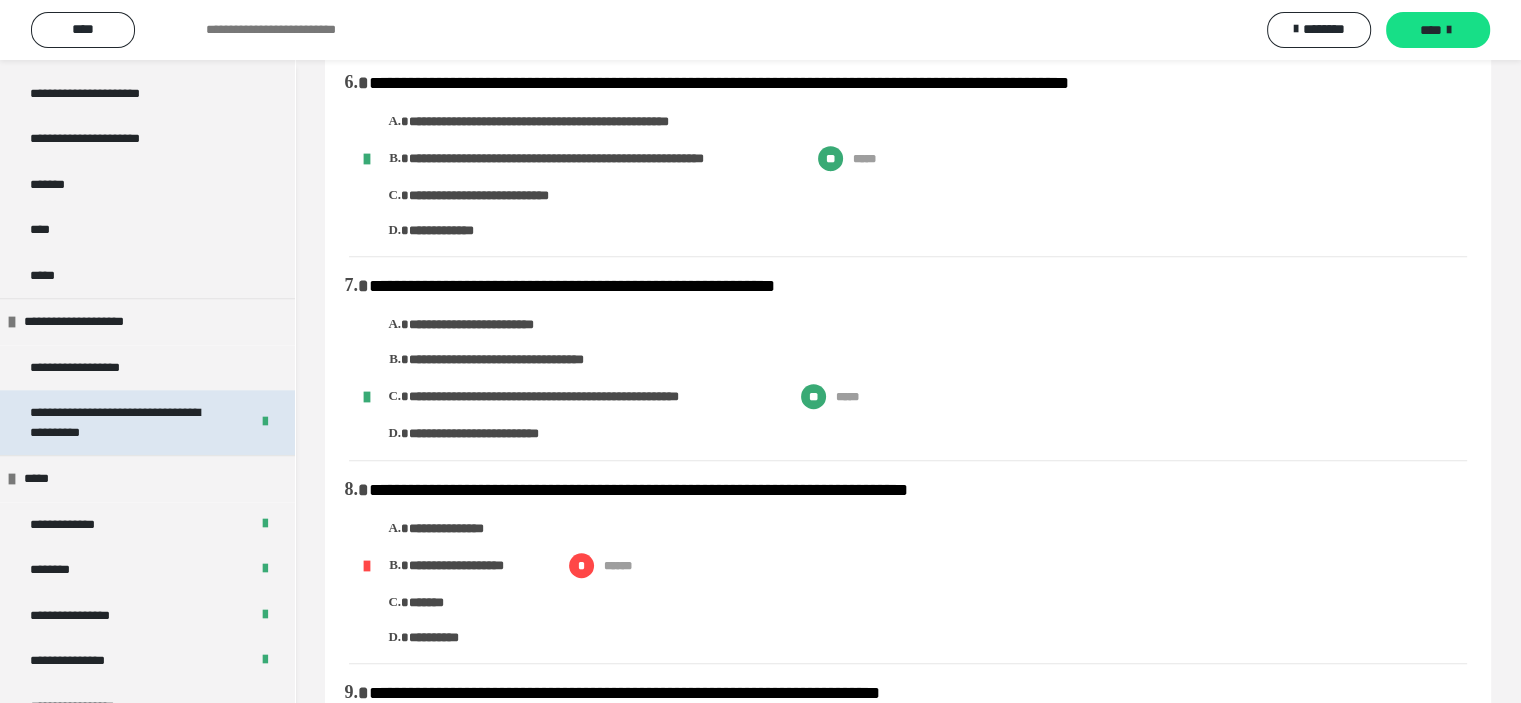 click on "**********" at bounding box center [124, 422] 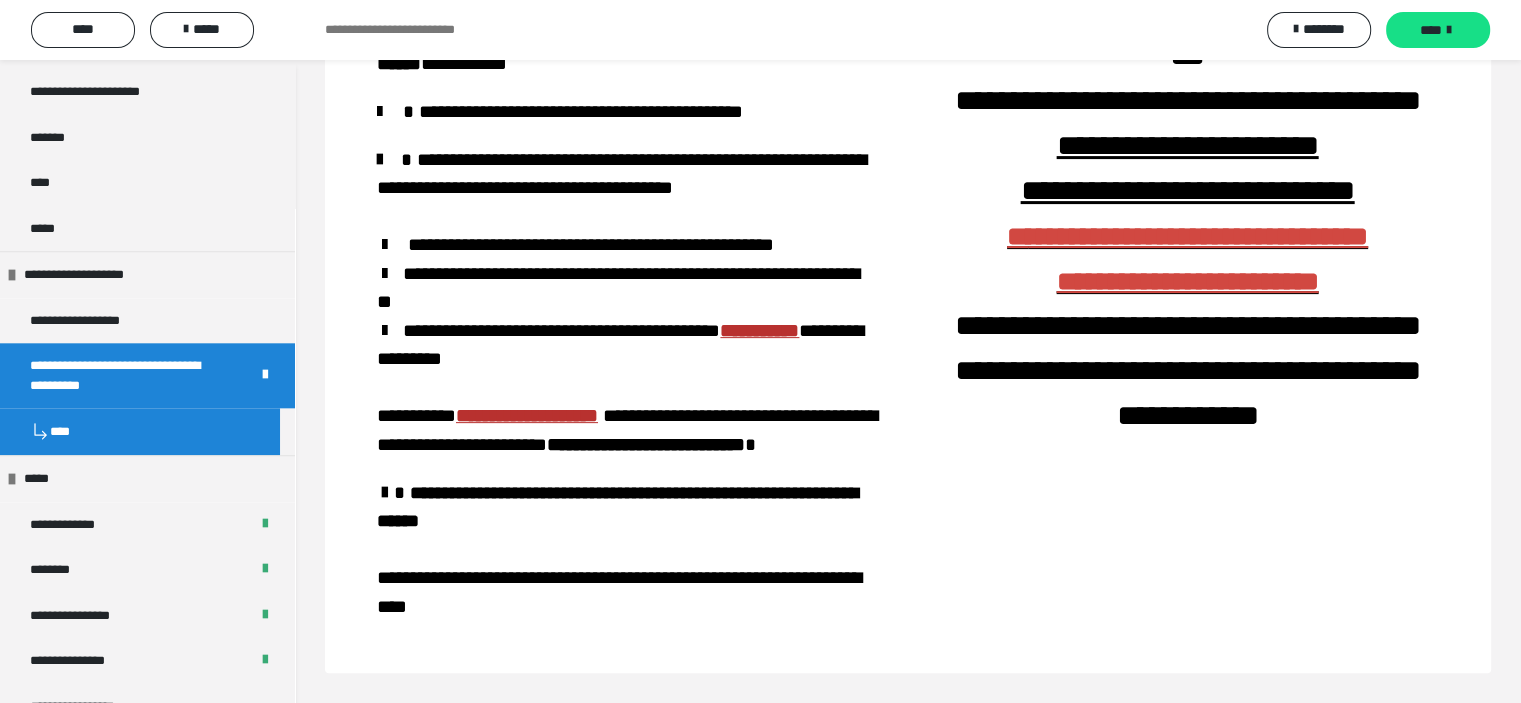 scroll, scrollTop: 712, scrollLeft: 0, axis: vertical 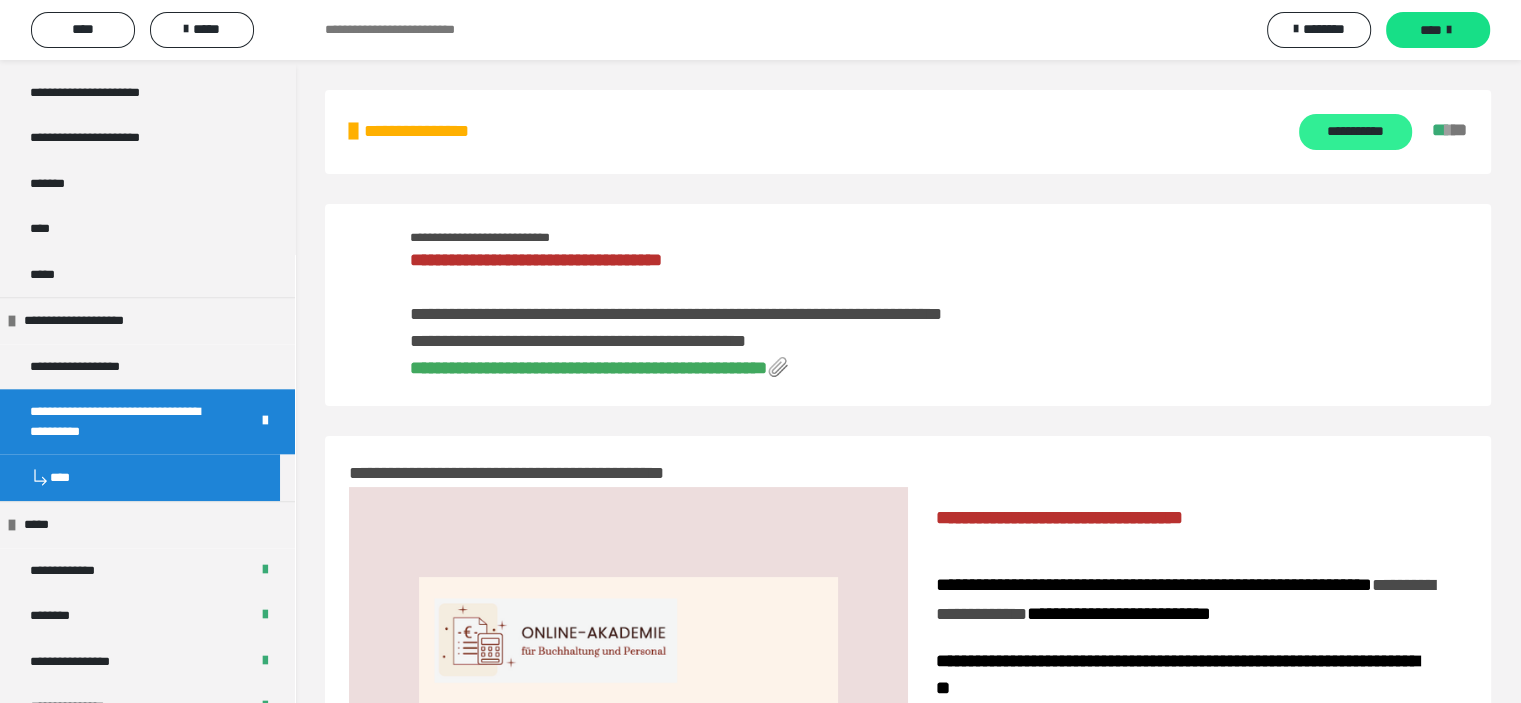 click on "**********" at bounding box center (1355, 132) 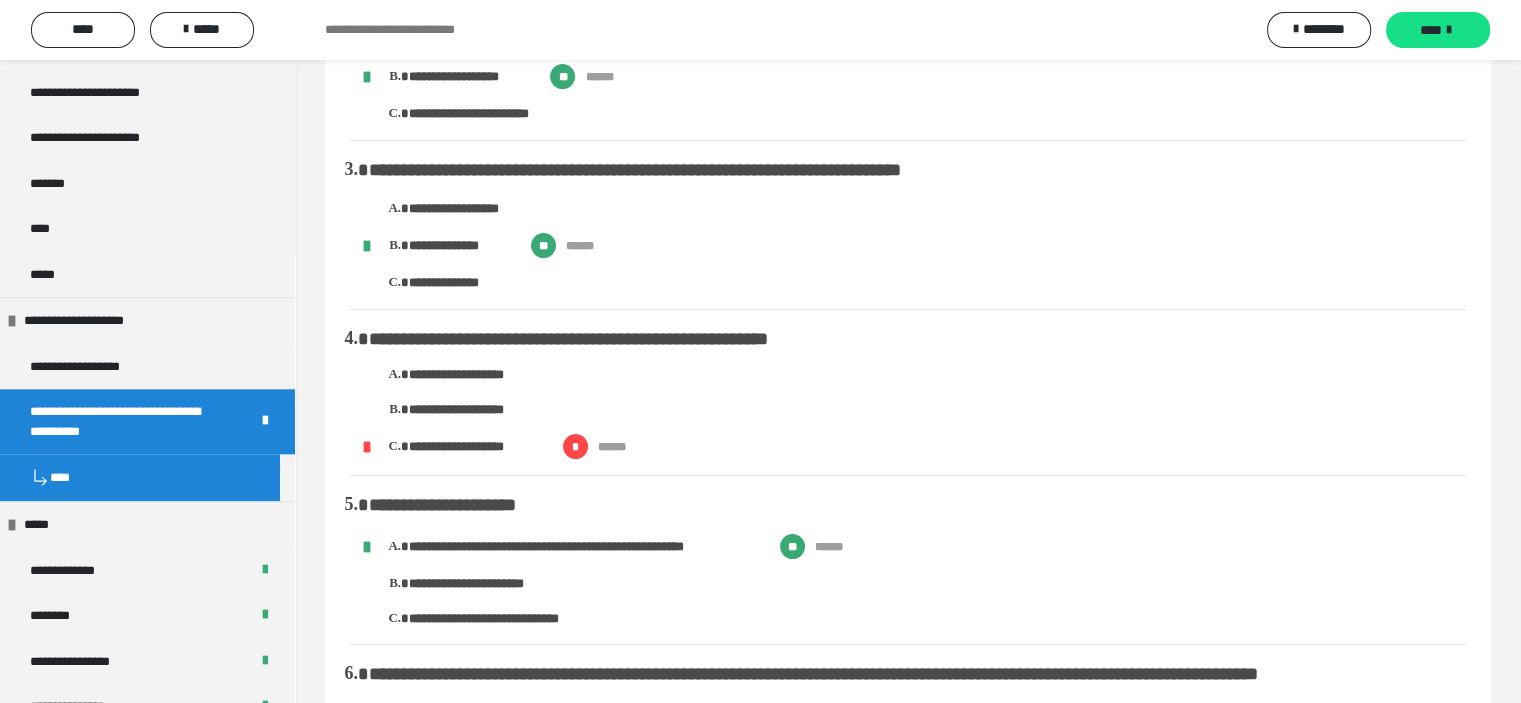 scroll, scrollTop: 500, scrollLeft: 0, axis: vertical 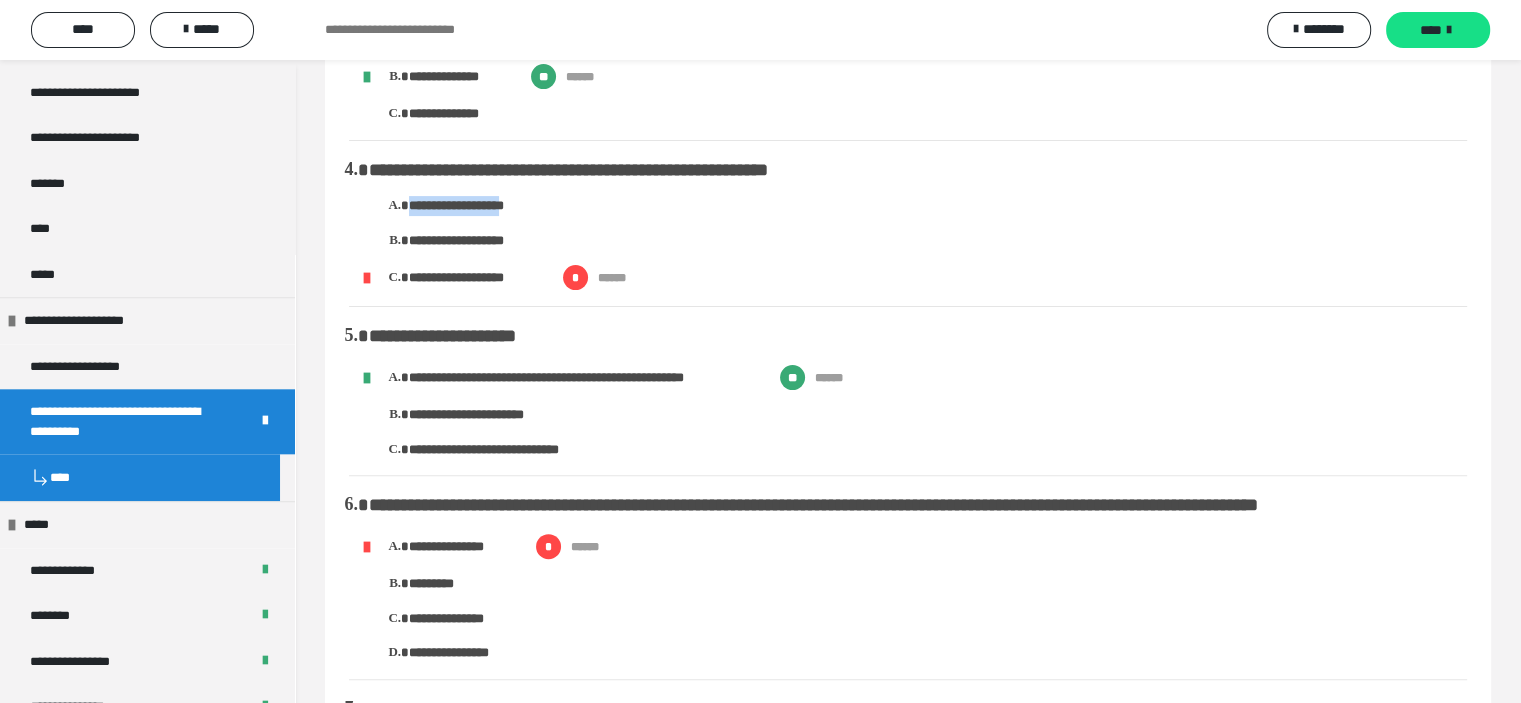drag, startPoint x: 410, startPoint y: 208, endPoint x: 537, endPoint y: 207, distance: 127.00394 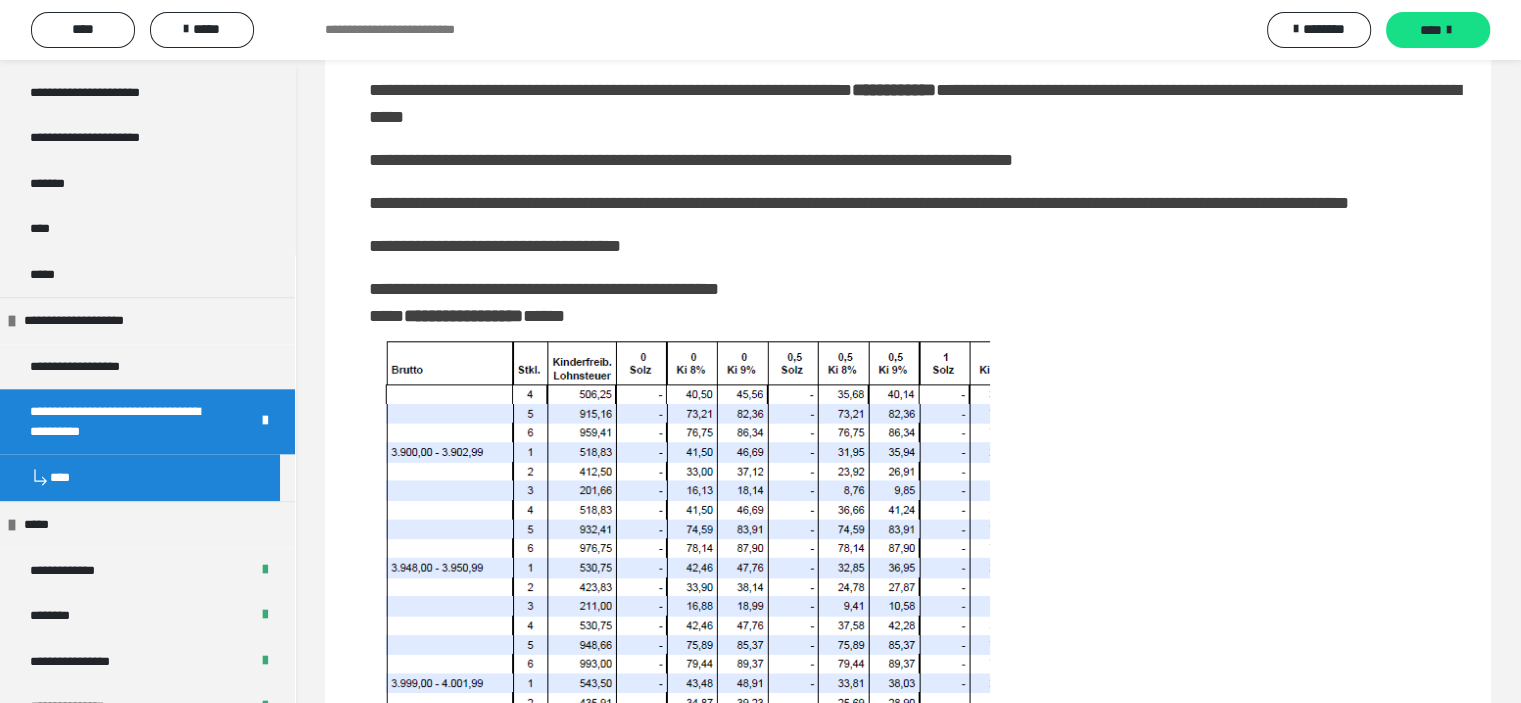 scroll, scrollTop: 2800, scrollLeft: 0, axis: vertical 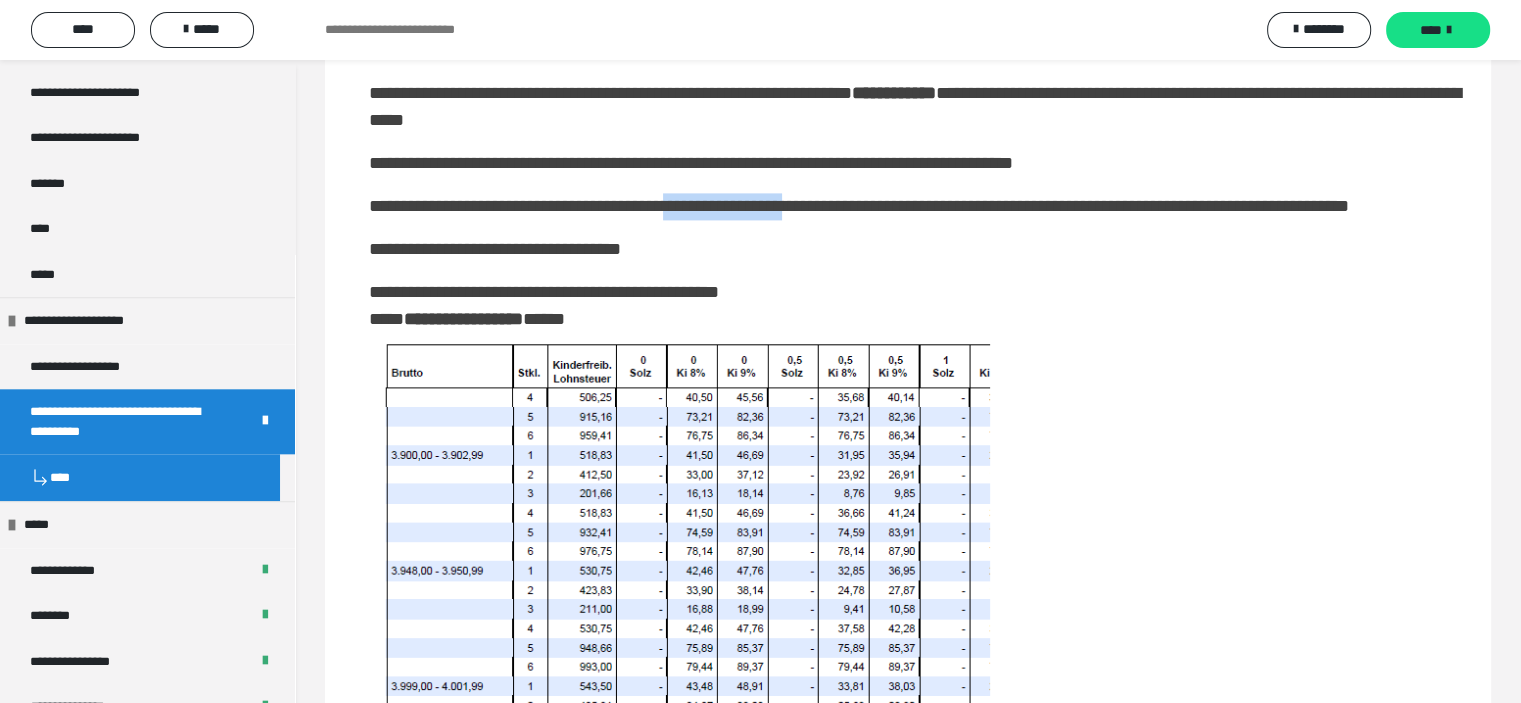 drag, startPoint x: 723, startPoint y: 268, endPoint x: 863, endPoint y: 271, distance: 140.03214 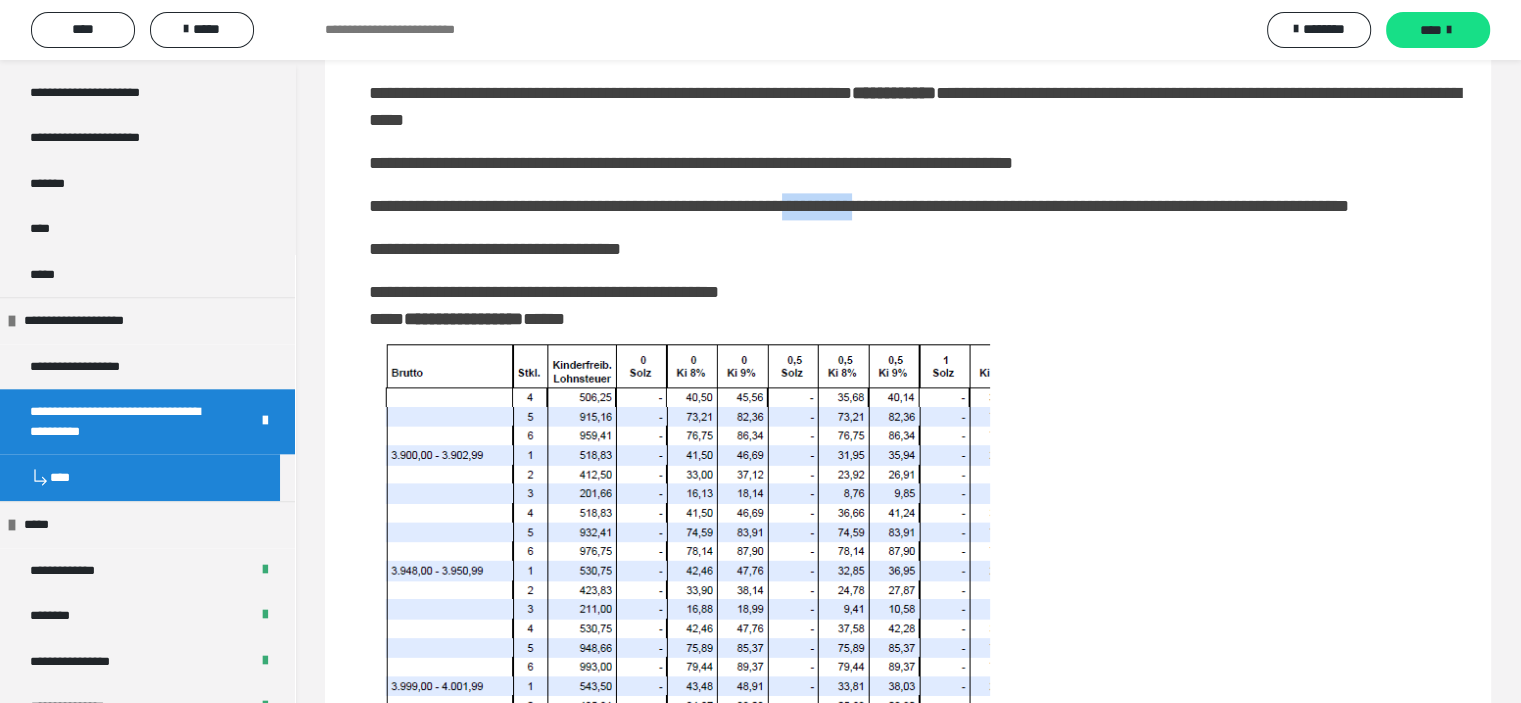 drag, startPoint x: 949, startPoint y: 268, endPoint x: 862, endPoint y: 281, distance: 87.965904 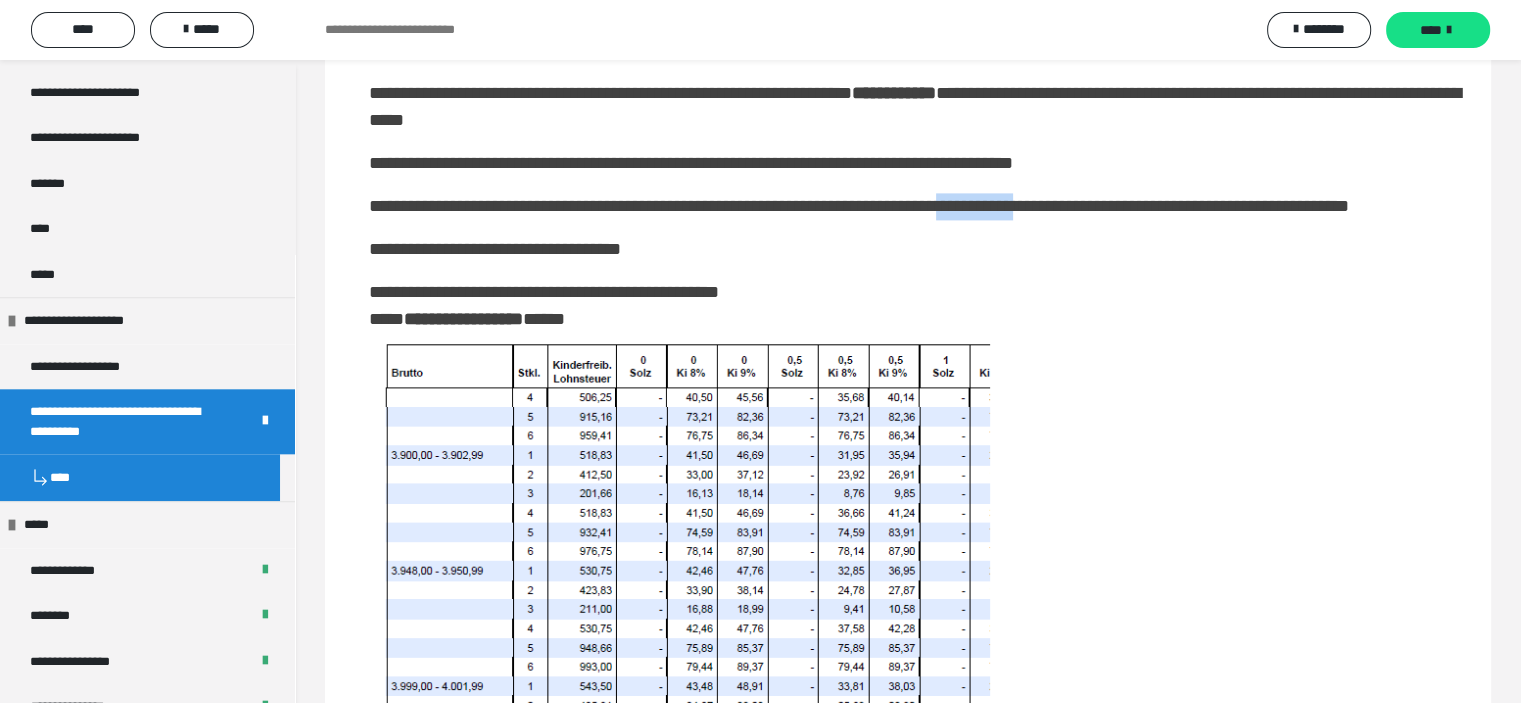 drag, startPoint x: 1055, startPoint y: 275, endPoint x: 1148, endPoint y: 270, distance: 93.13431 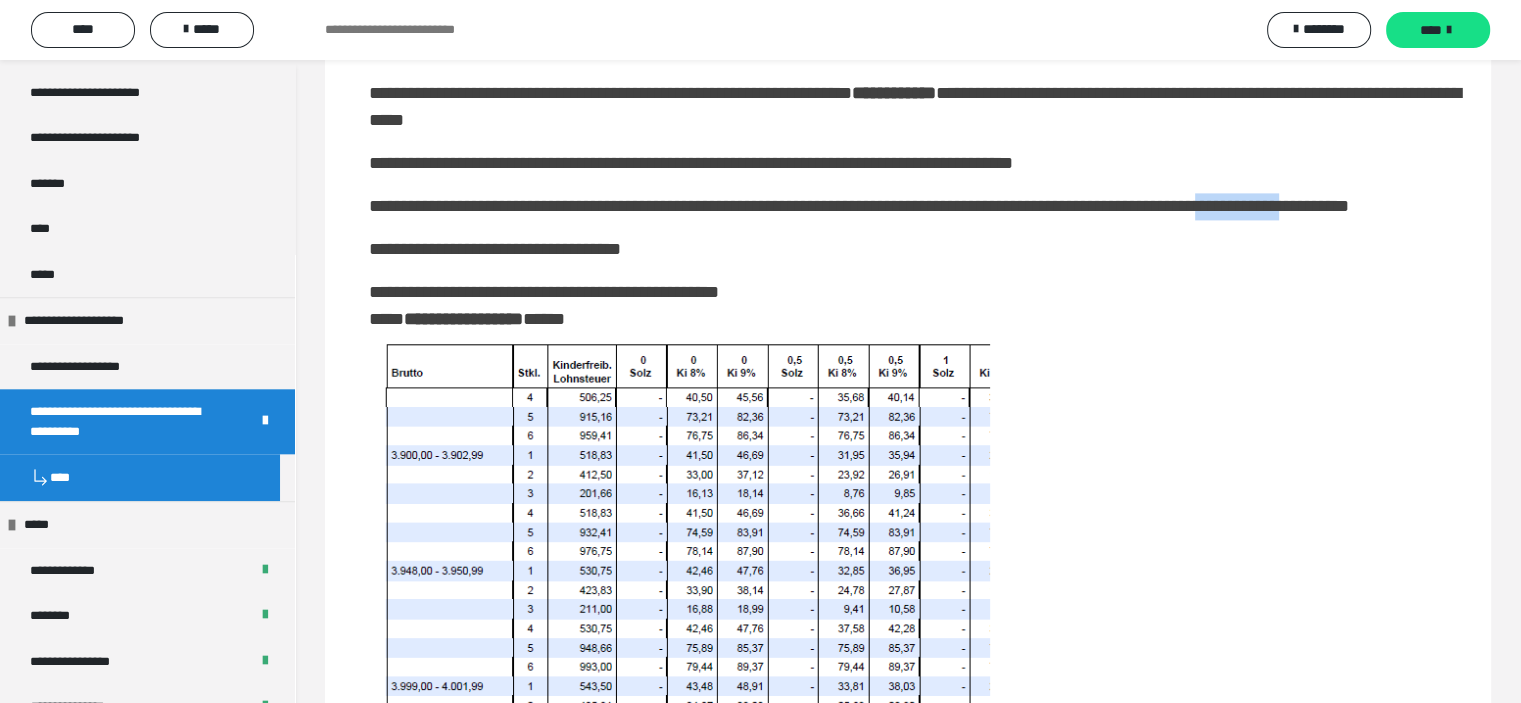 drag, startPoint x: 1352, startPoint y: 267, endPoint x: 1460, endPoint y: 260, distance: 108.226616 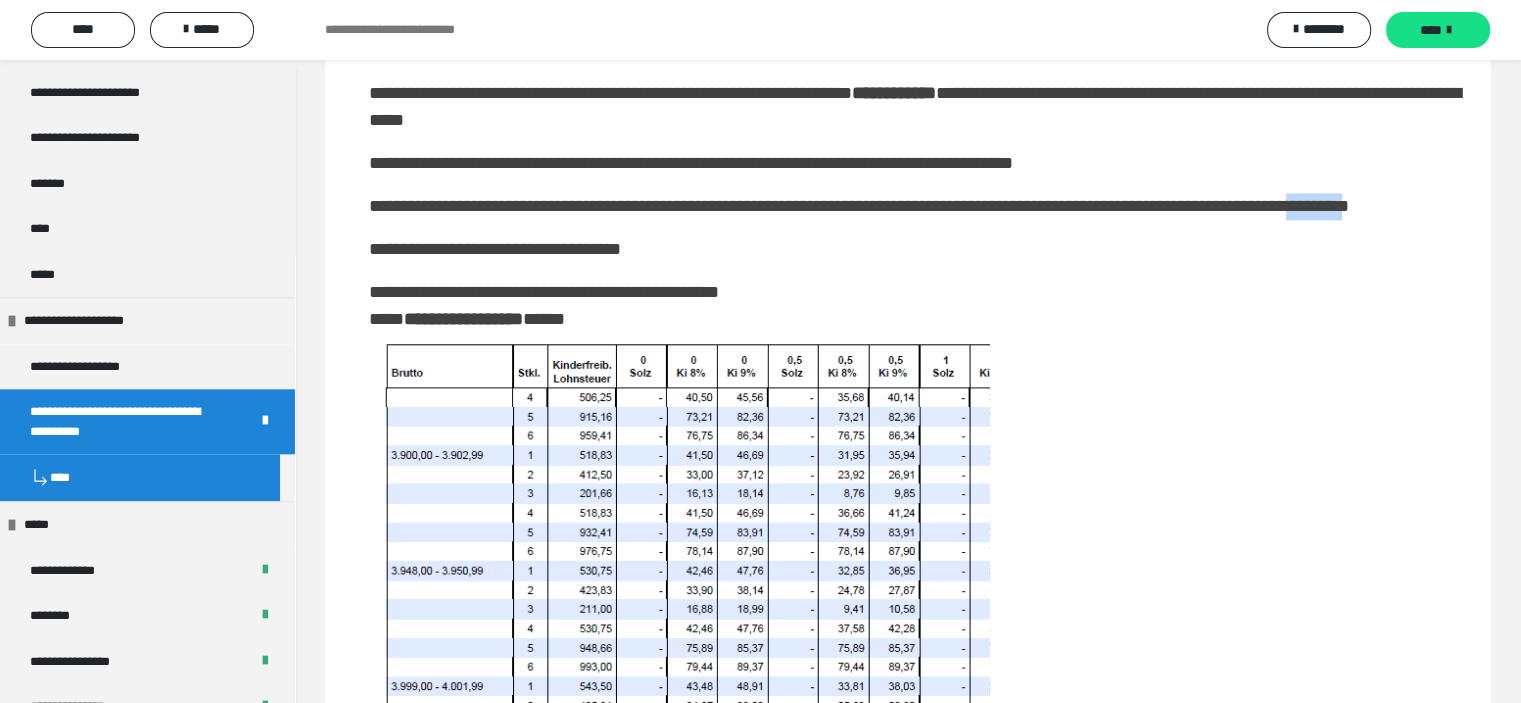 drag, startPoint x: 363, startPoint y: 296, endPoint x: 444, endPoint y: 296, distance: 81 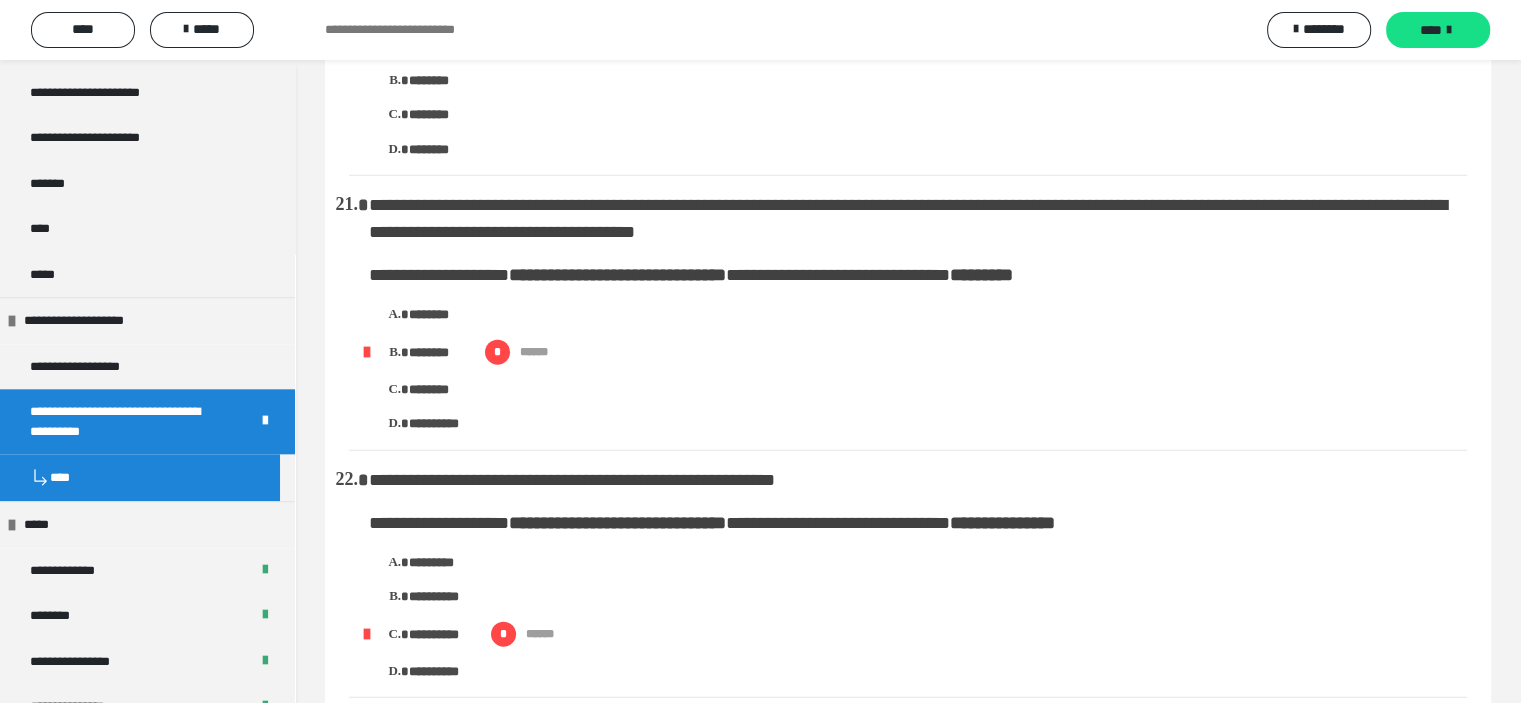 scroll, scrollTop: 4700, scrollLeft: 0, axis: vertical 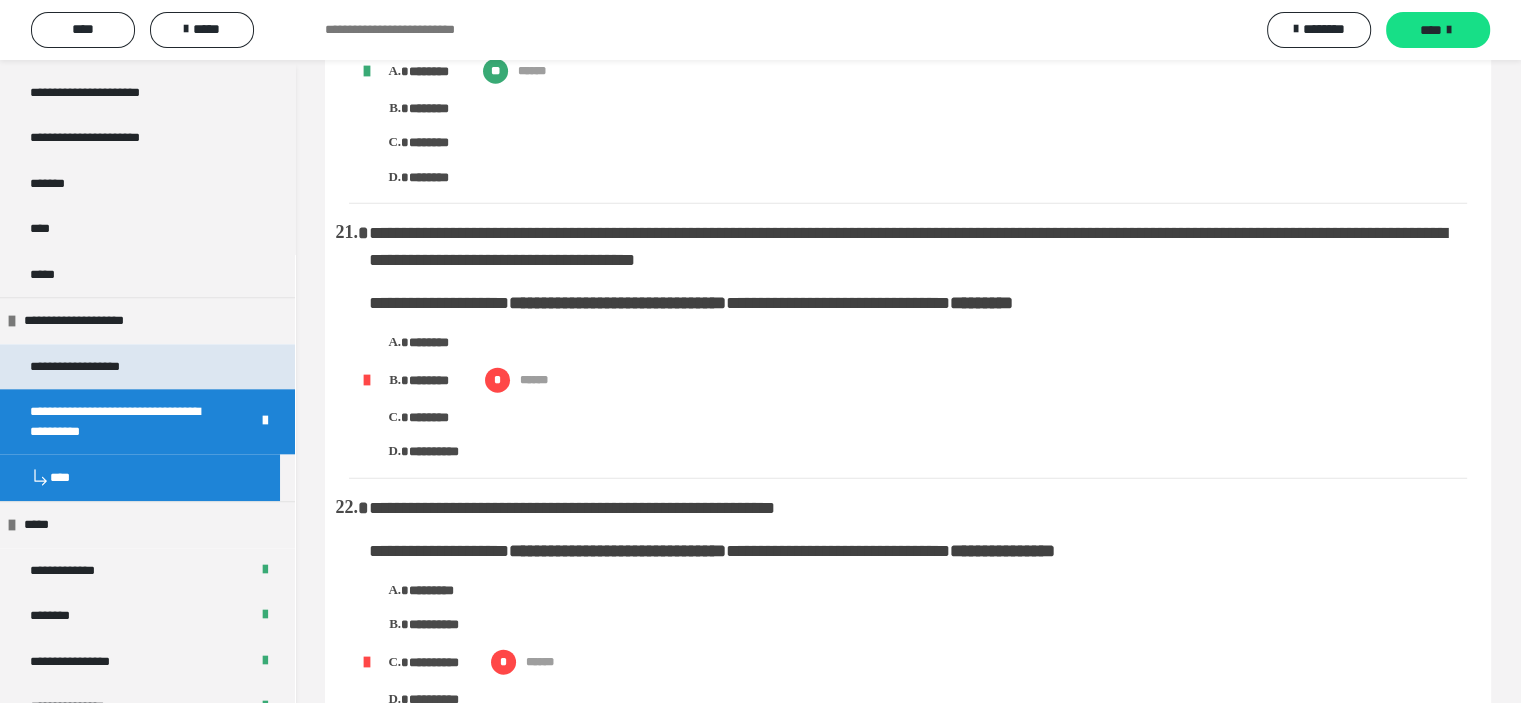 click on "**********" at bounding box center [98, 367] 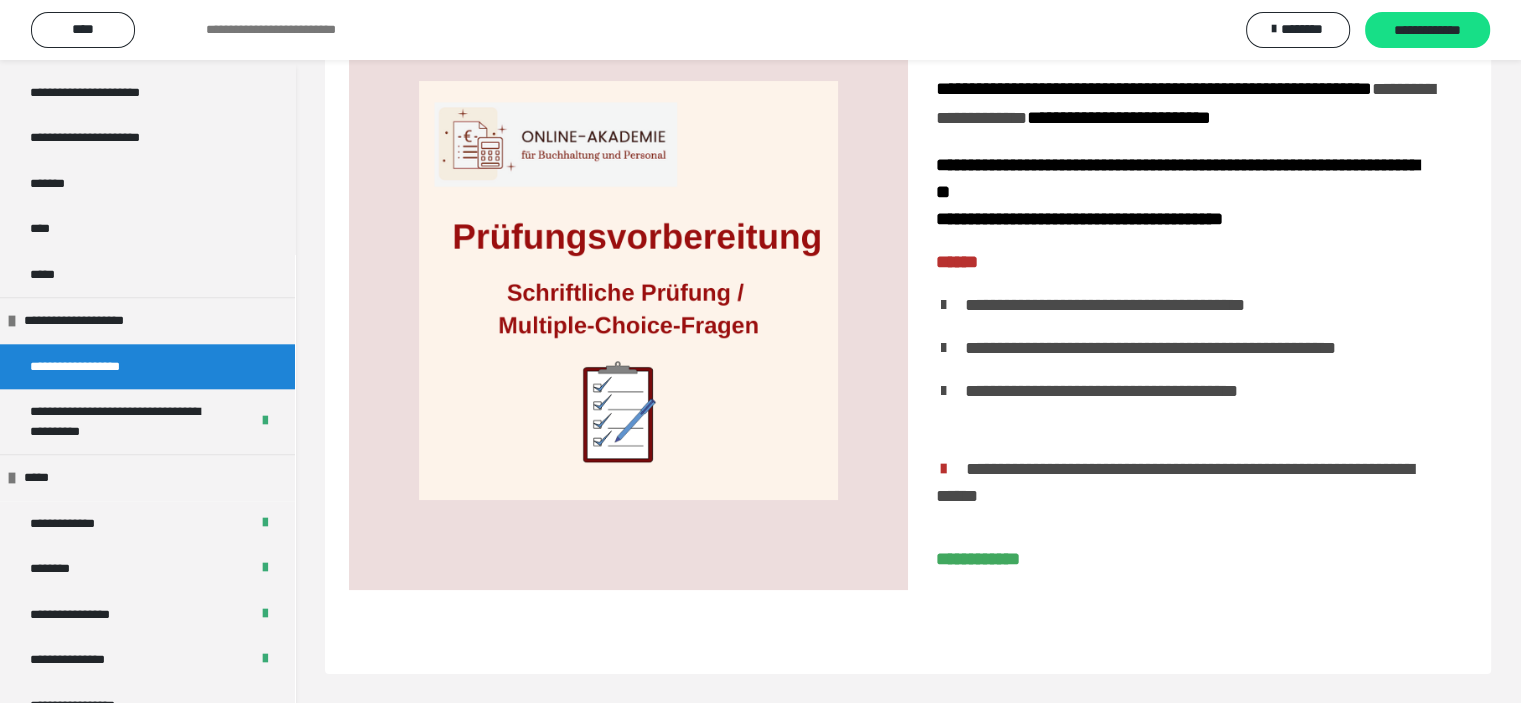 scroll, scrollTop: 60, scrollLeft: 0, axis: vertical 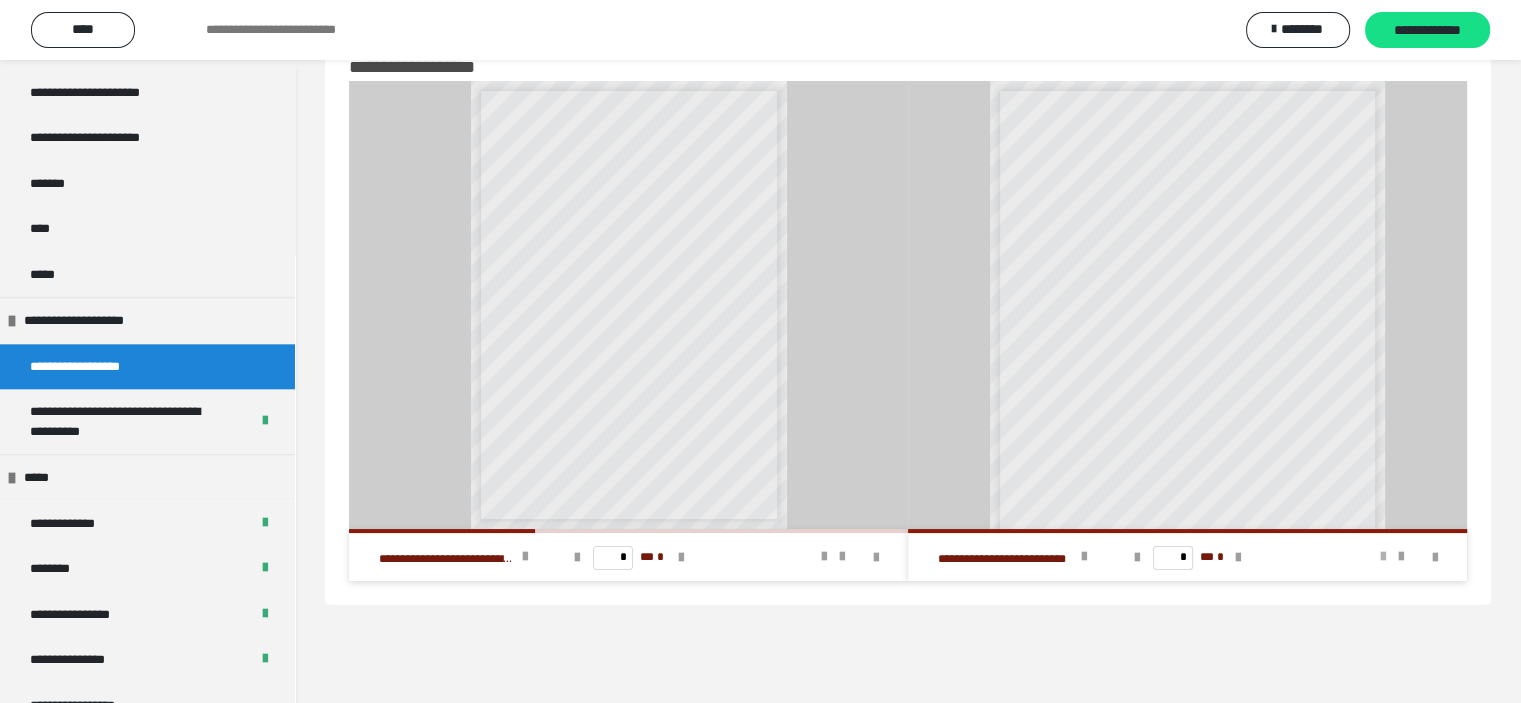 click at bounding box center (1383, 557) 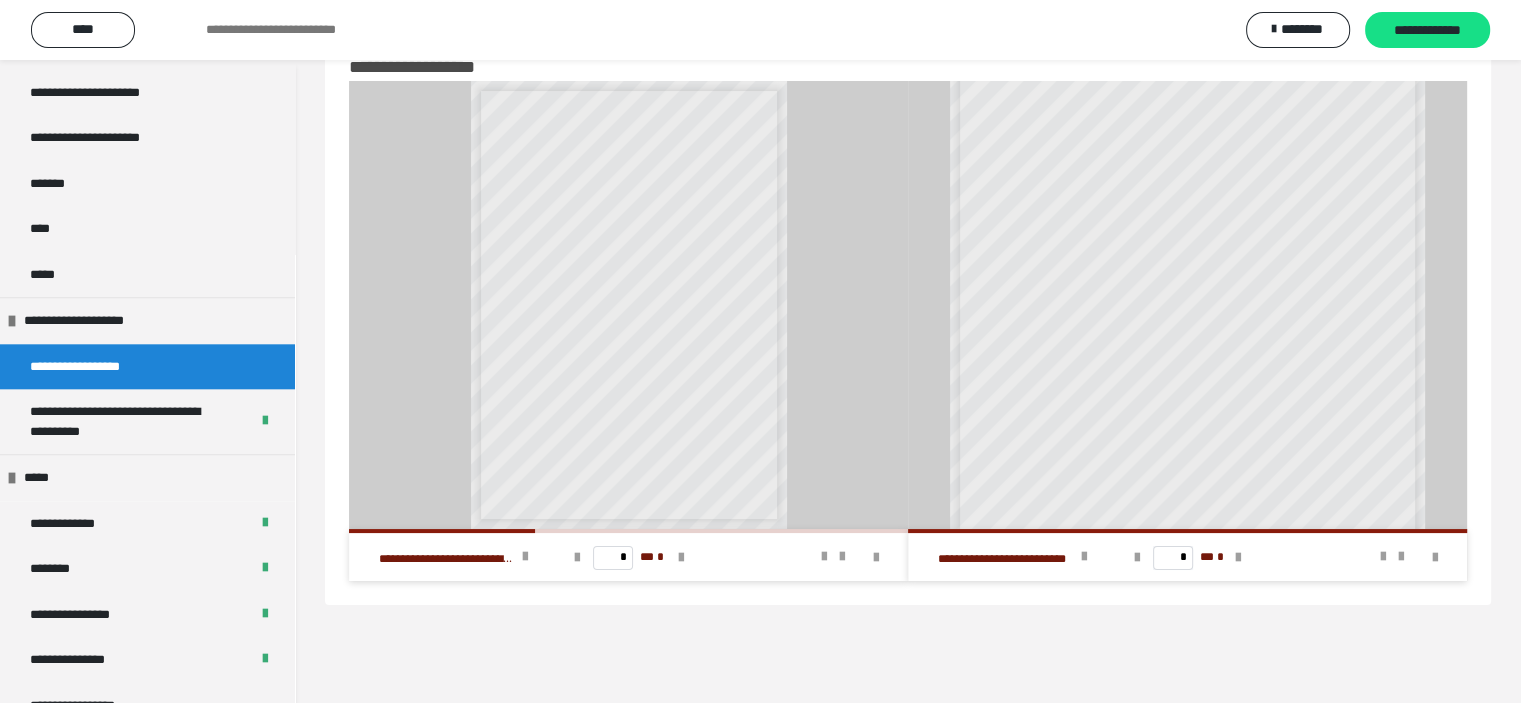 scroll, scrollTop: 224, scrollLeft: 0, axis: vertical 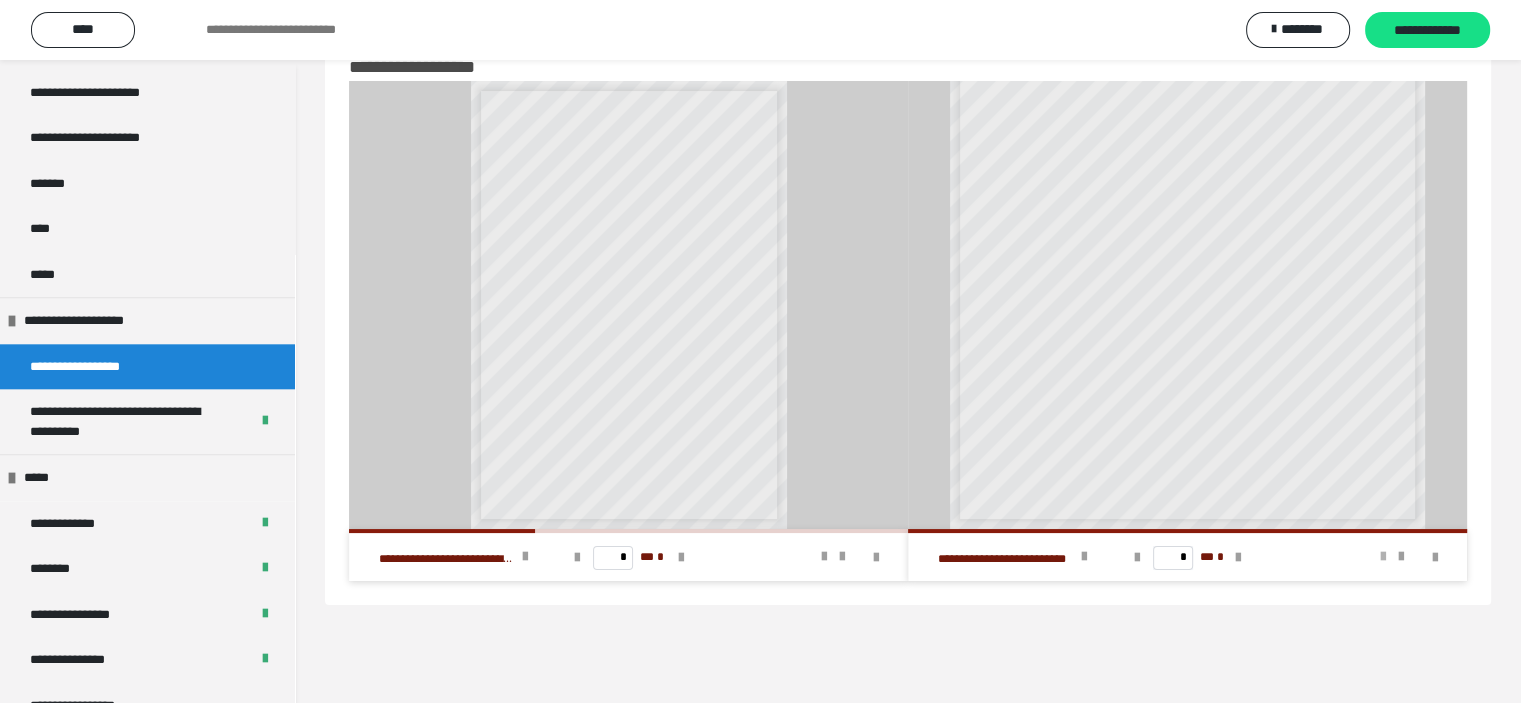 click at bounding box center (1383, 557) 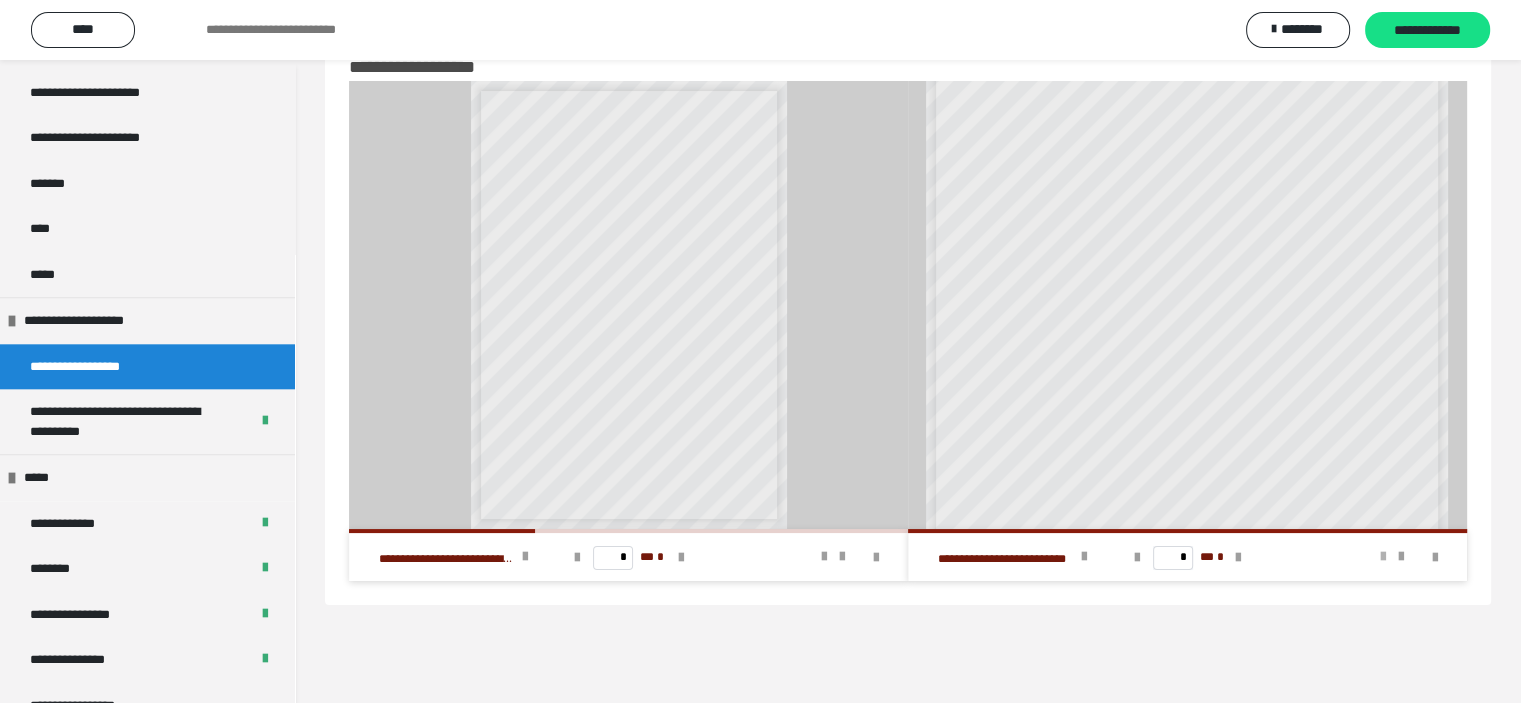 scroll, scrollTop: 216, scrollLeft: 0, axis: vertical 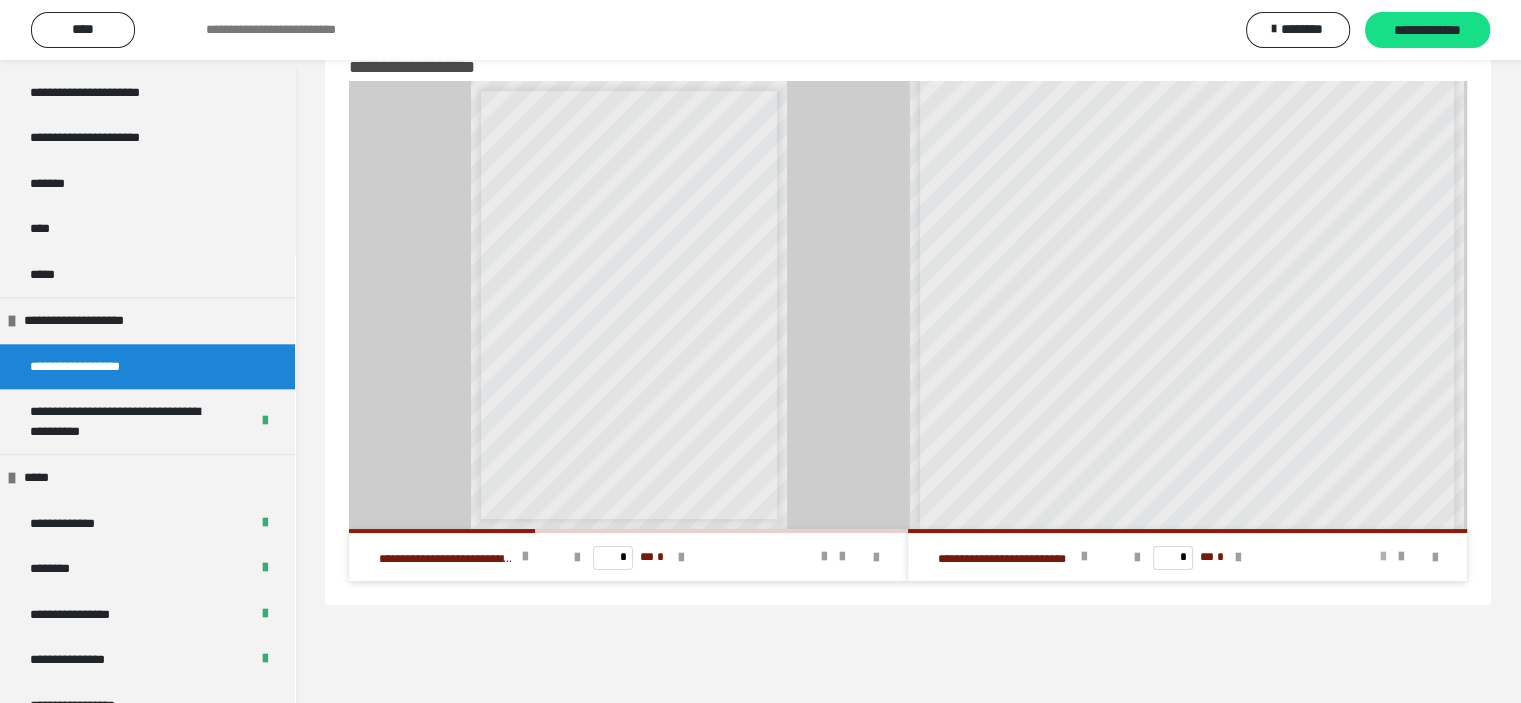 click at bounding box center [1383, 557] 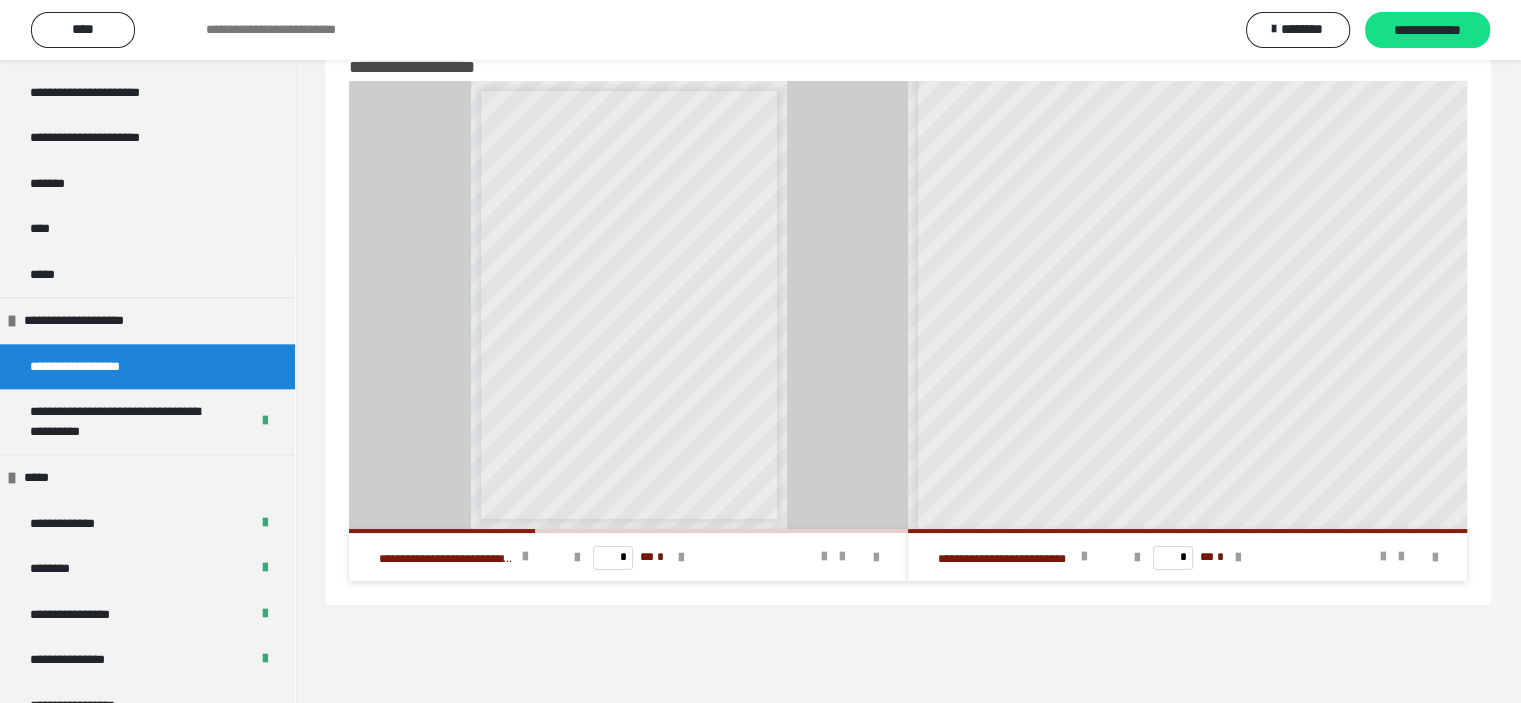 scroll, scrollTop: 200, scrollLeft: 0, axis: vertical 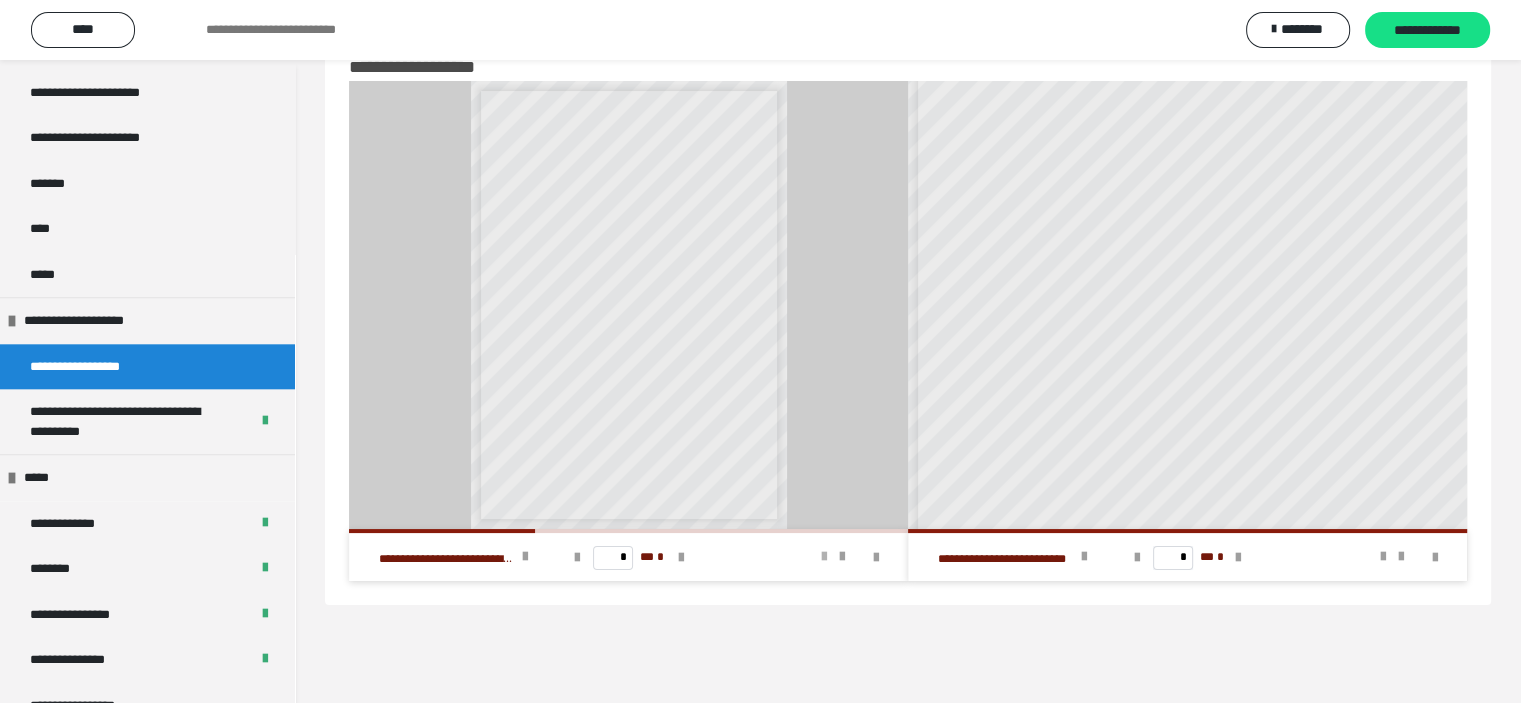 click at bounding box center [824, 557] 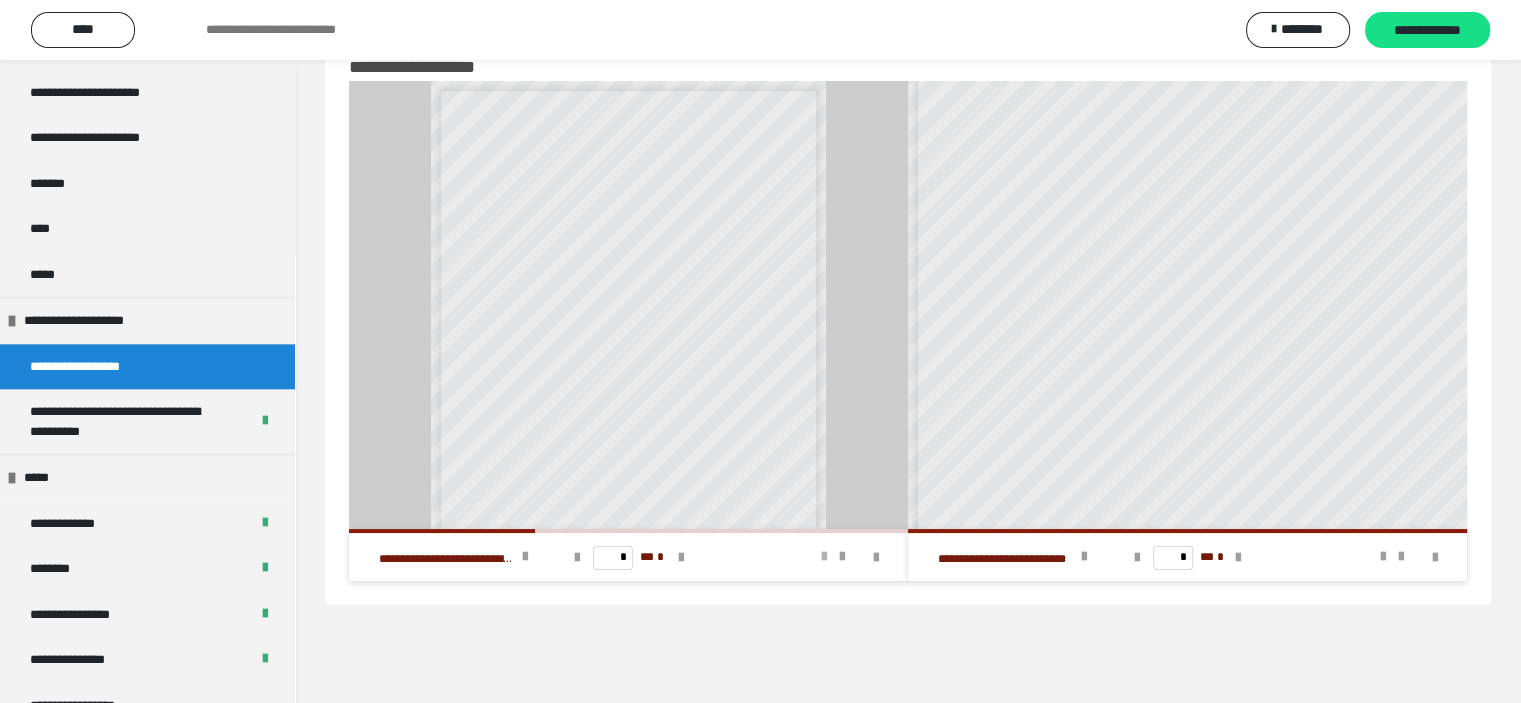 click at bounding box center (824, 557) 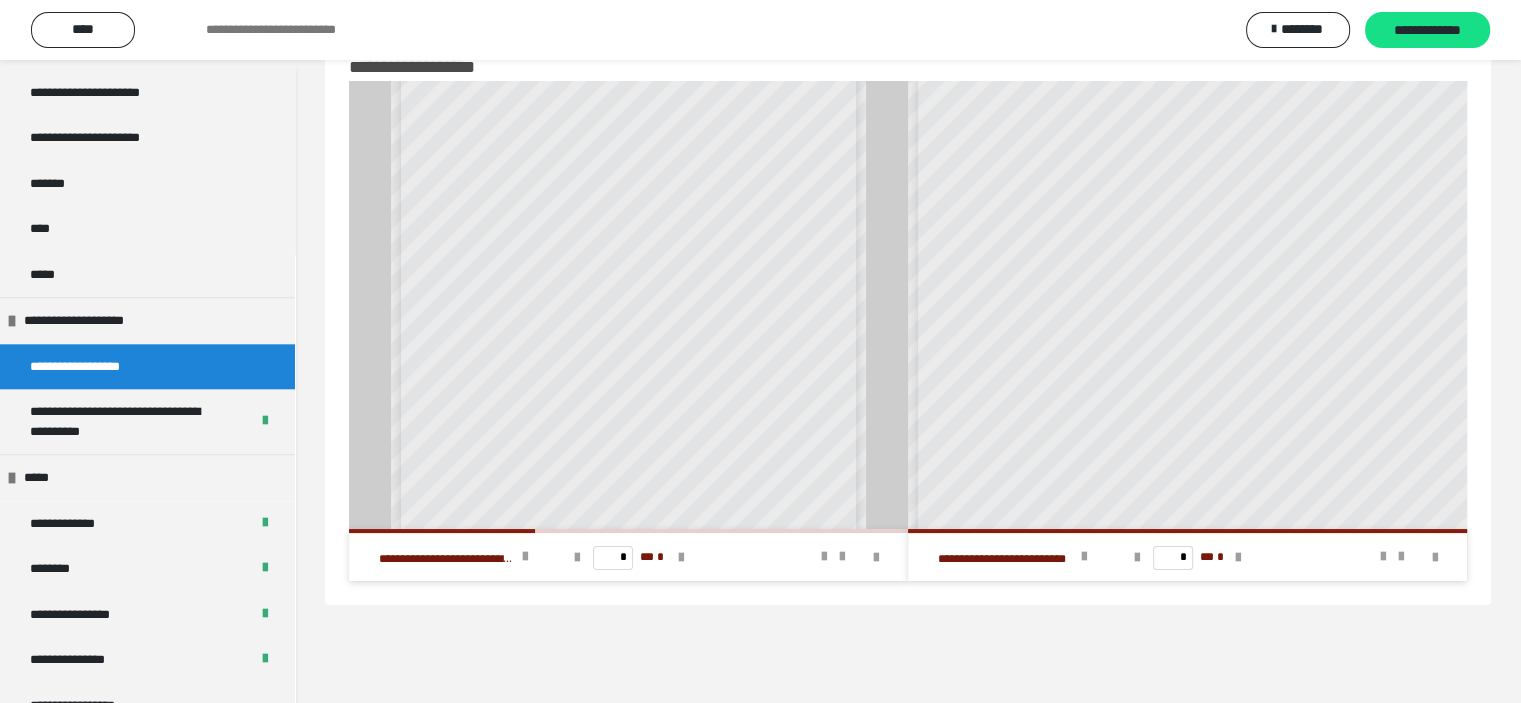 scroll, scrollTop: 224, scrollLeft: 0, axis: vertical 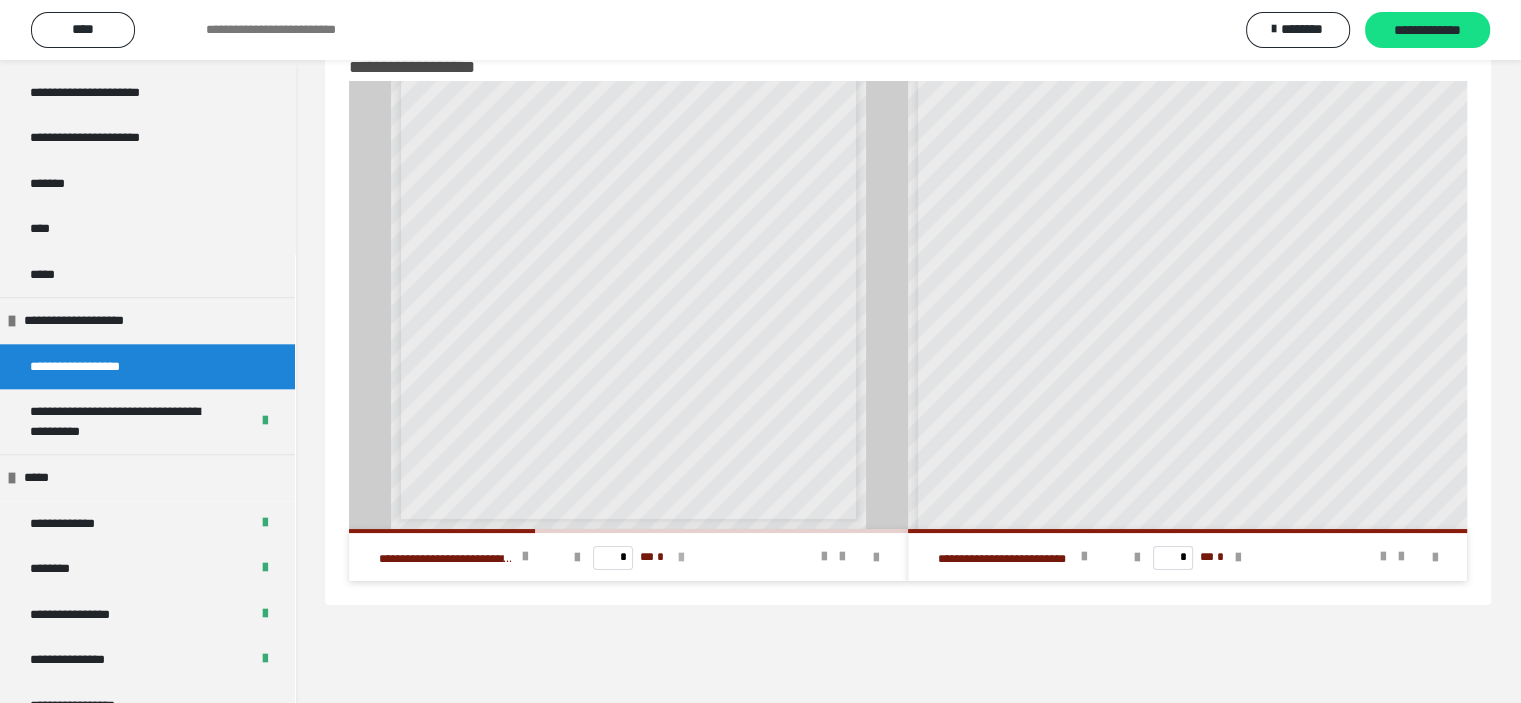 click at bounding box center (680, 558) 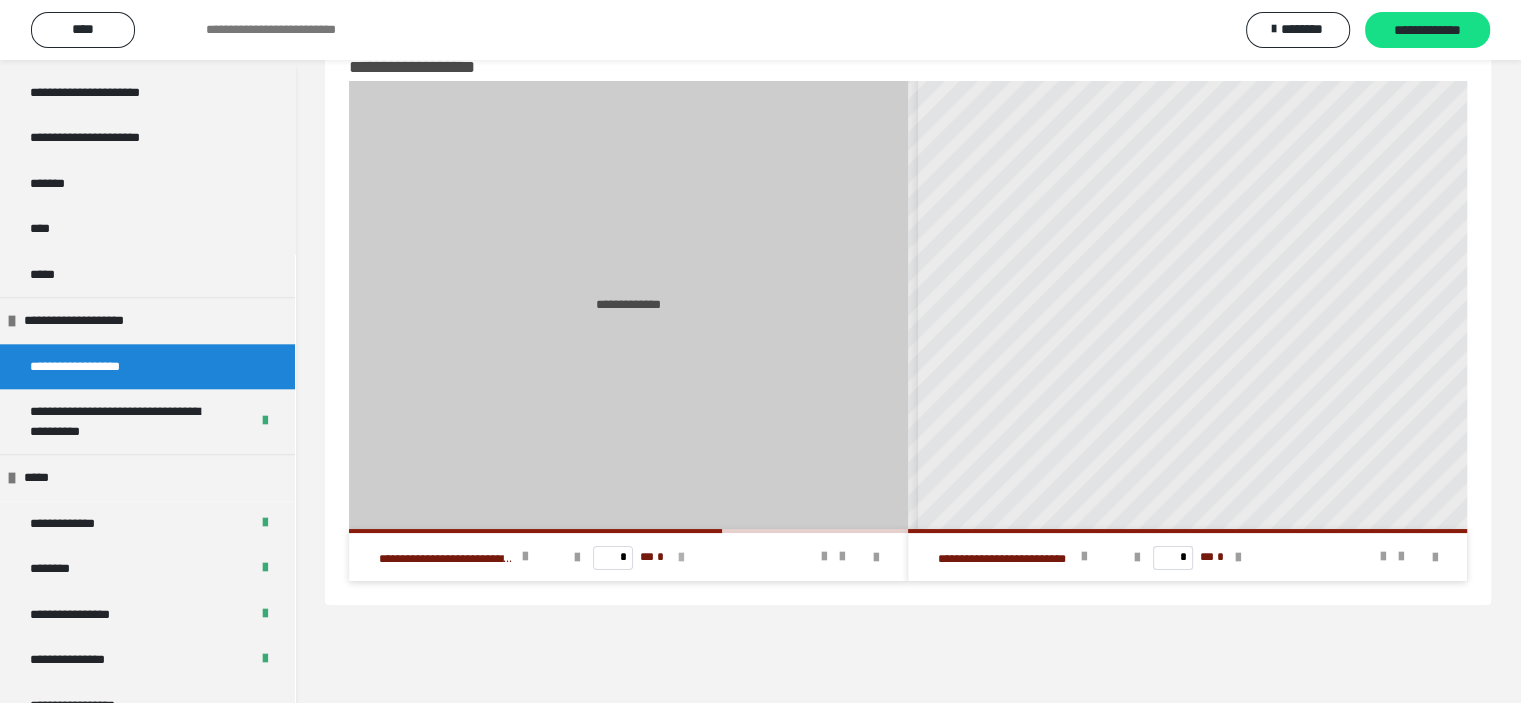 scroll, scrollTop: 0, scrollLeft: 0, axis: both 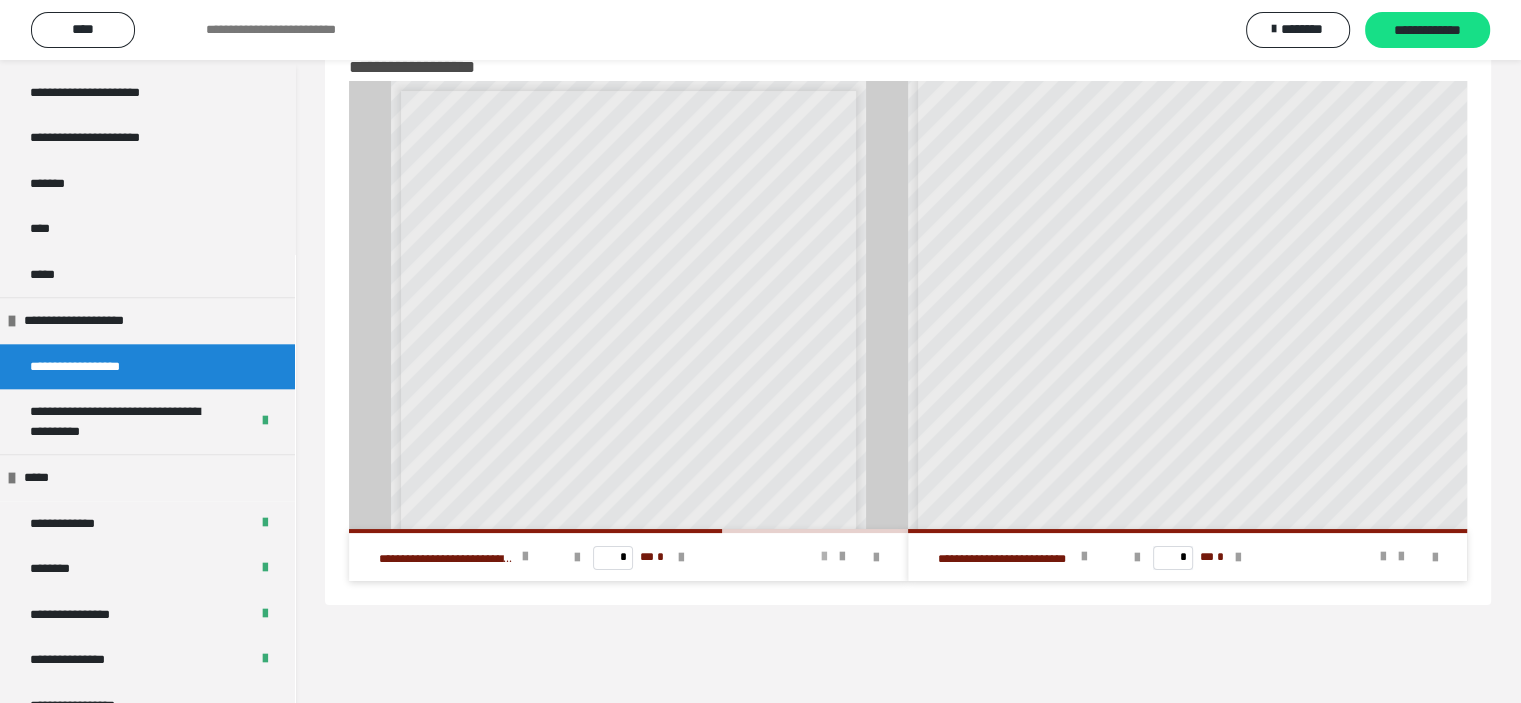 click at bounding box center (824, 557) 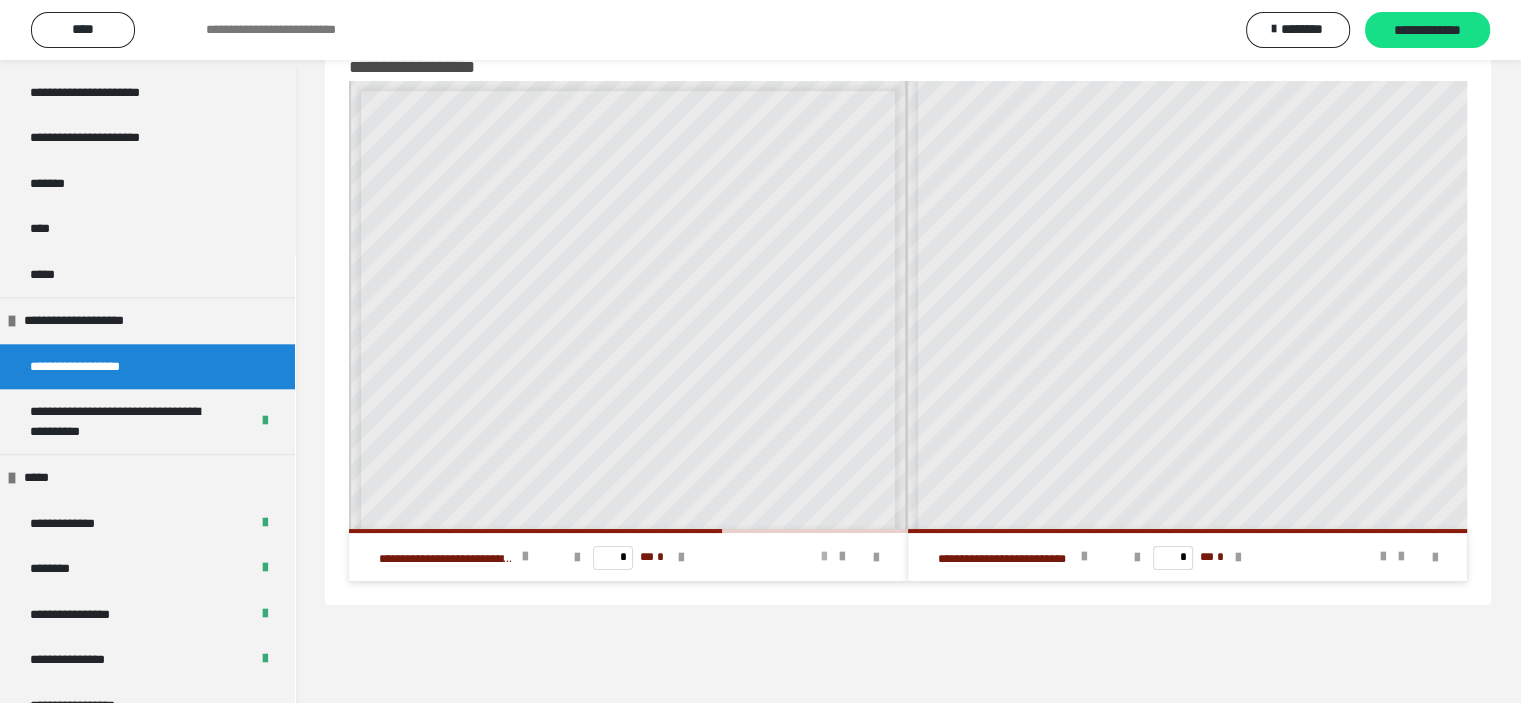 click at bounding box center (824, 557) 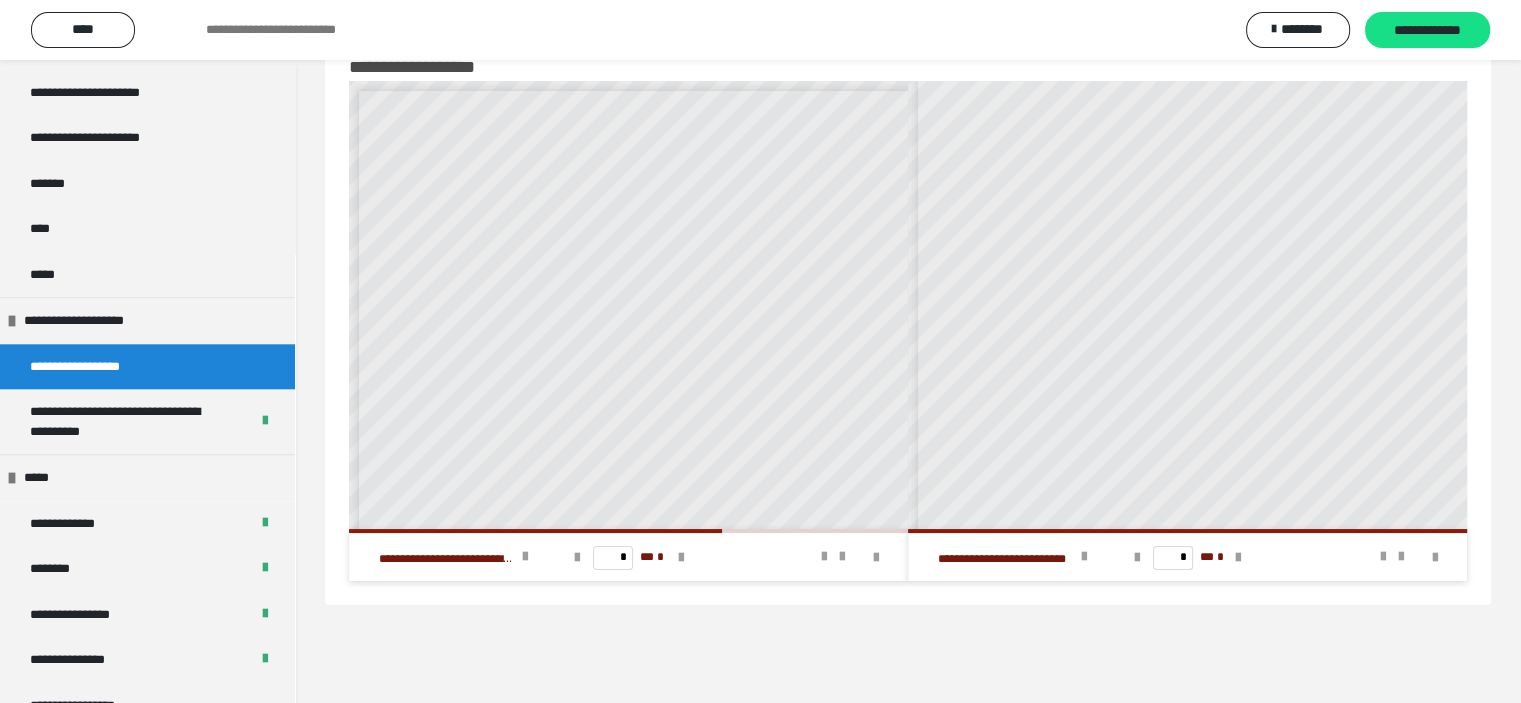 scroll, scrollTop: 0, scrollLeft: 37, axis: horizontal 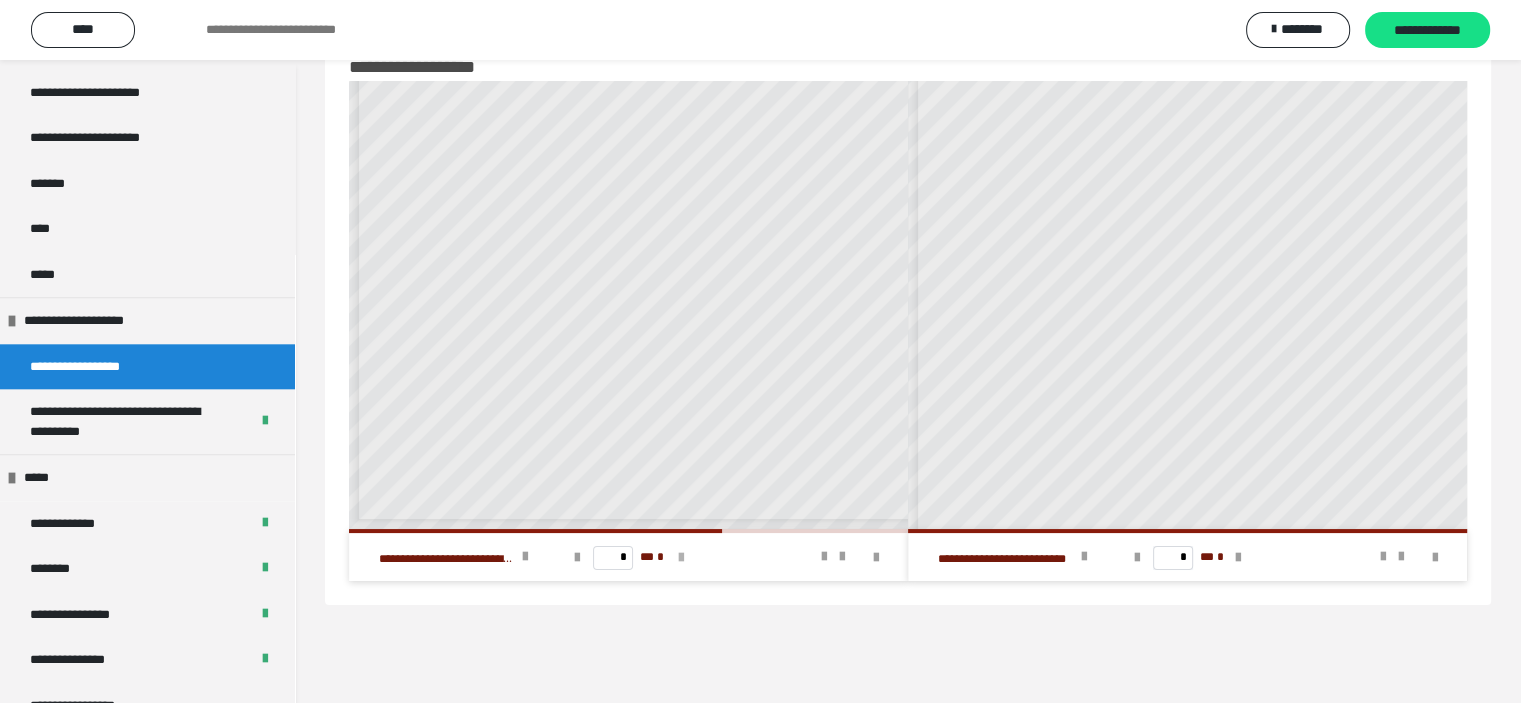click at bounding box center (680, 558) 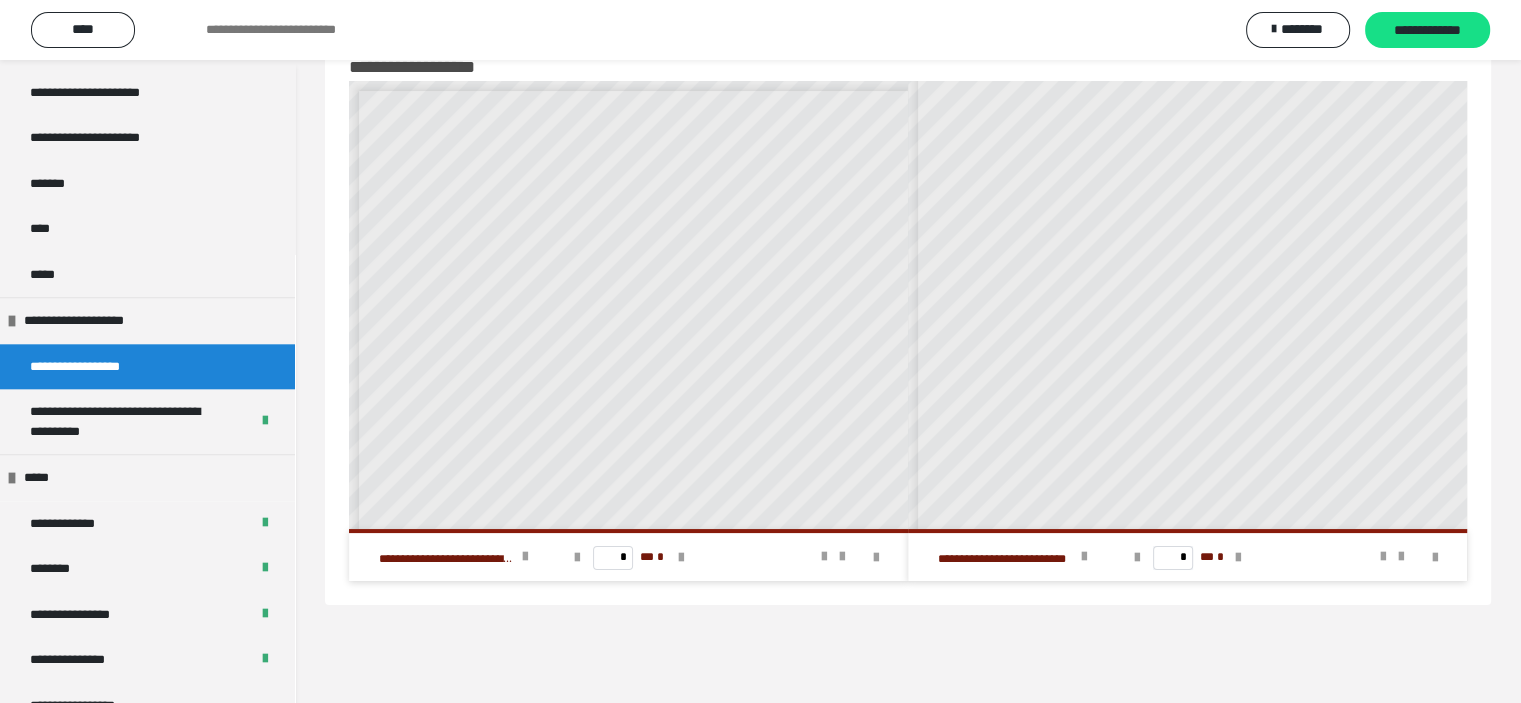 scroll, scrollTop: 100, scrollLeft: 0, axis: vertical 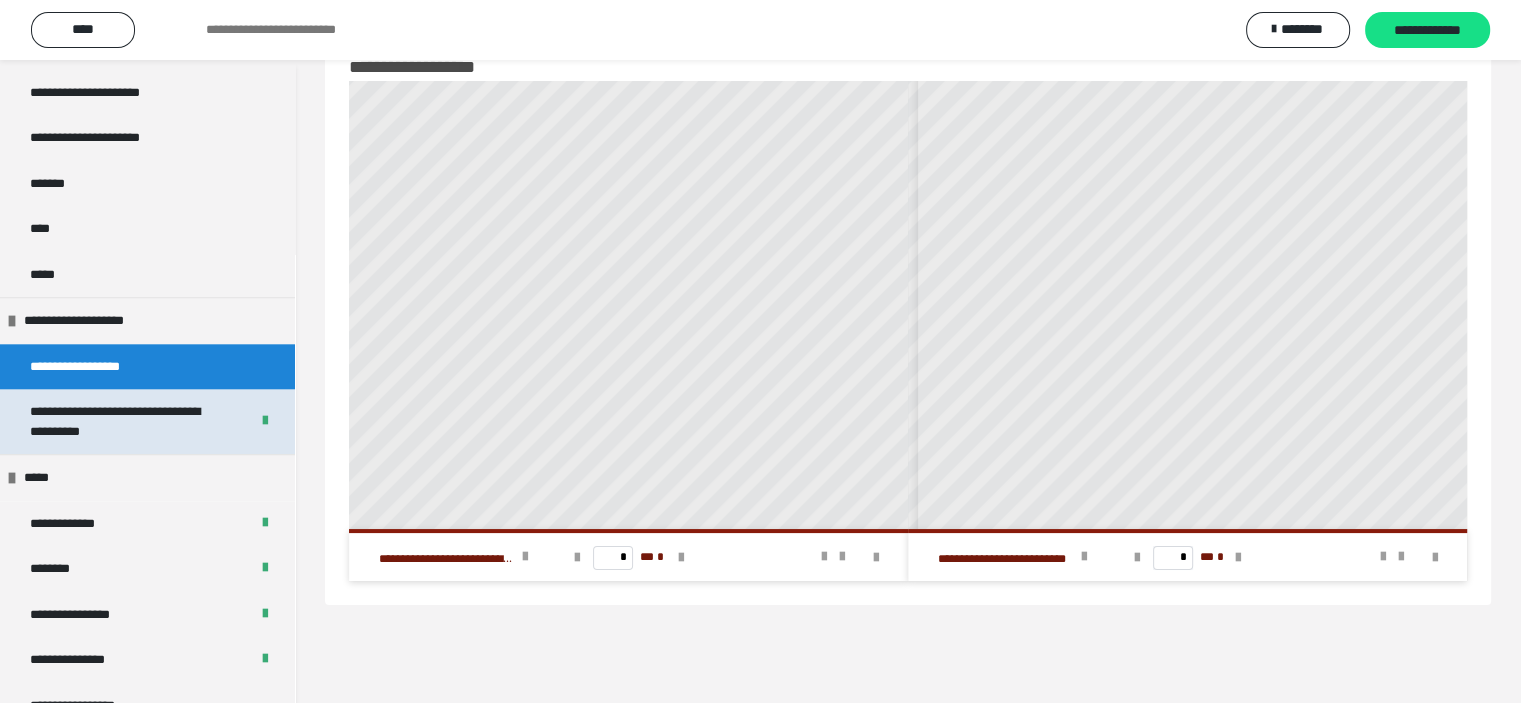 click on "**********" at bounding box center [124, 421] 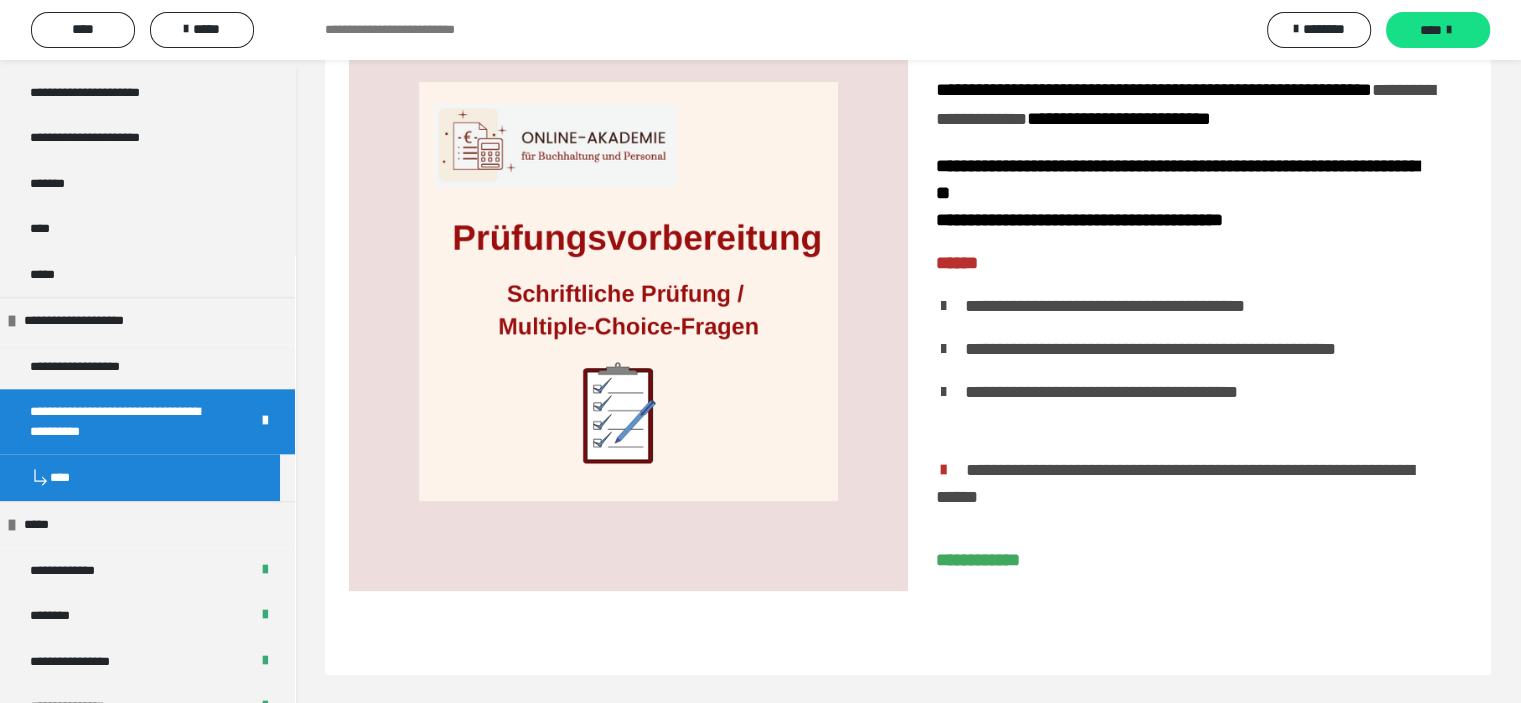 scroll, scrollTop: 496, scrollLeft: 0, axis: vertical 